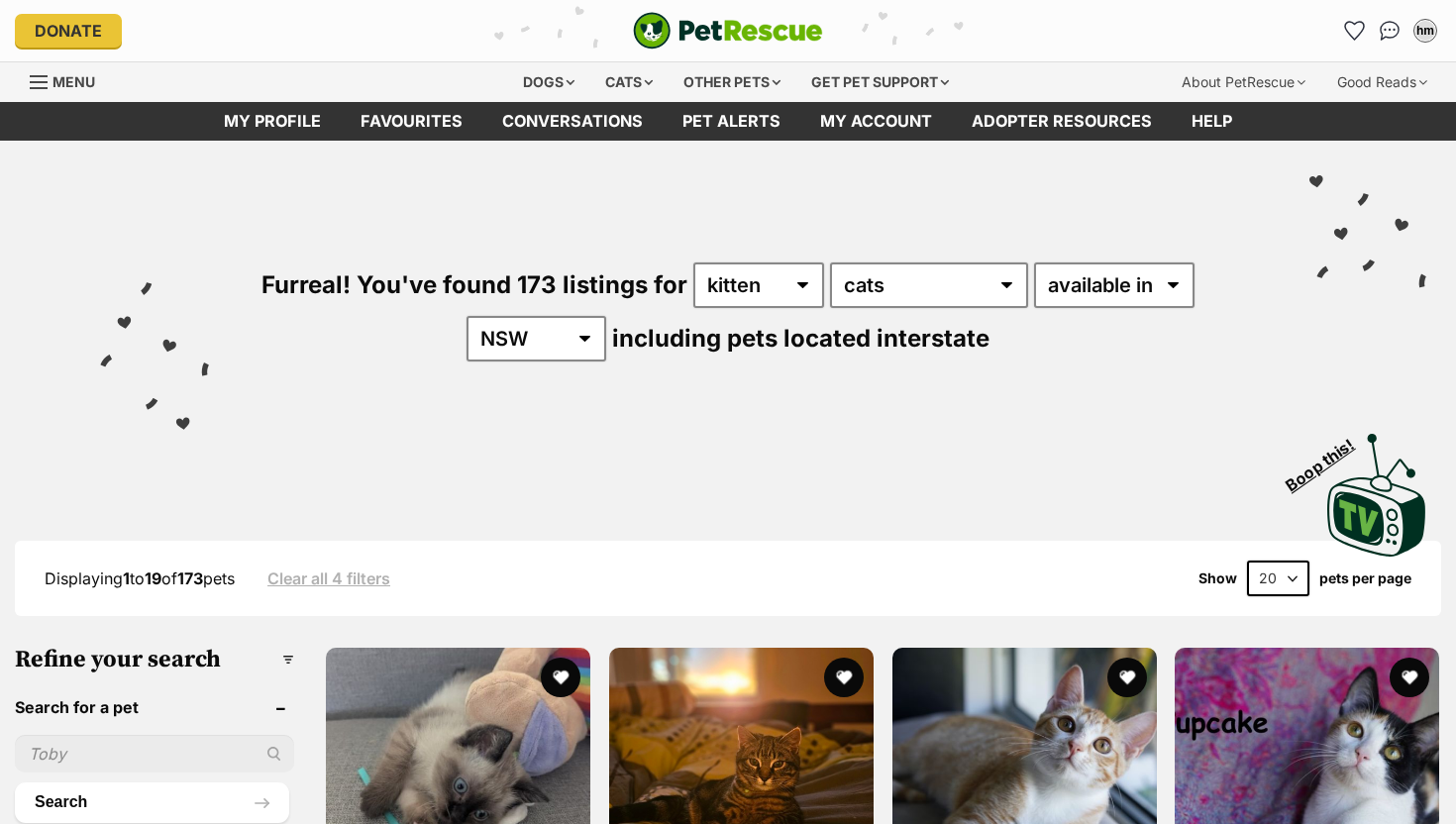scroll, scrollTop: 0, scrollLeft: 0, axis: both 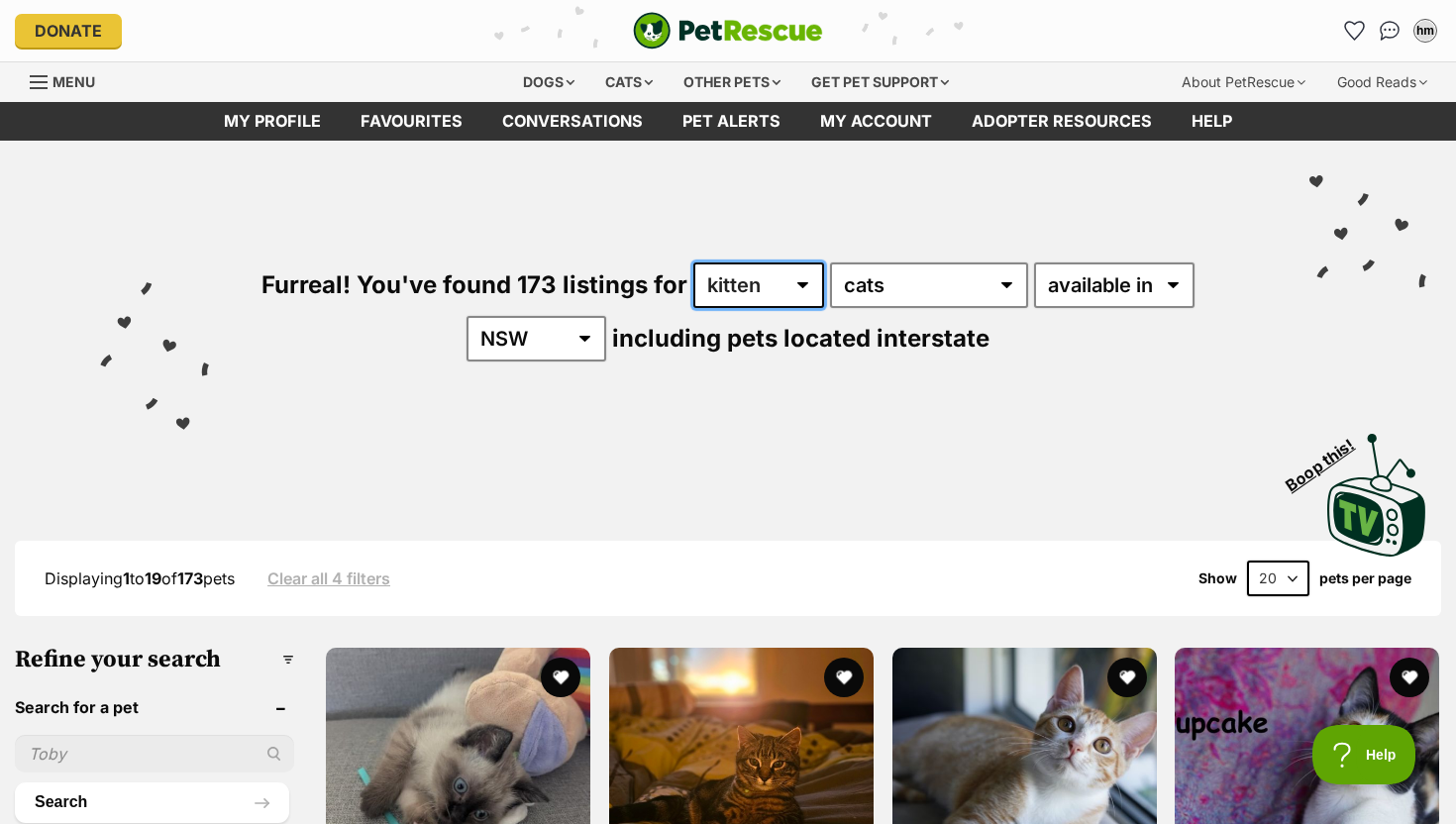 click on "any age
kitten
adult
senior" at bounding box center [759, 285] 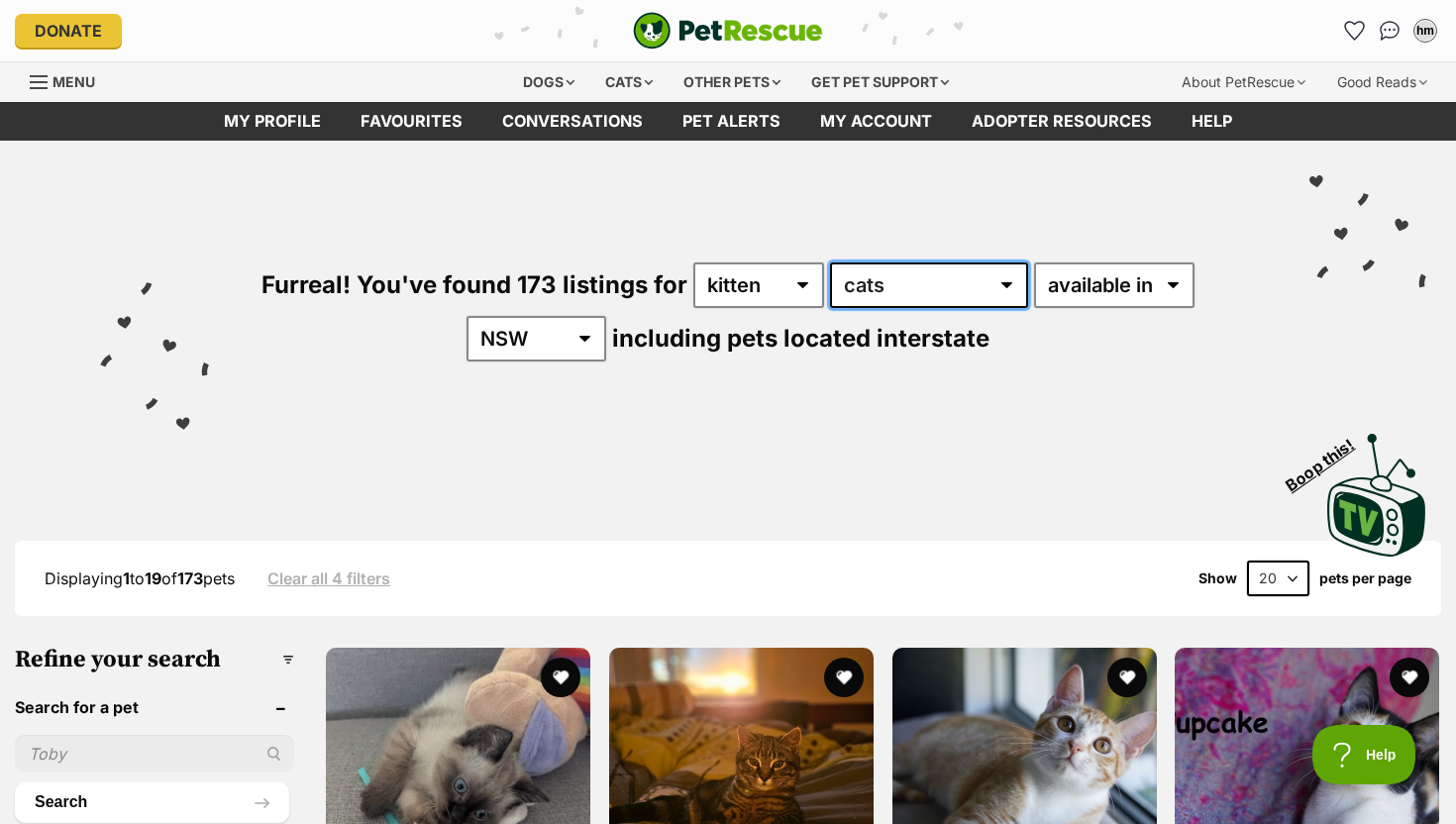 click on "any type of pet
cats
dogs
other pets" at bounding box center (929, 285) 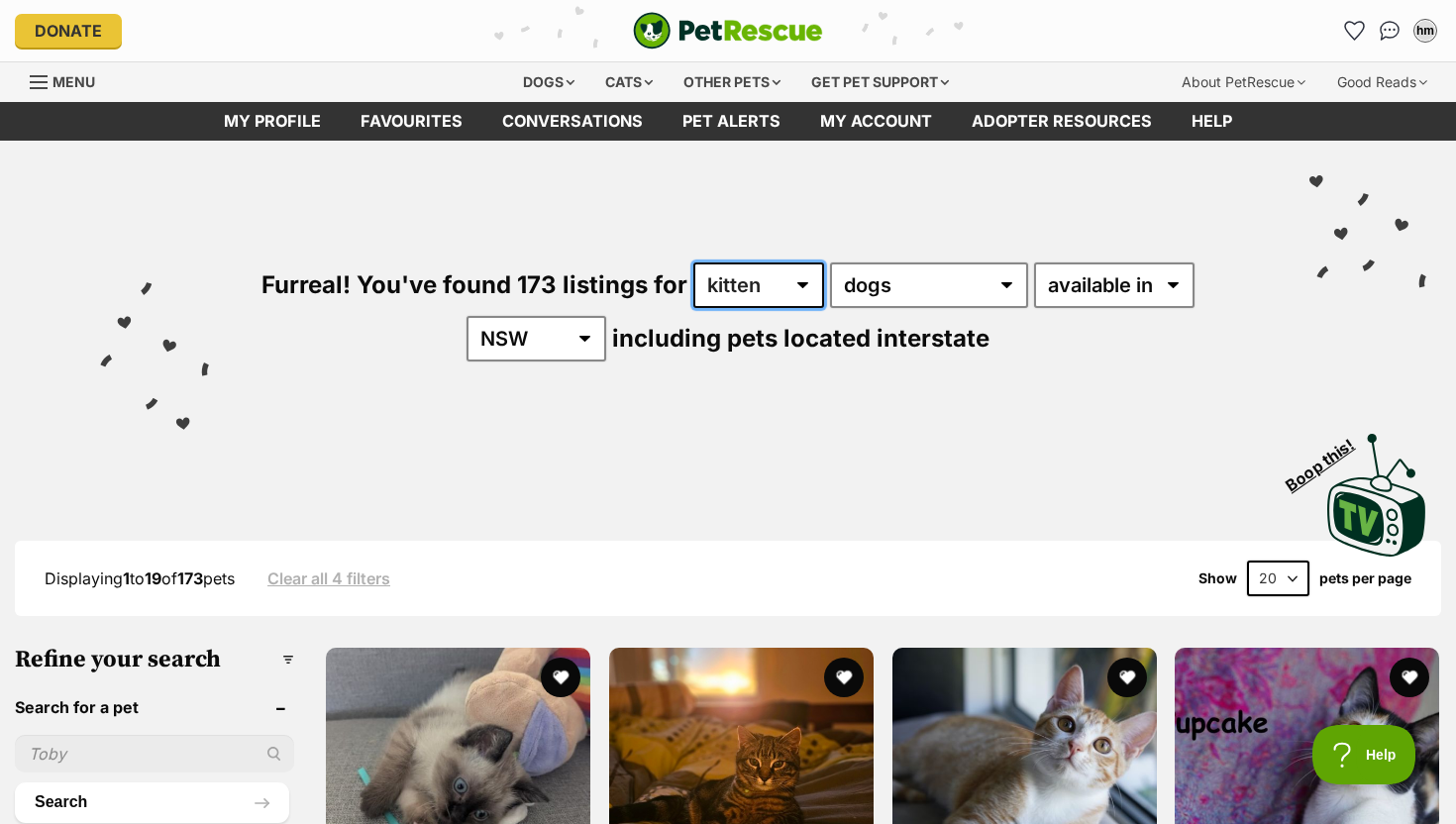 click on "any age
kitten
adult
senior" at bounding box center [759, 285] 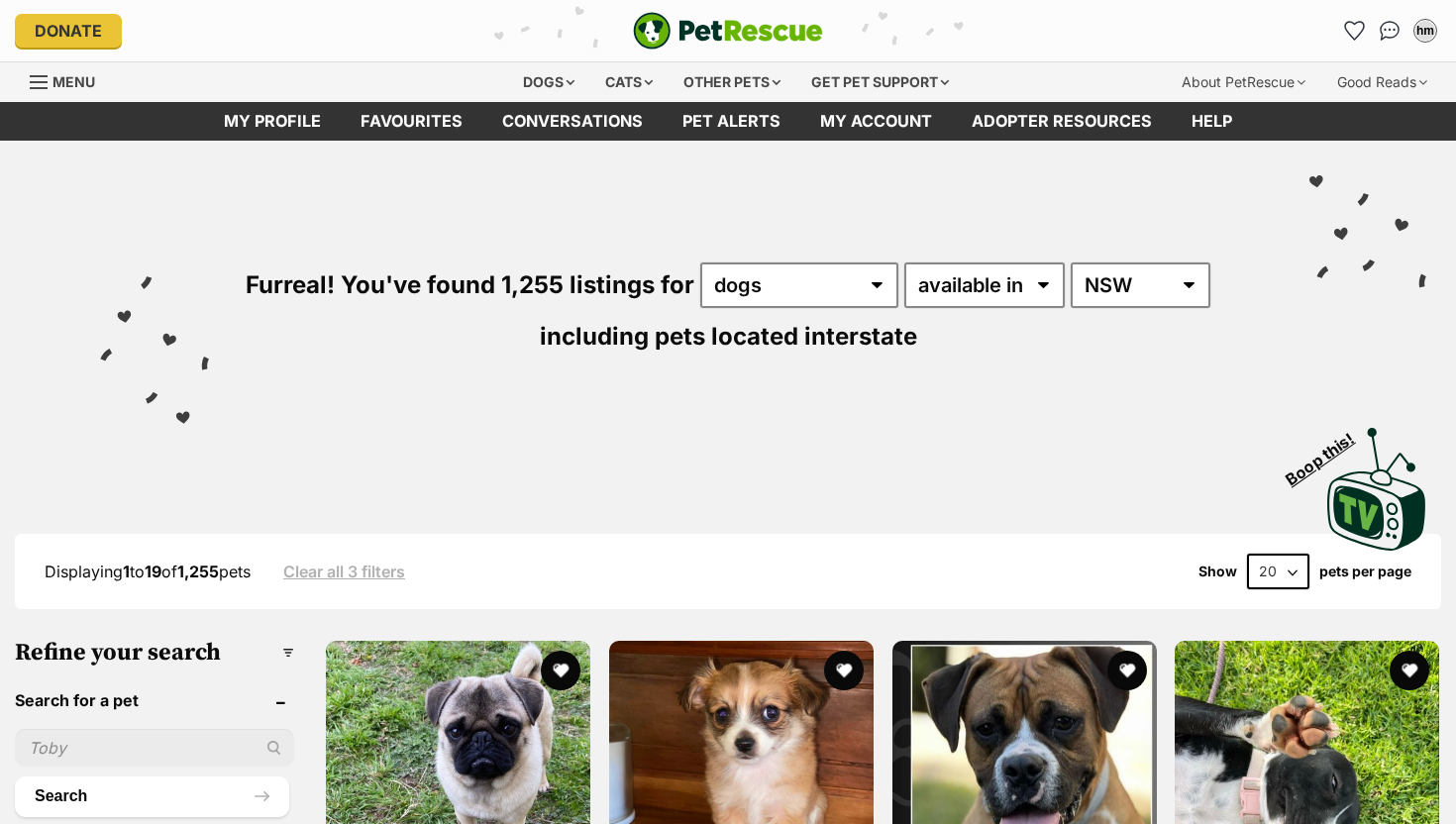 scroll, scrollTop: 0, scrollLeft: 0, axis: both 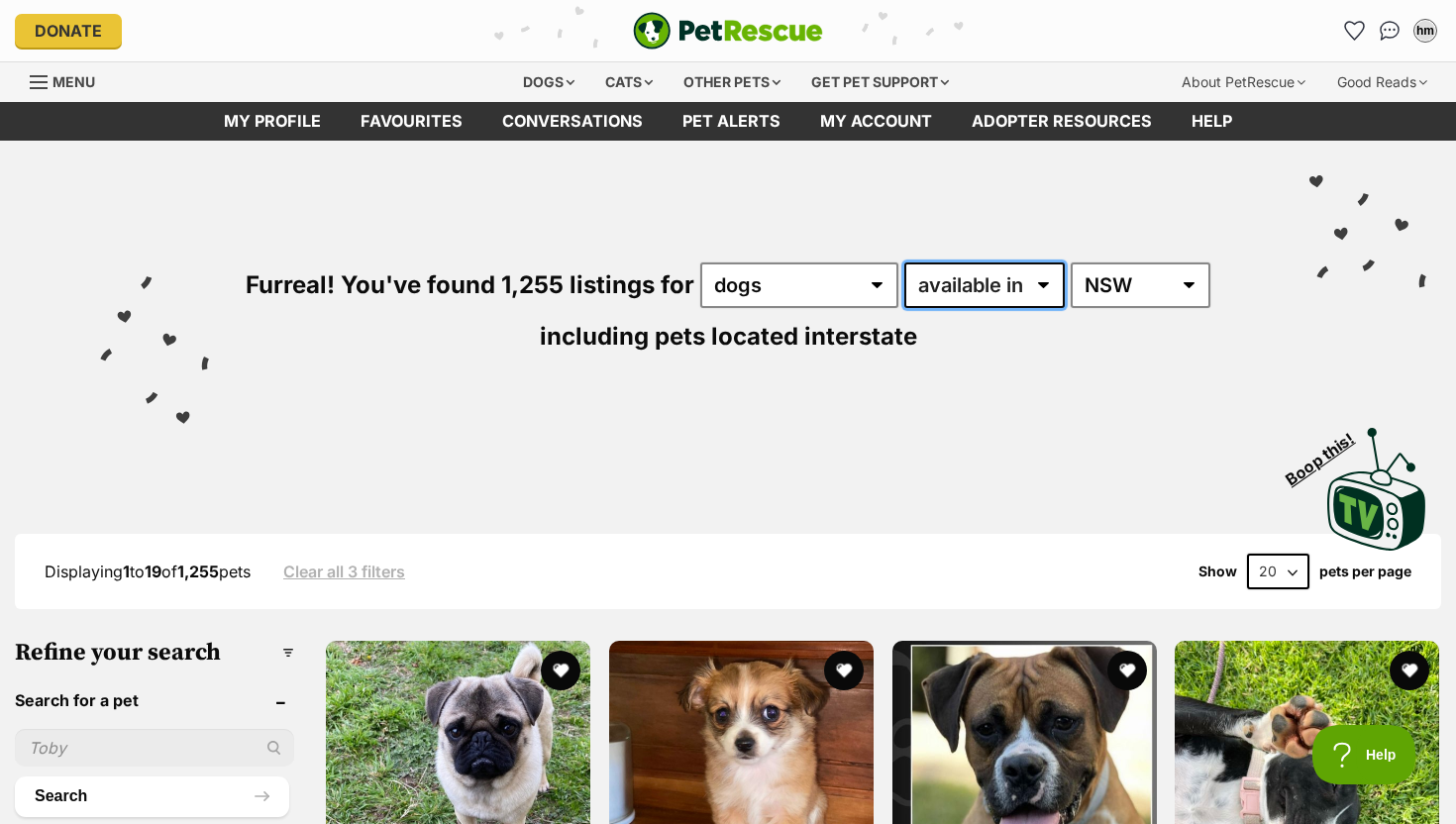 click on "available in
located in" at bounding box center (985, 285) 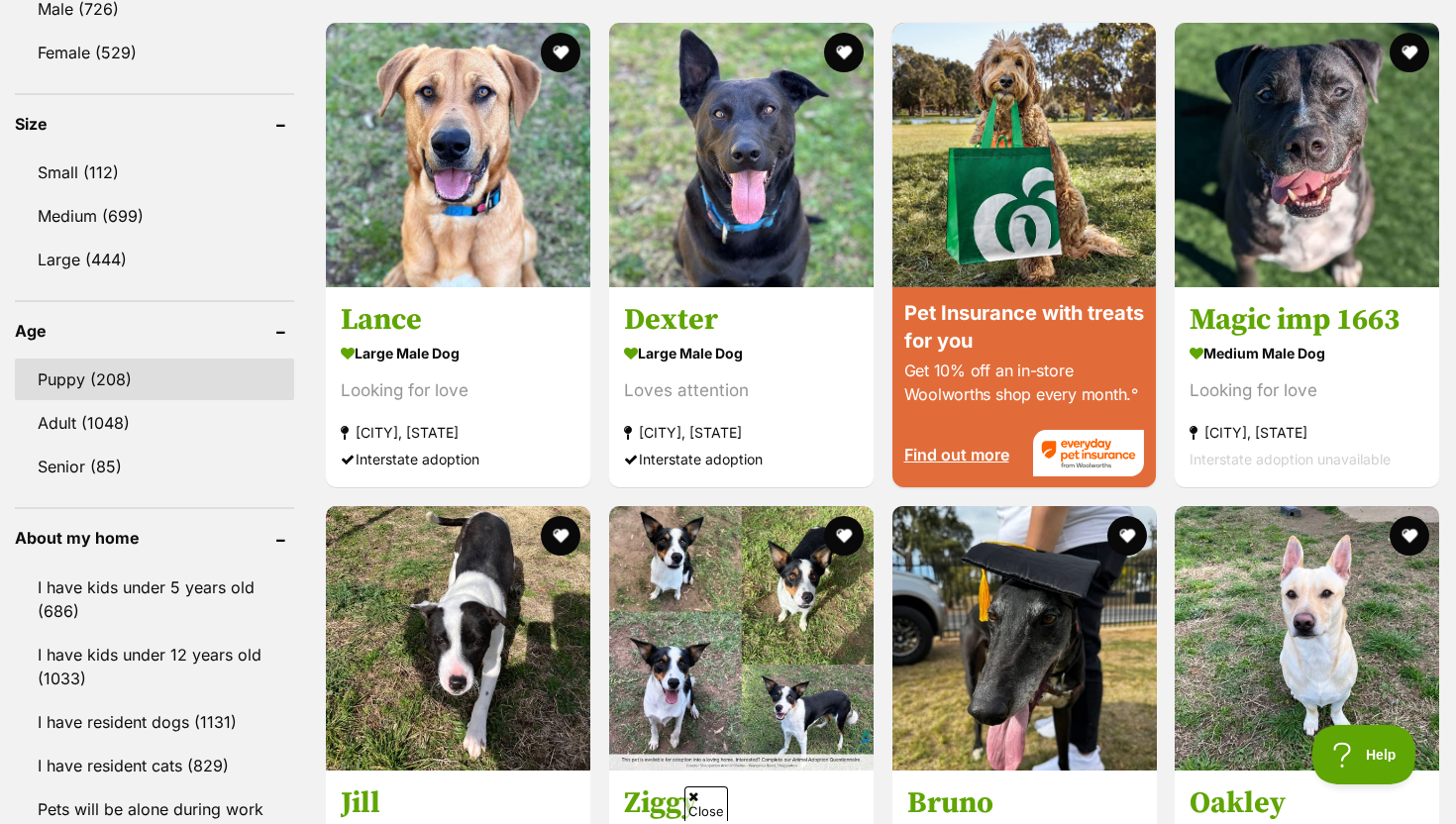 scroll, scrollTop: 1774, scrollLeft: 0, axis: vertical 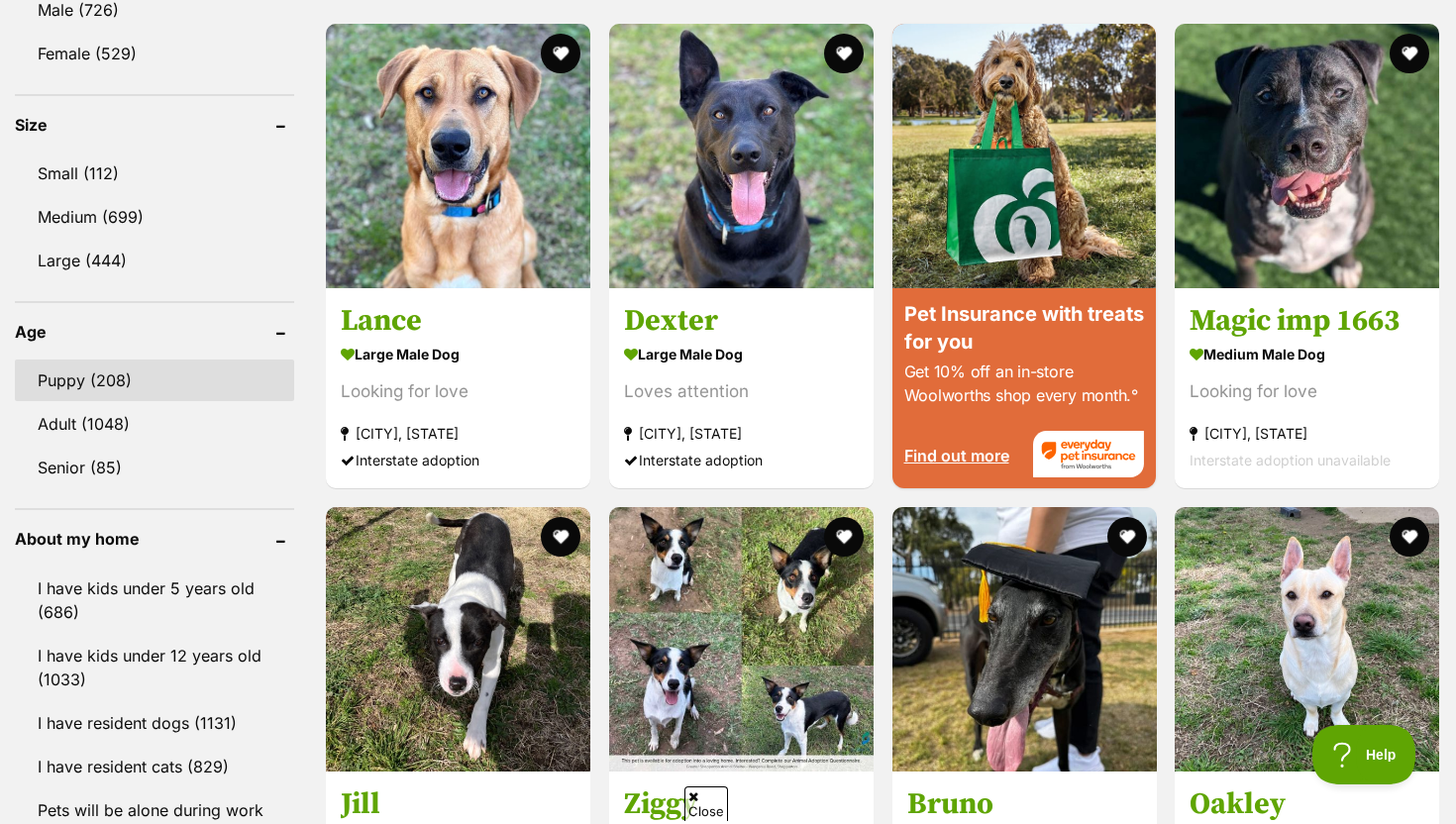 click on "Puppy (208)" at bounding box center [155, 380] 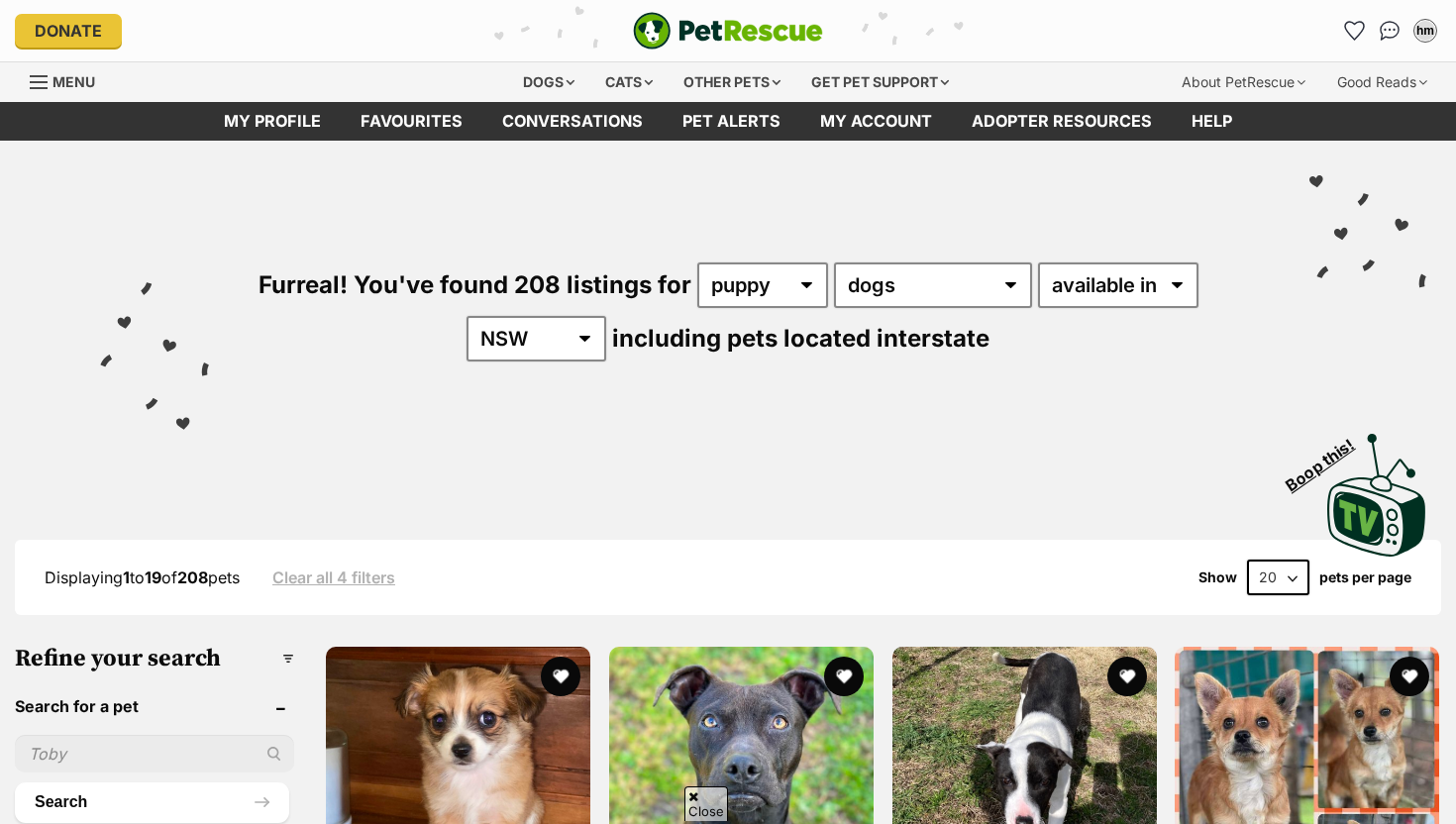 scroll, scrollTop: 282, scrollLeft: 0, axis: vertical 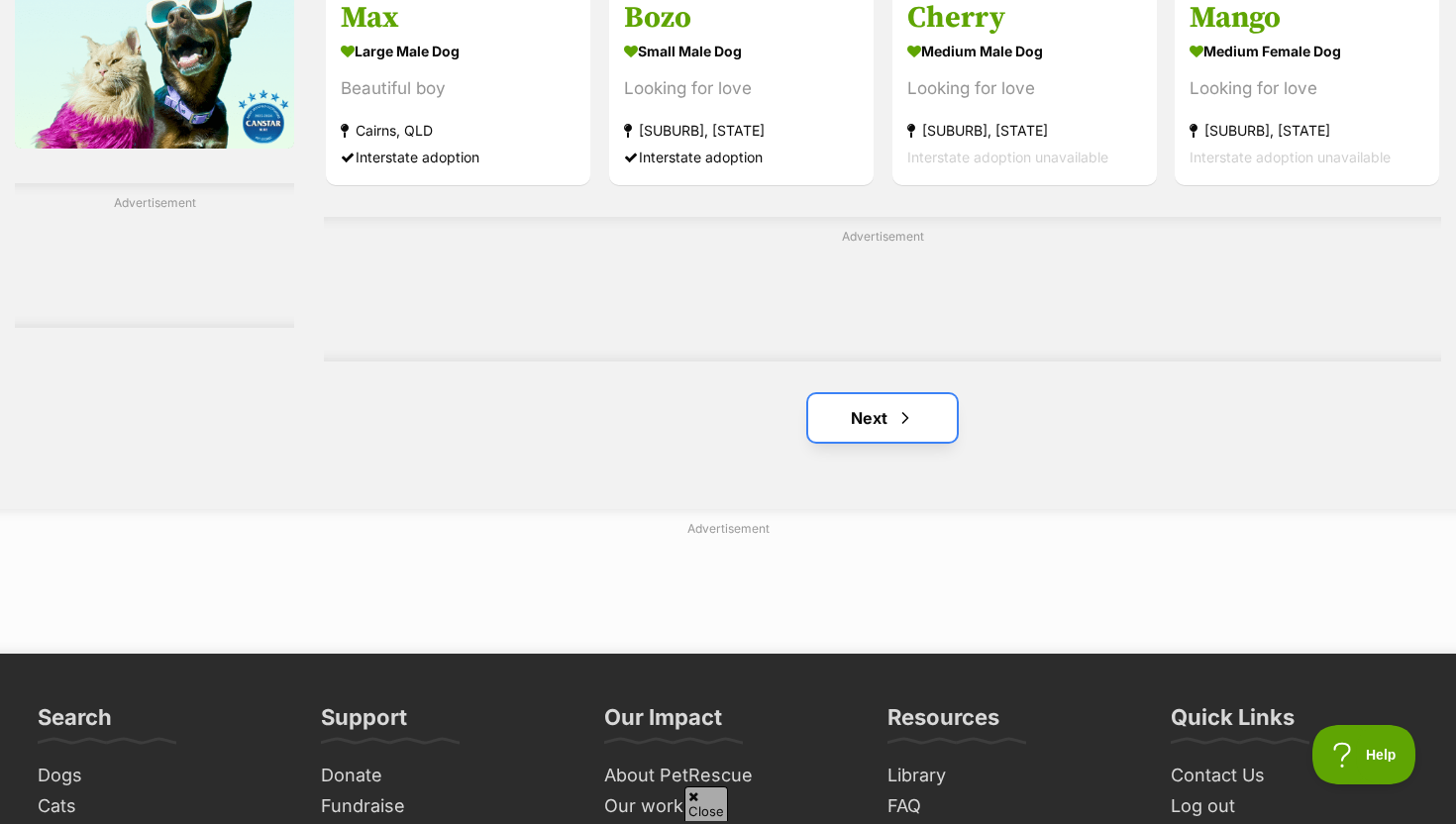 click on "Next" at bounding box center (883, 418) 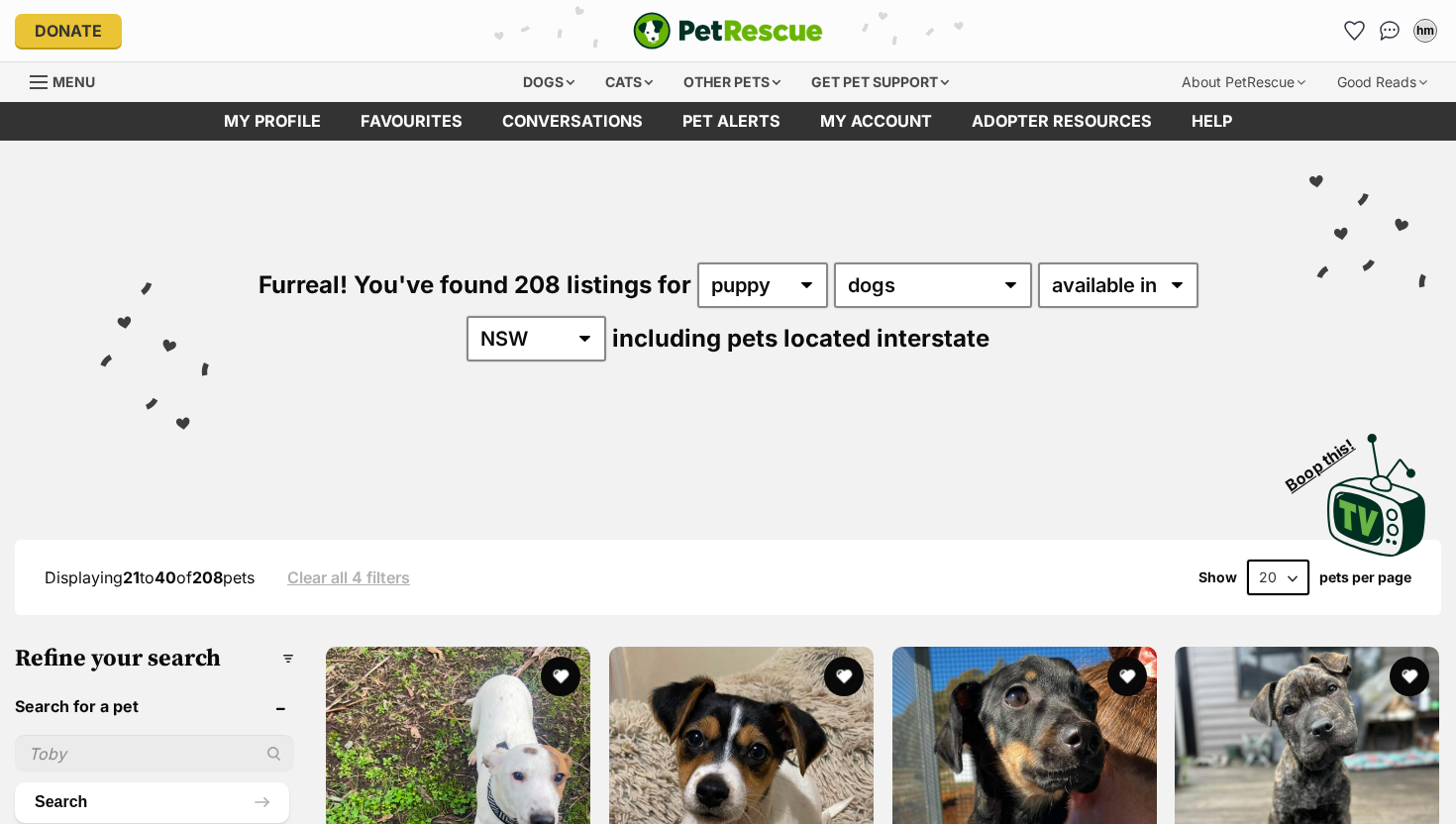 scroll, scrollTop: 305, scrollLeft: 0, axis: vertical 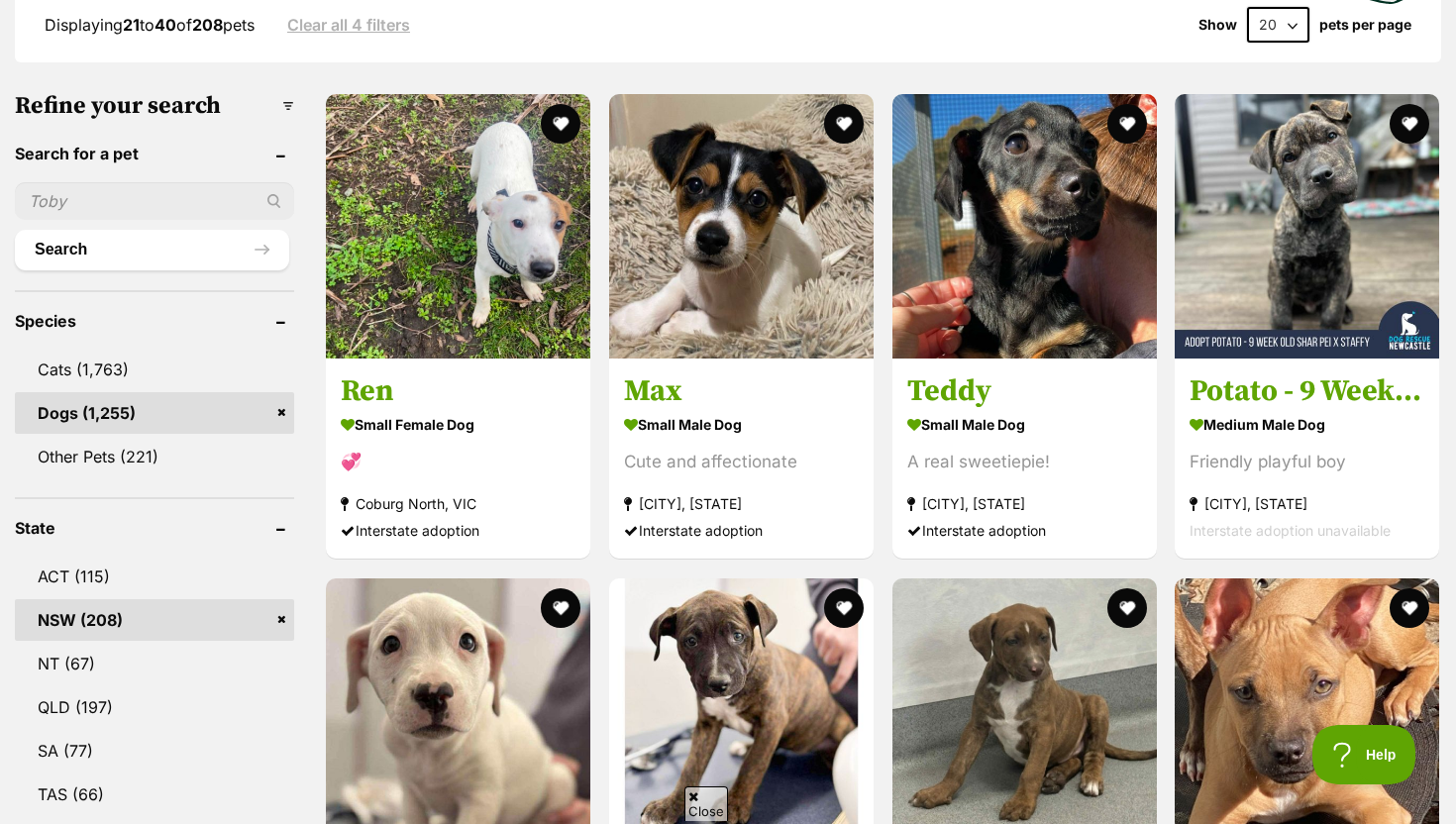 click on "Search" at bounding box center [155, 217] 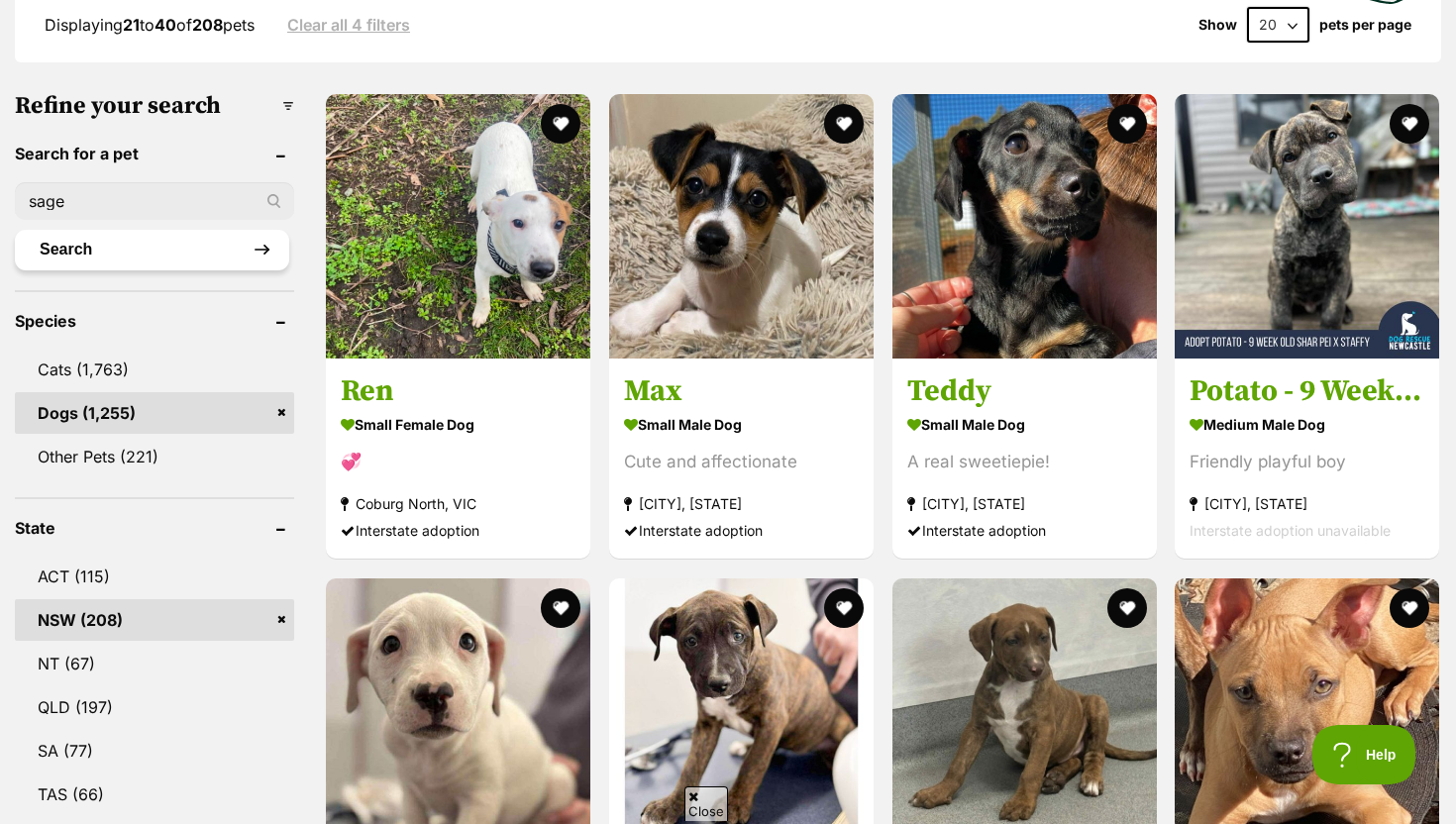 type on "sage" 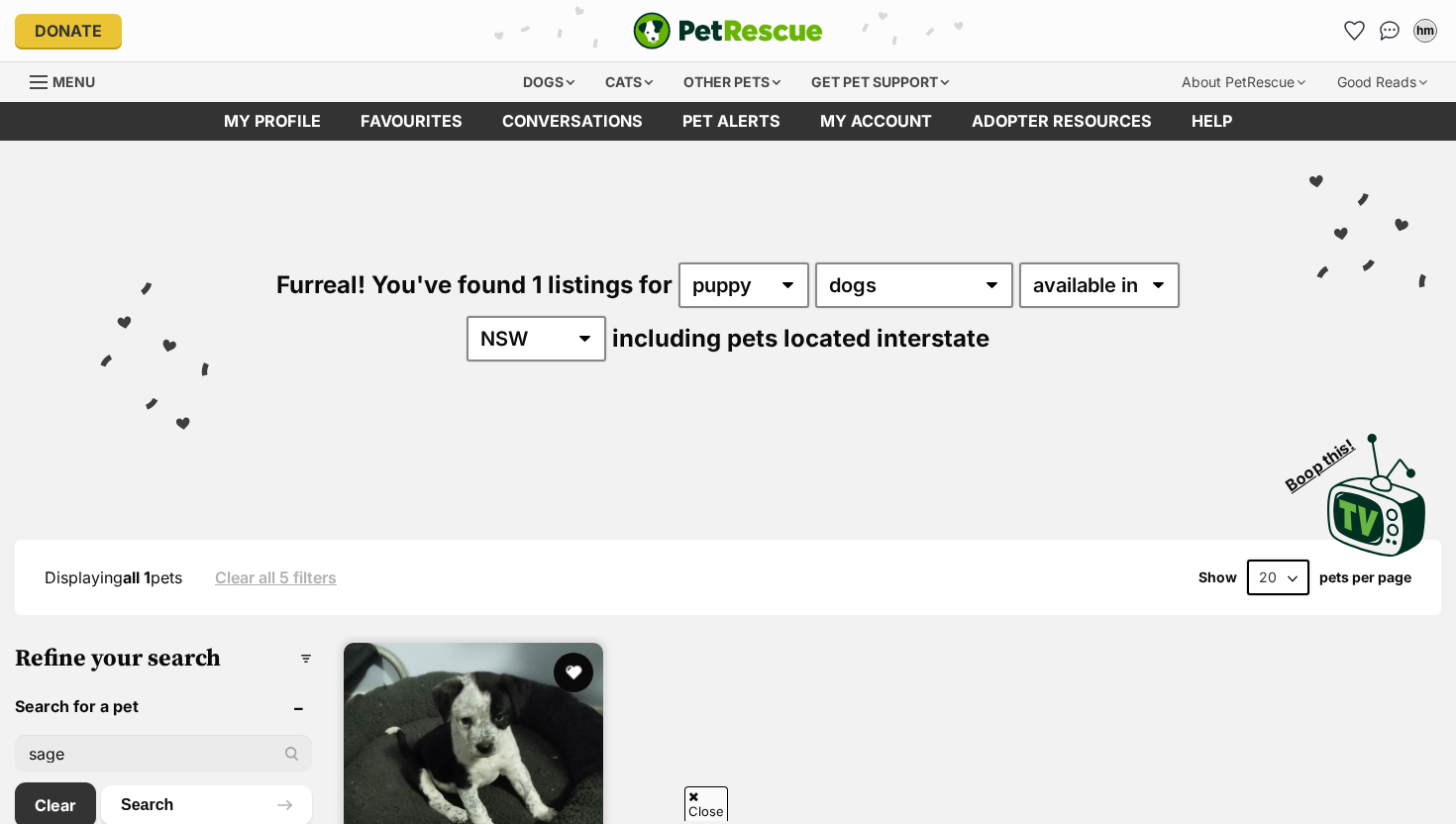 scroll, scrollTop: 237, scrollLeft: 0, axis: vertical 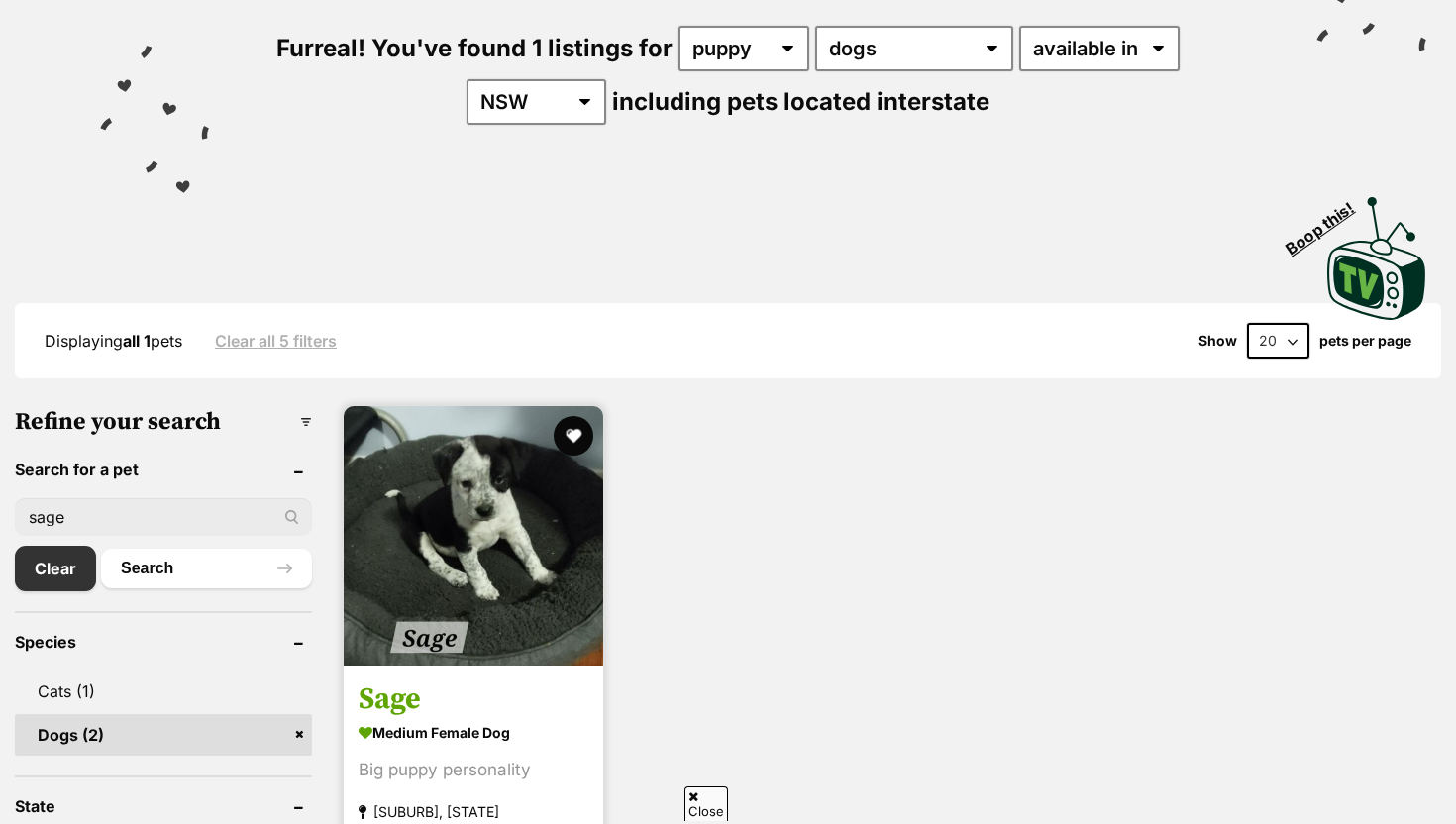 click at bounding box center [473, 536] 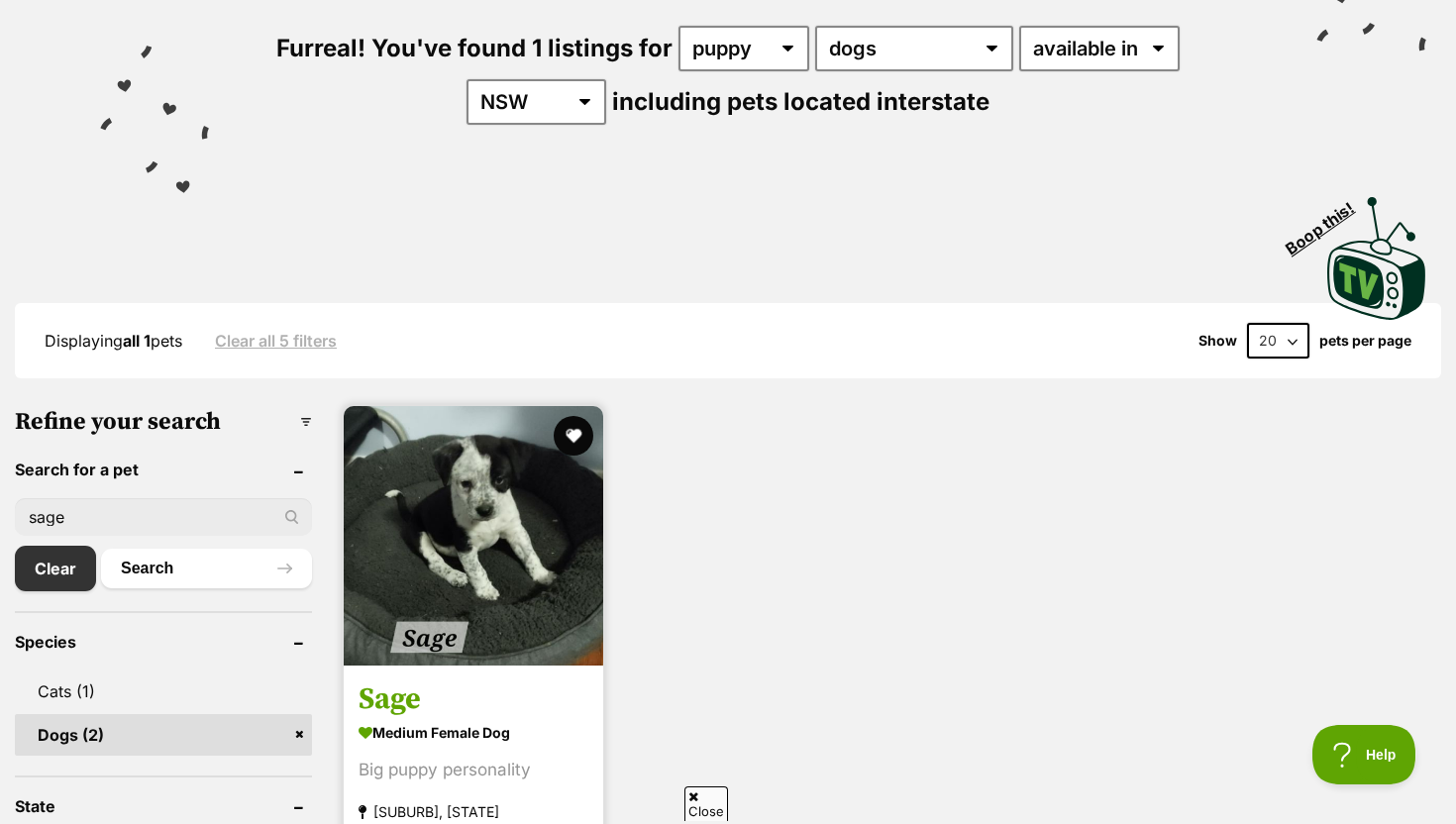 scroll, scrollTop: 0, scrollLeft: 0, axis: both 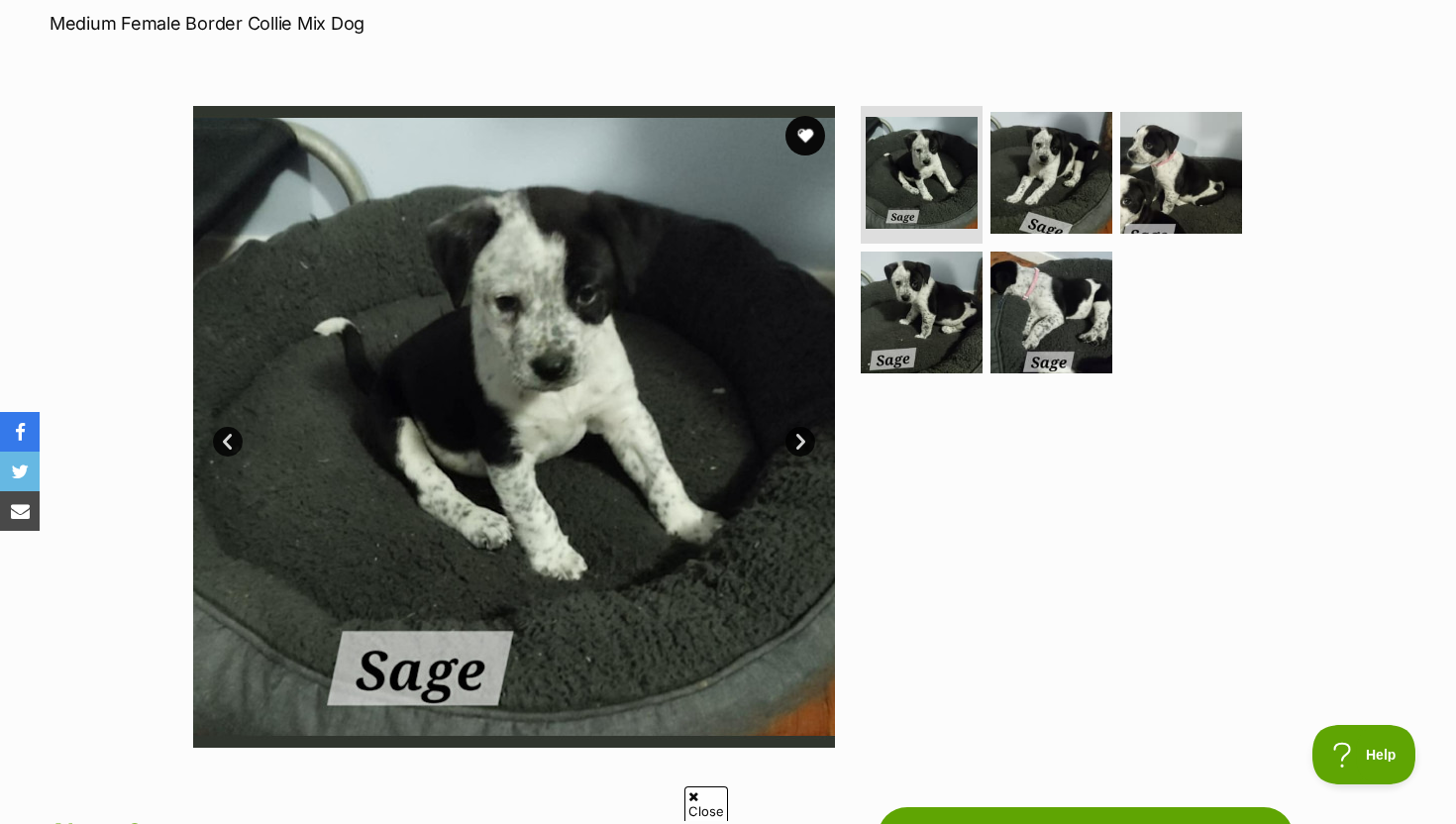click on "Next" at bounding box center [800, 442] 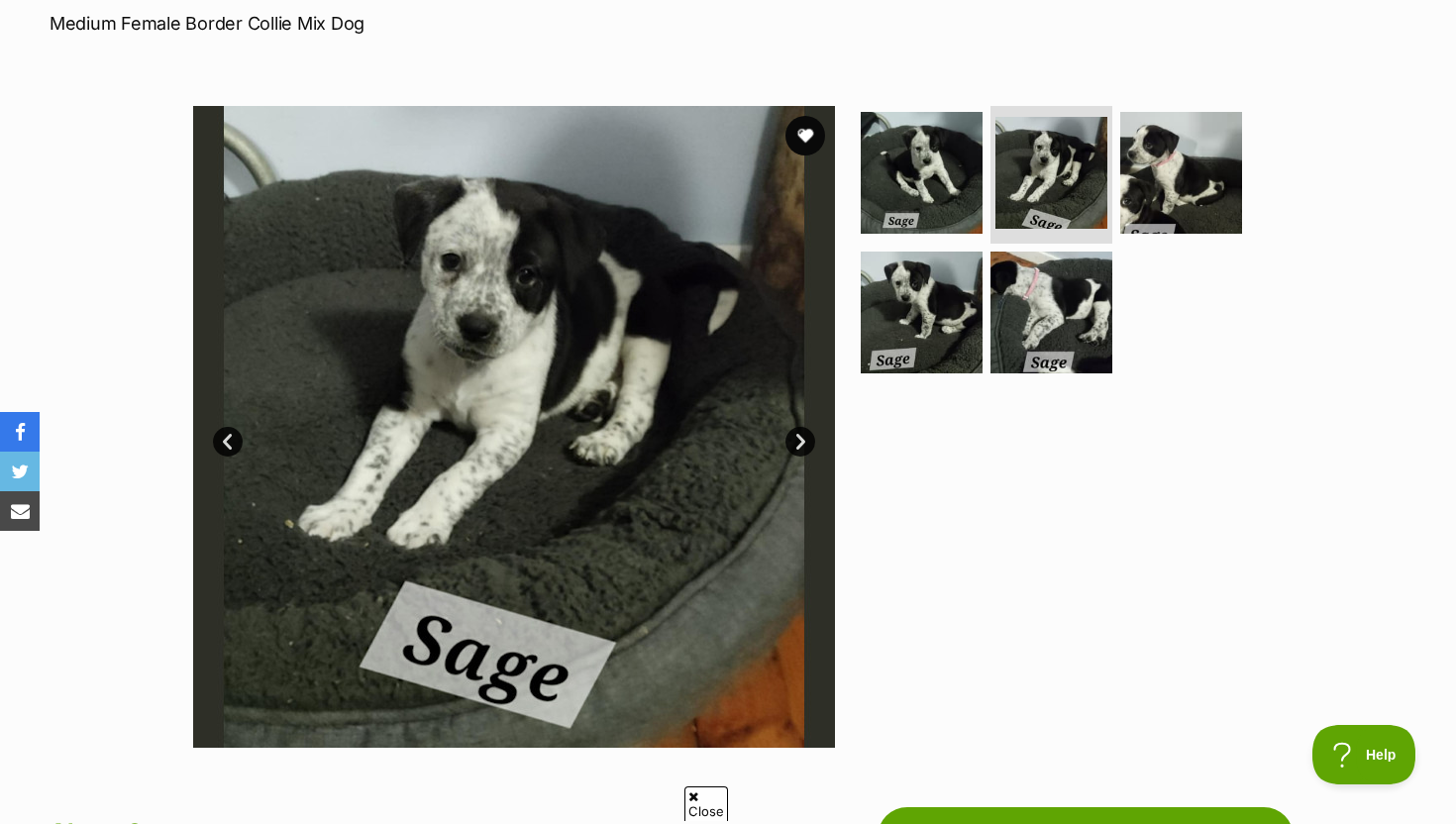 click on "Next" at bounding box center [800, 442] 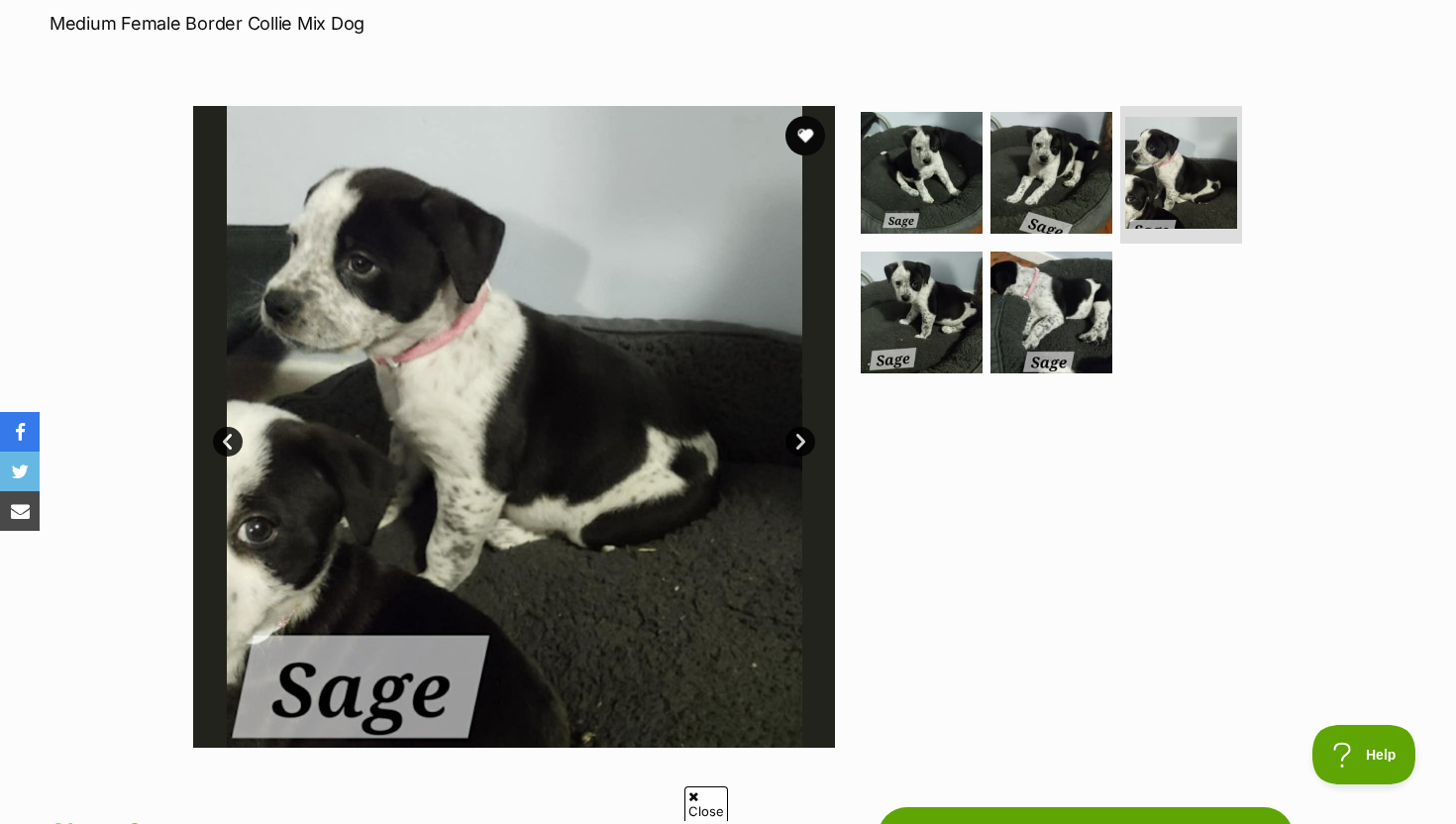 click on "Next" at bounding box center (800, 442) 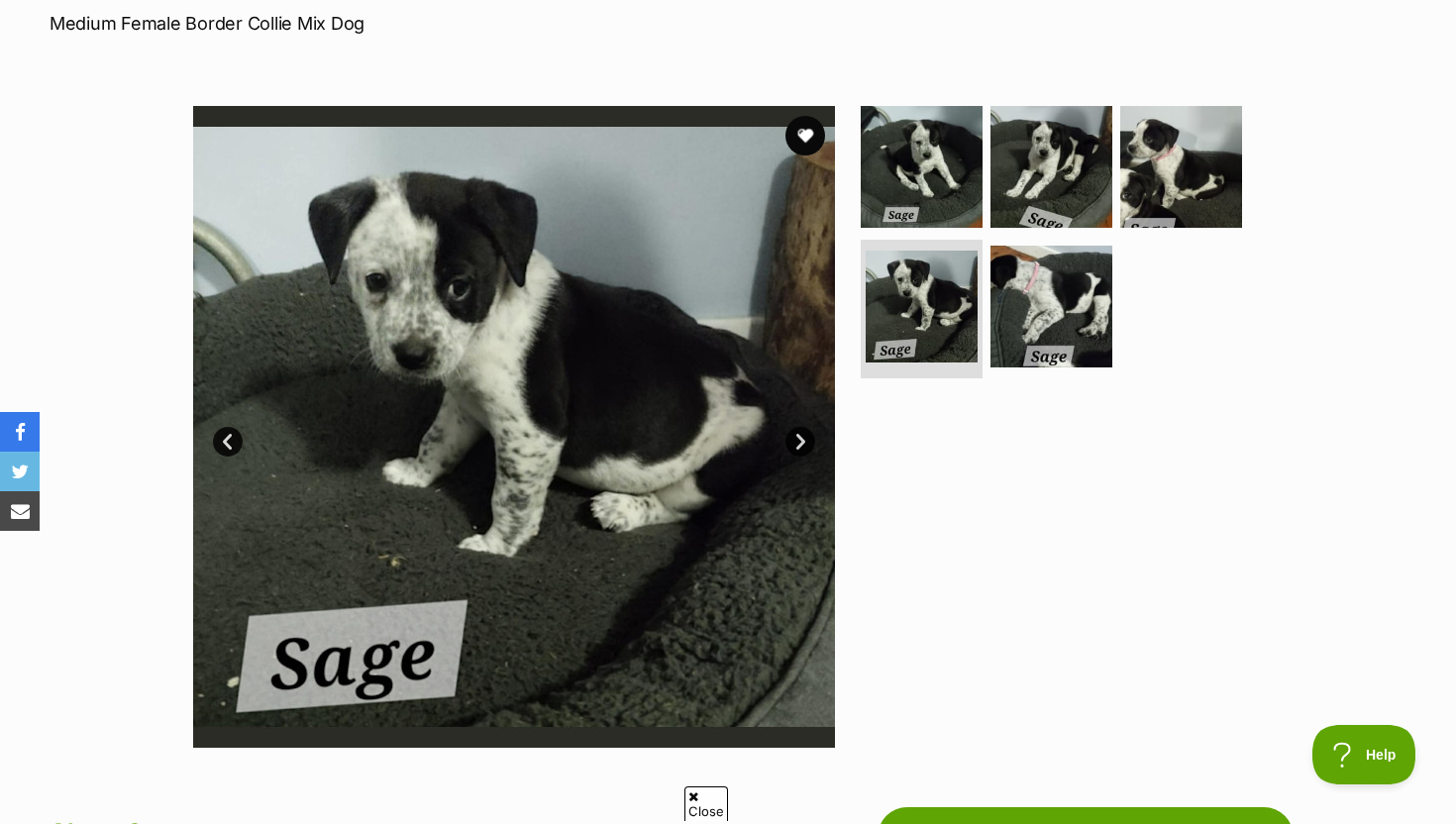 click on "Next" at bounding box center [800, 442] 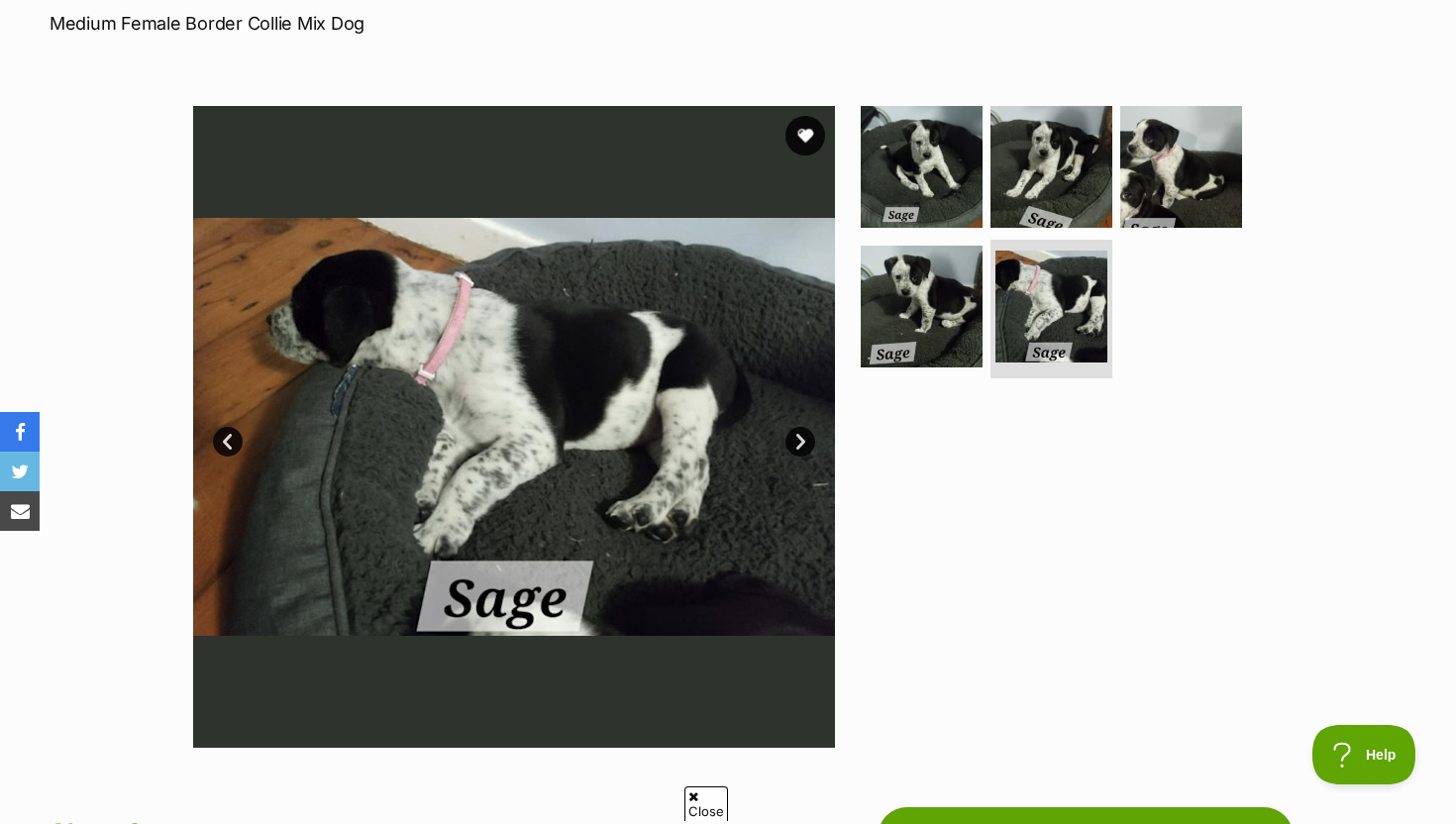 click on "Next" at bounding box center [800, 442] 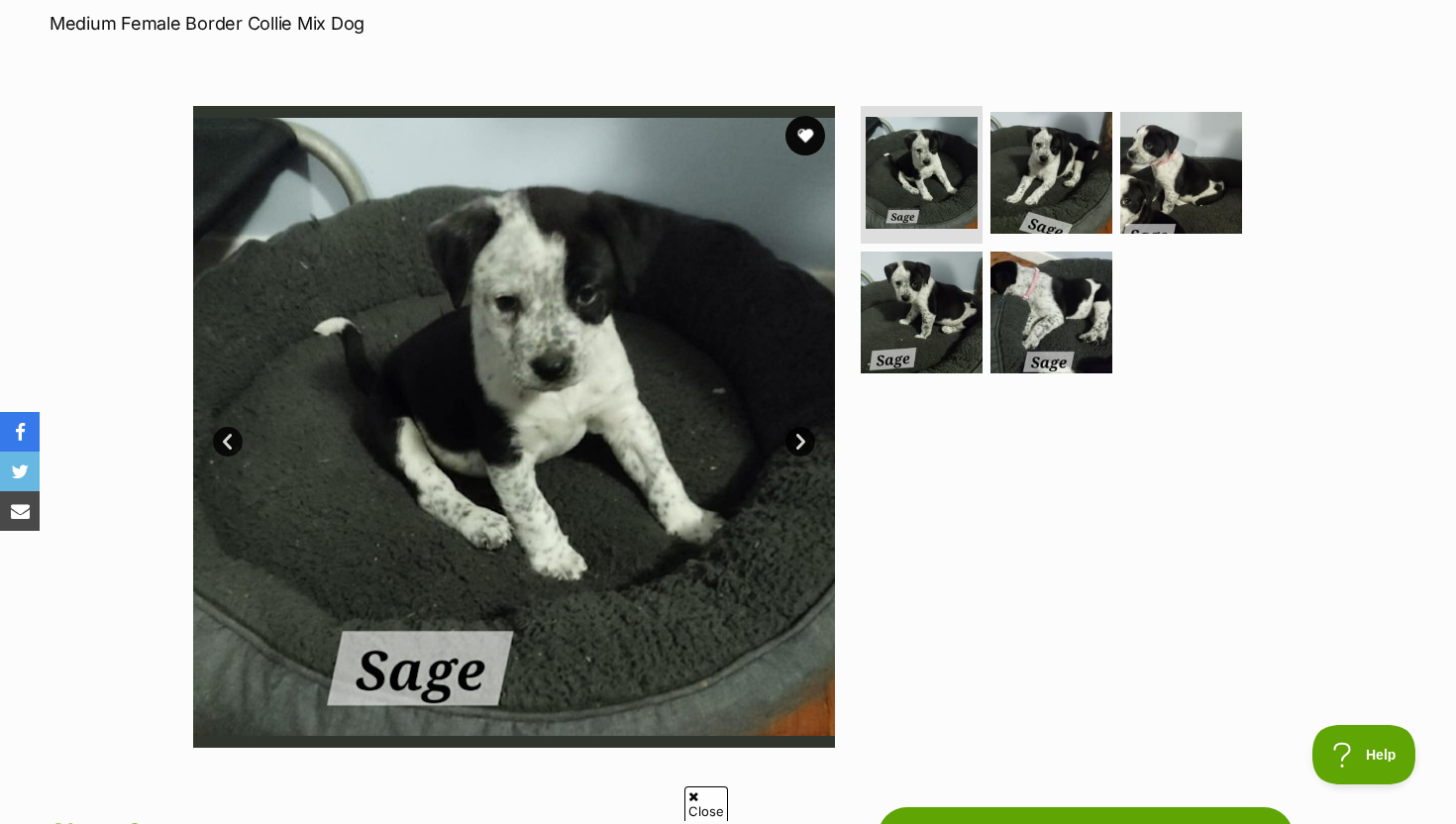 scroll, scrollTop: 0, scrollLeft: 0, axis: both 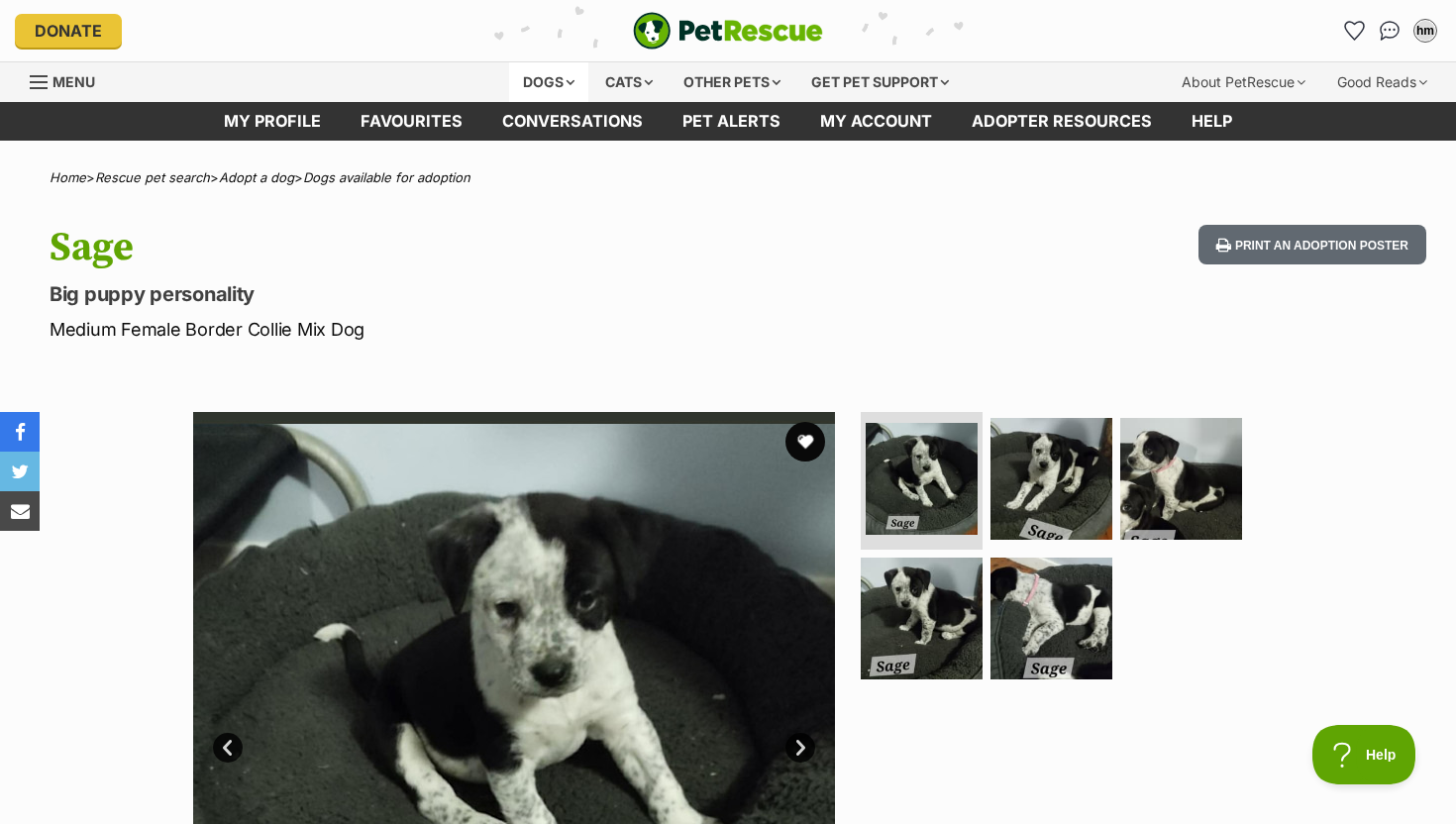 click on "Dogs" at bounding box center (549, 82) 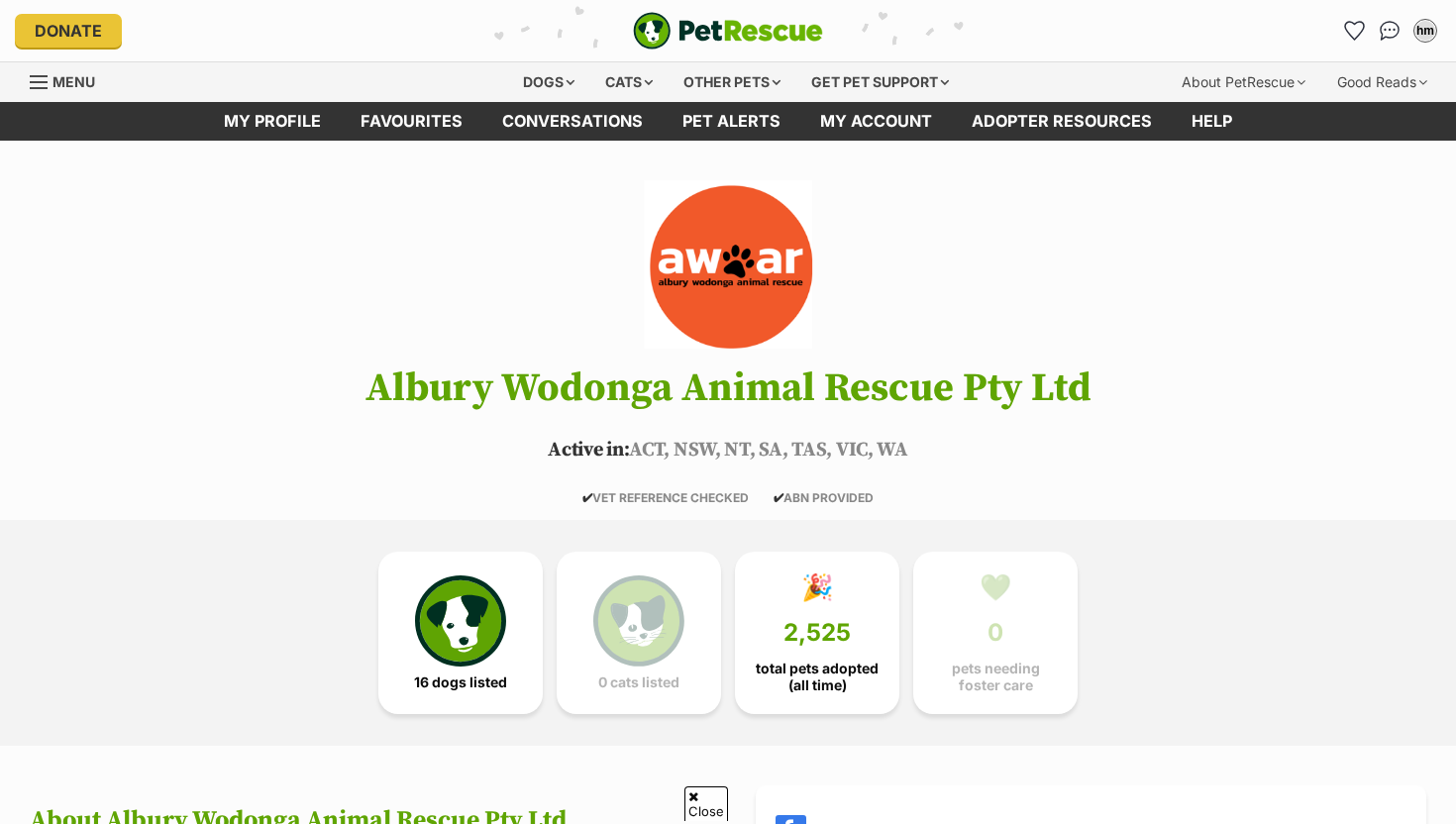 scroll, scrollTop: 1163, scrollLeft: 0, axis: vertical 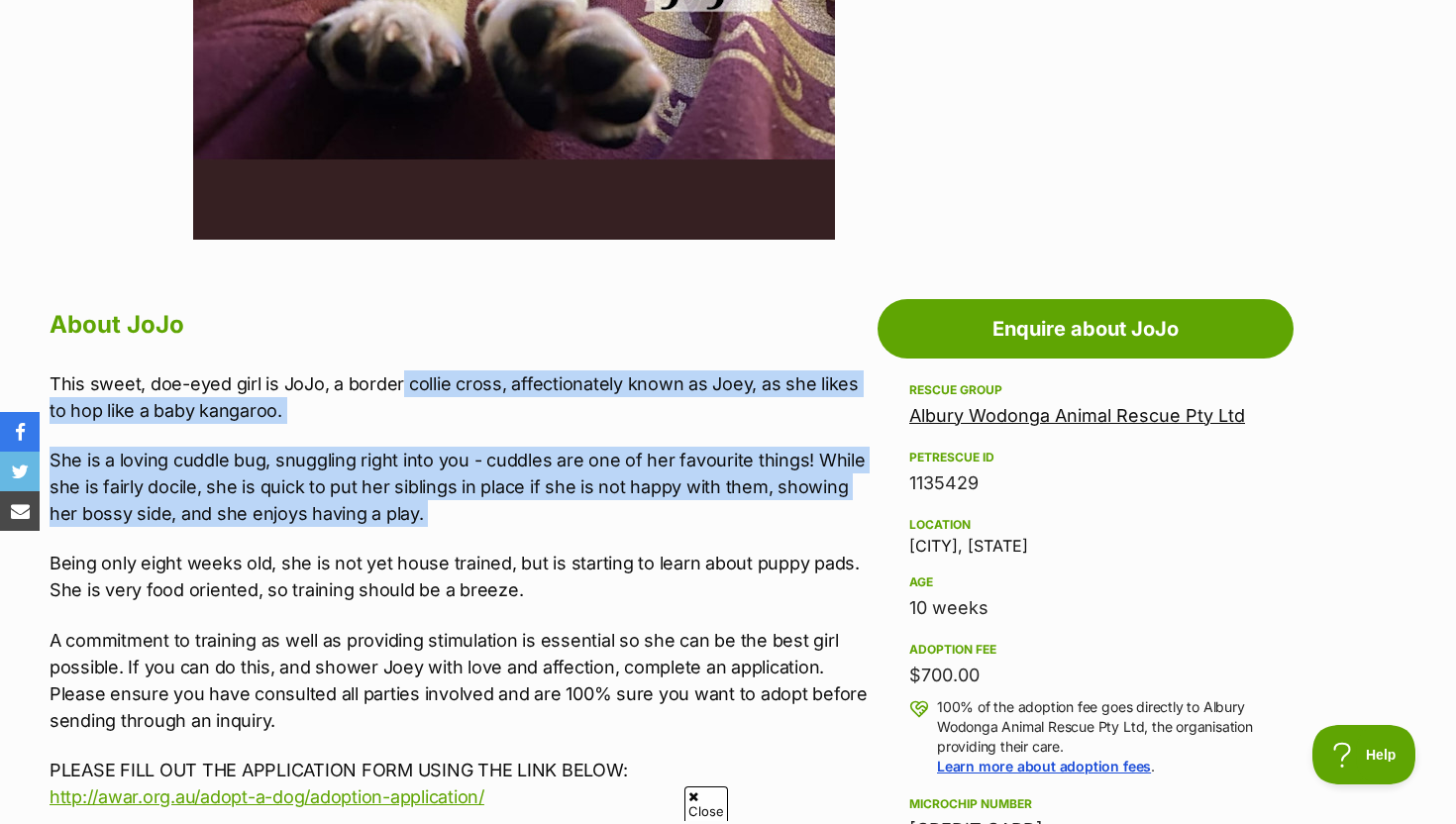 drag, startPoint x: 406, startPoint y: 391, endPoint x: 531, endPoint y: 547, distance: 199.90248 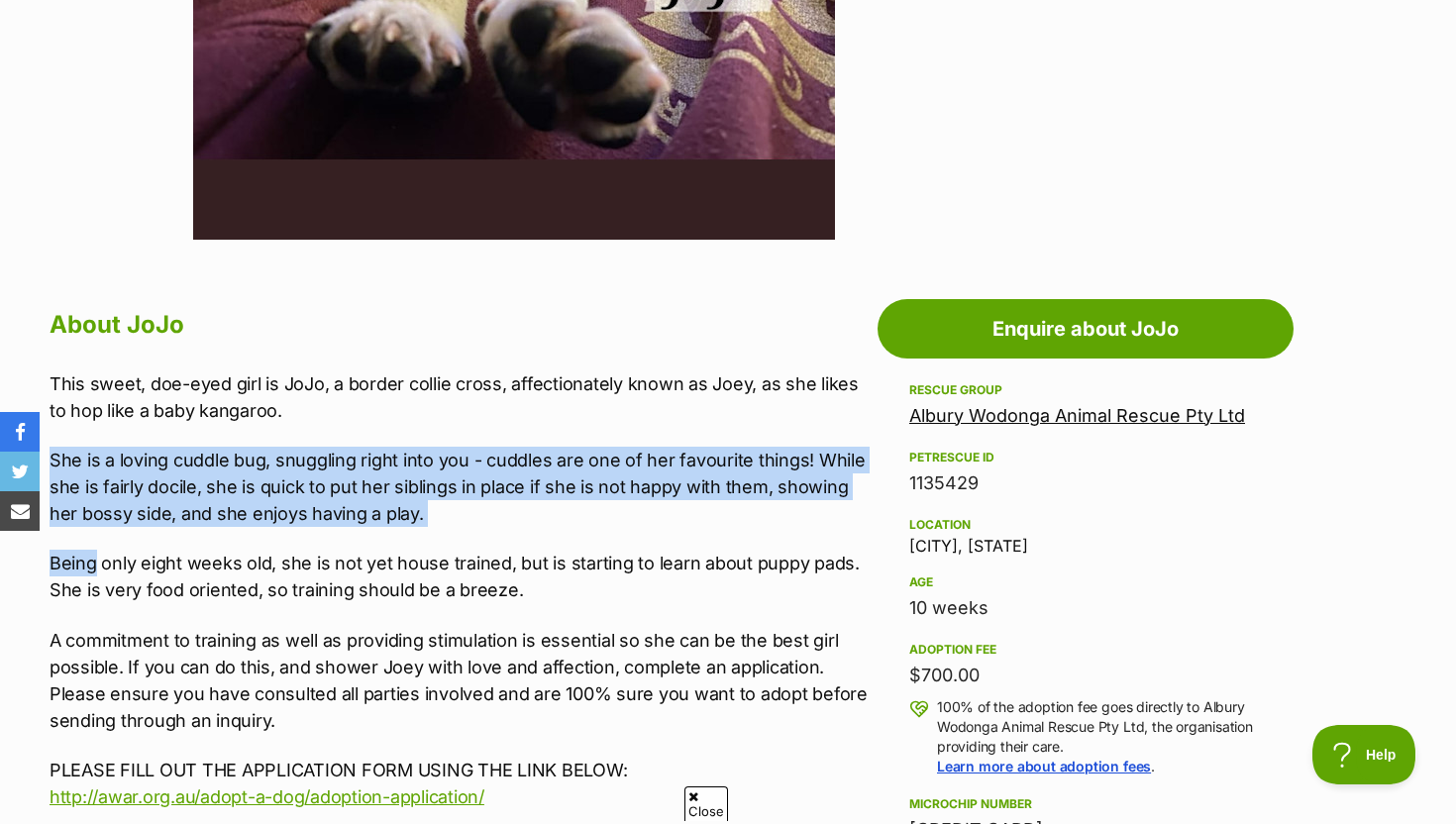 drag, startPoint x: 531, startPoint y: 546, endPoint x: 346, endPoint y: 427, distance: 219.96818 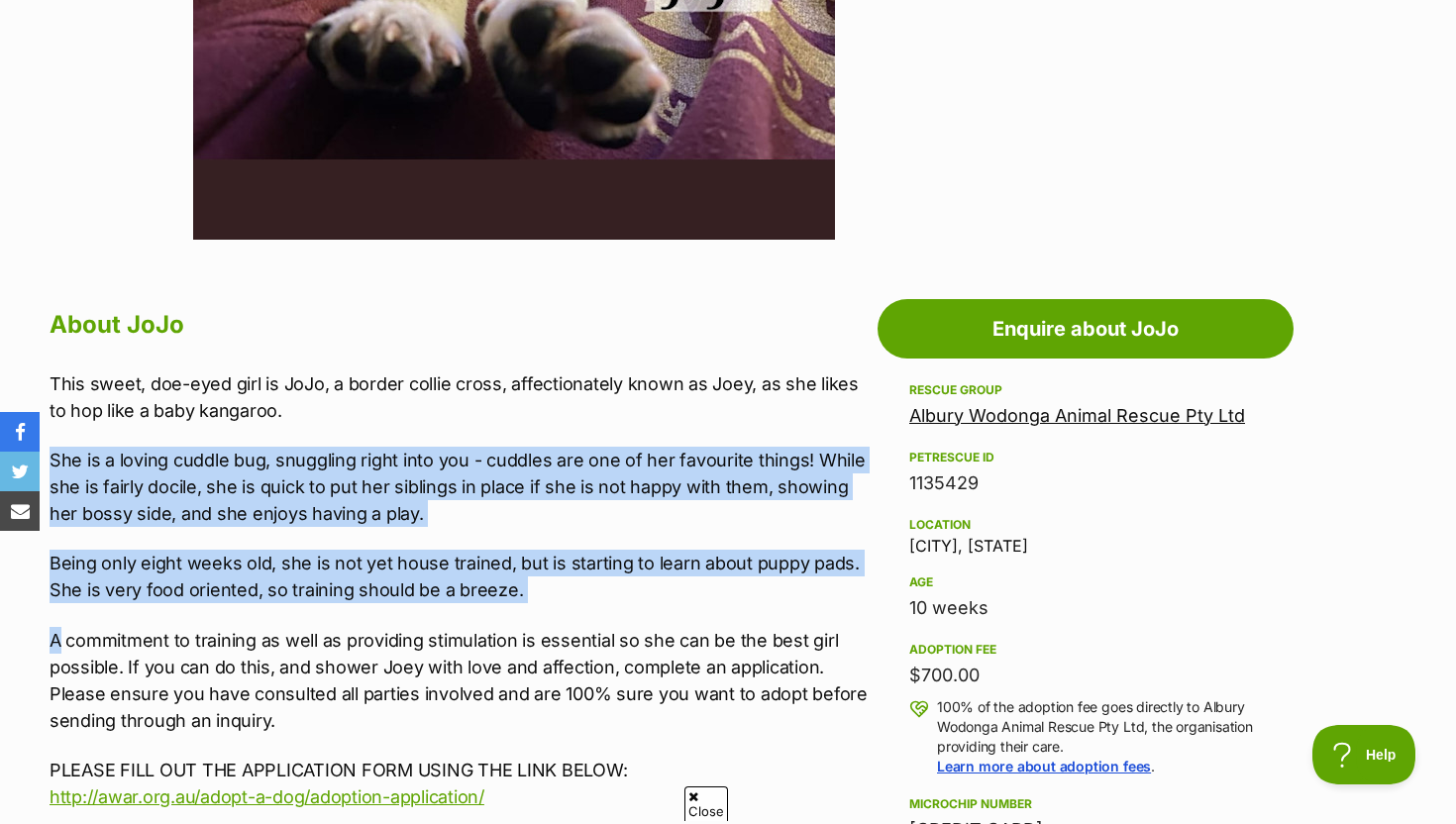 drag, startPoint x: 346, startPoint y: 427, endPoint x: 482, endPoint y: 613, distance: 230.41701 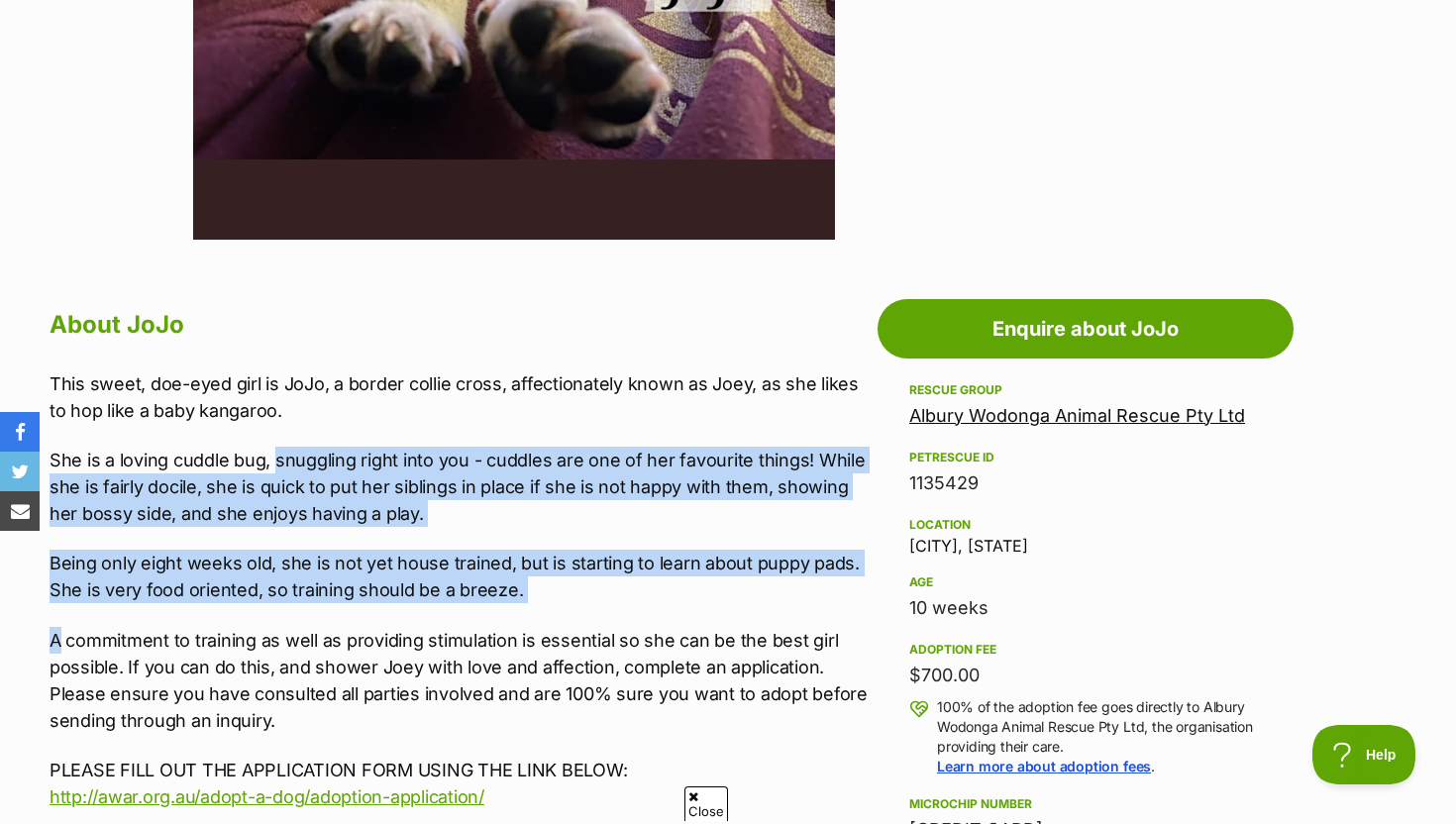 drag, startPoint x: 482, startPoint y: 613, endPoint x: 310, endPoint y: 467, distance: 225.61028 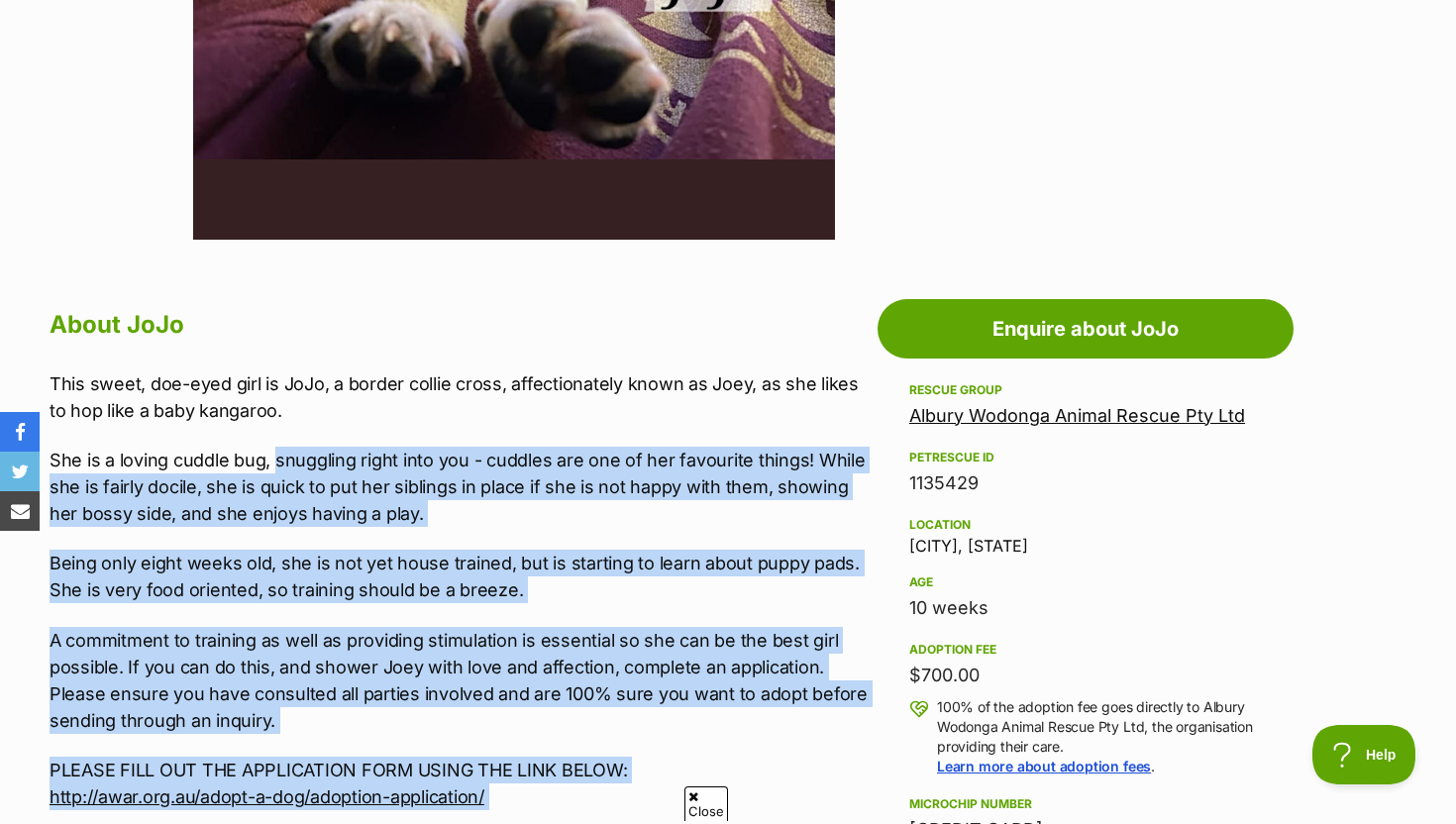 drag, startPoint x: 310, startPoint y: 467, endPoint x: 577, endPoint y: 789, distance: 418.2977 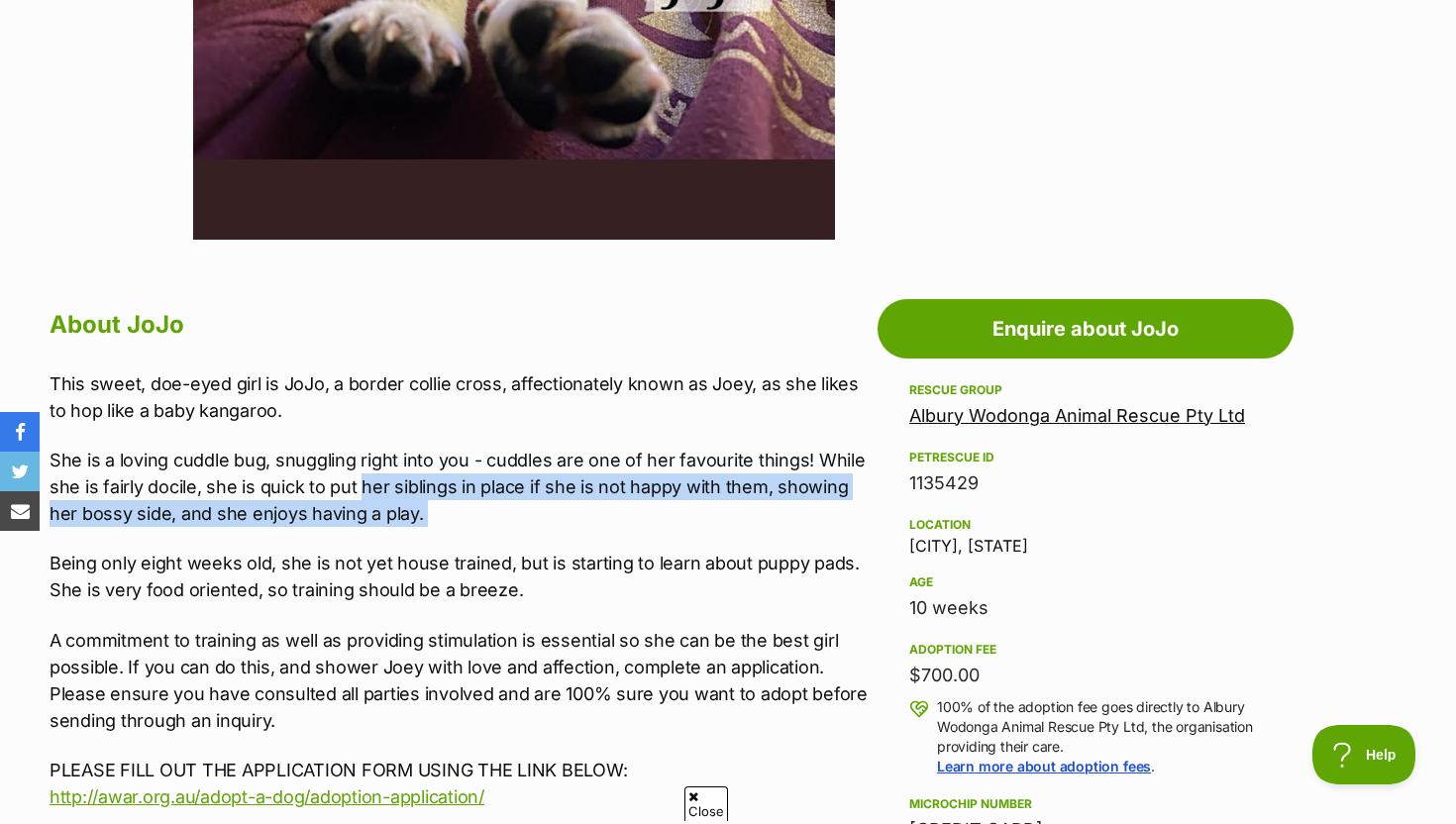 drag, startPoint x: 361, startPoint y: 482, endPoint x: 473, endPoint y: 529, distance: 121.461928 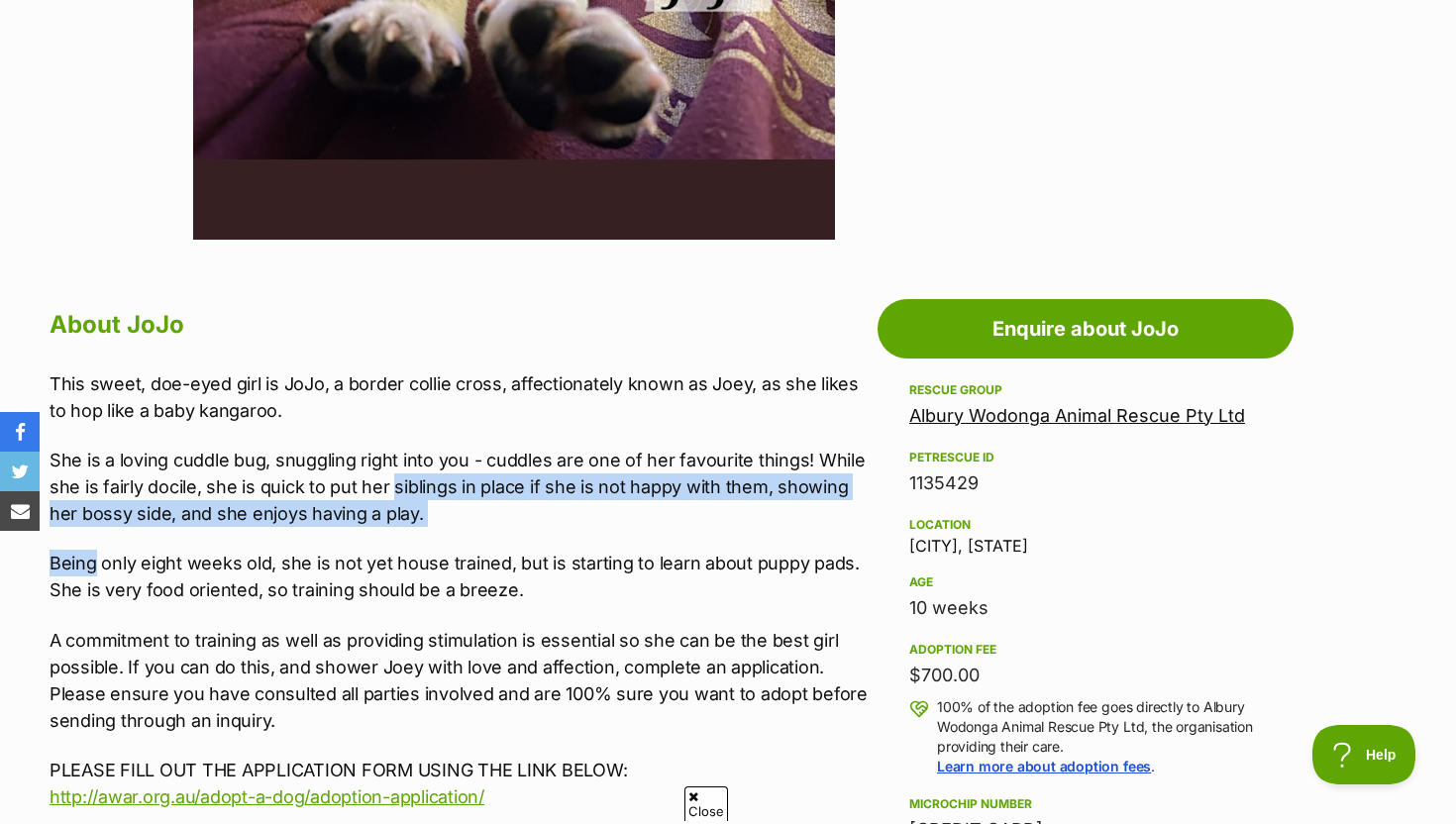 drag, startPoint x: 473, startPoint y: 529, endPoint x: 415, endPoint y: 499, distance: 65.299311 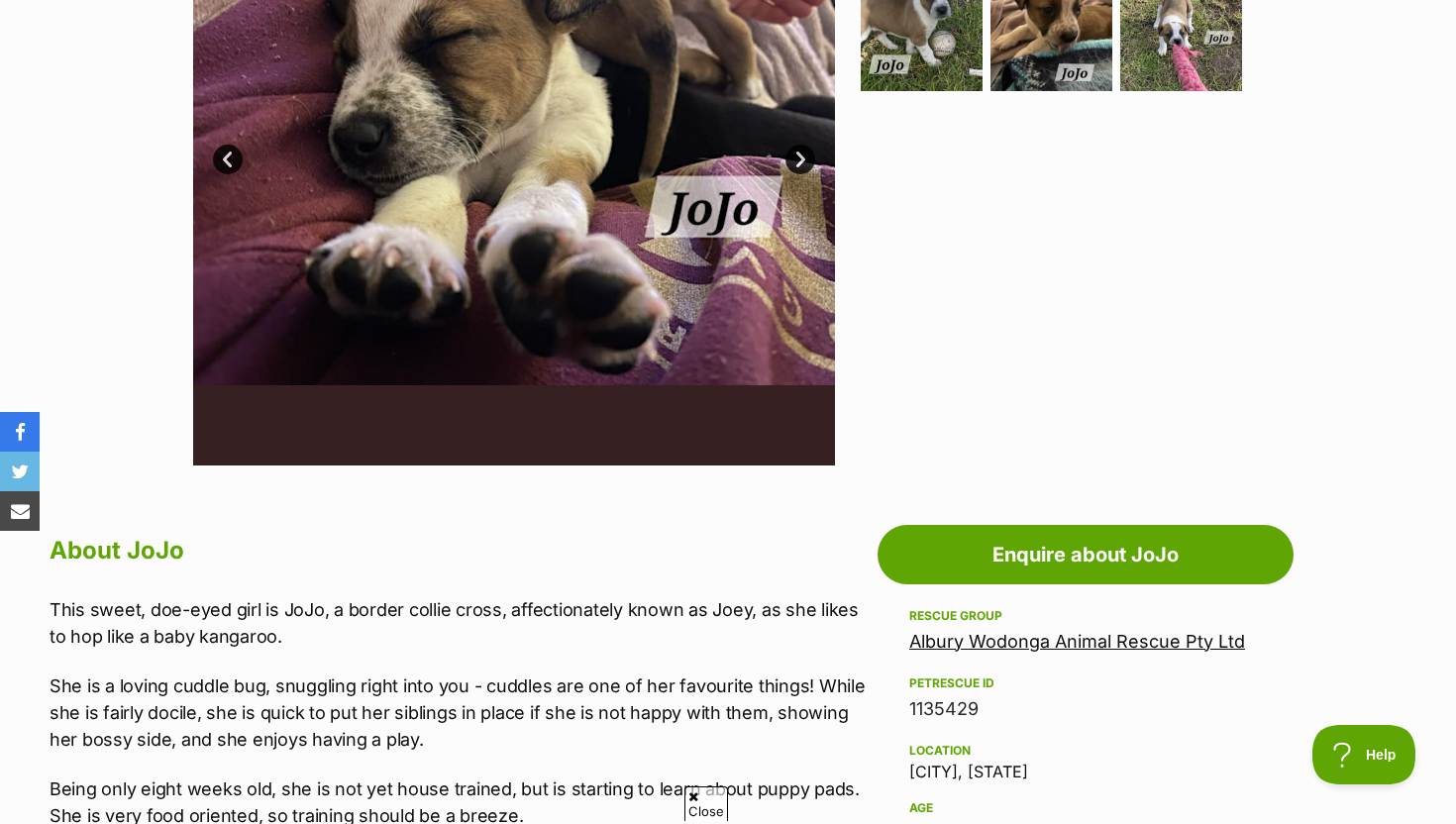 scroll, scrollTop: 172, scrollLeft: 0, axis: vertical 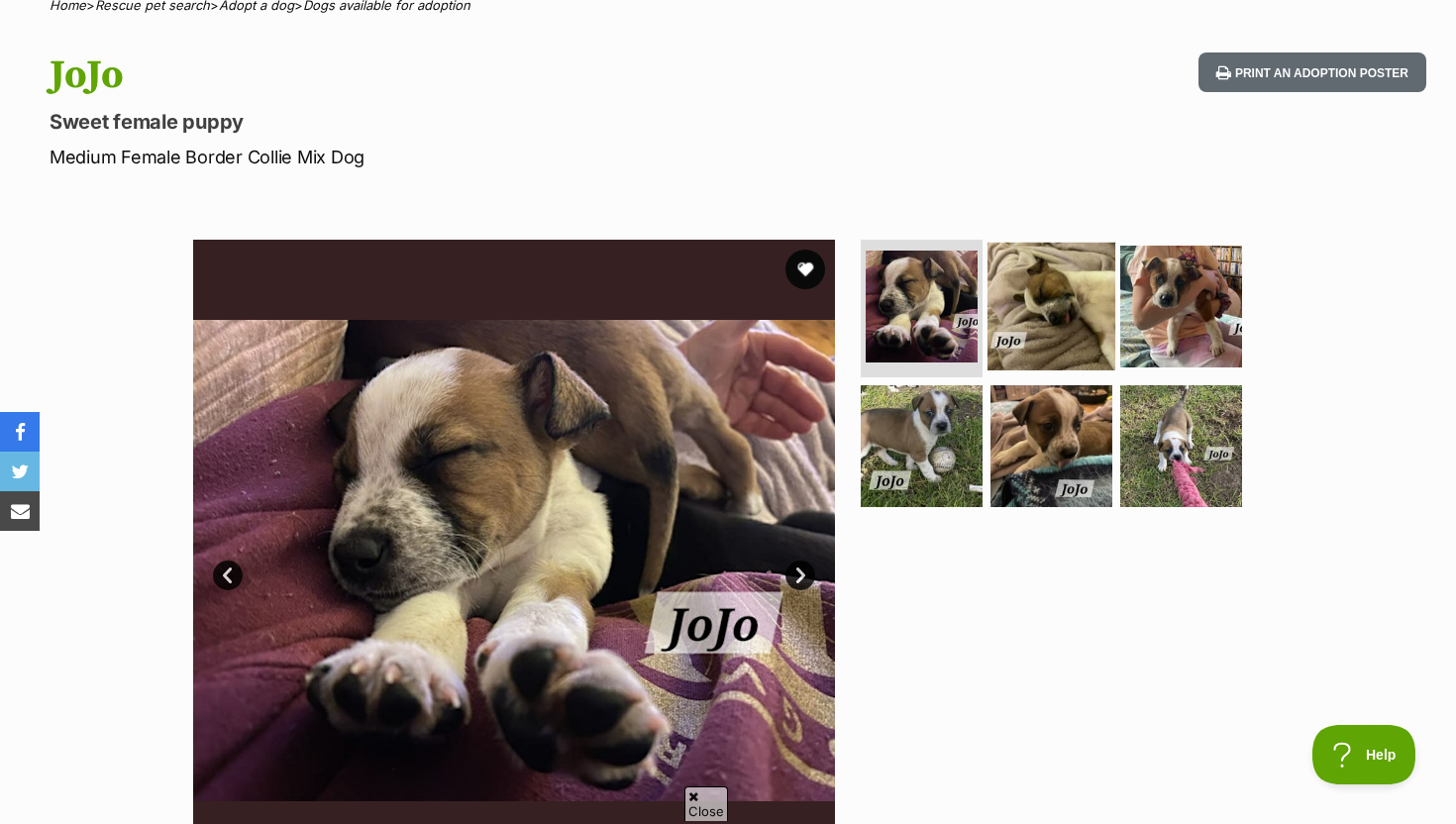 click at bounding box center (1051, 305) 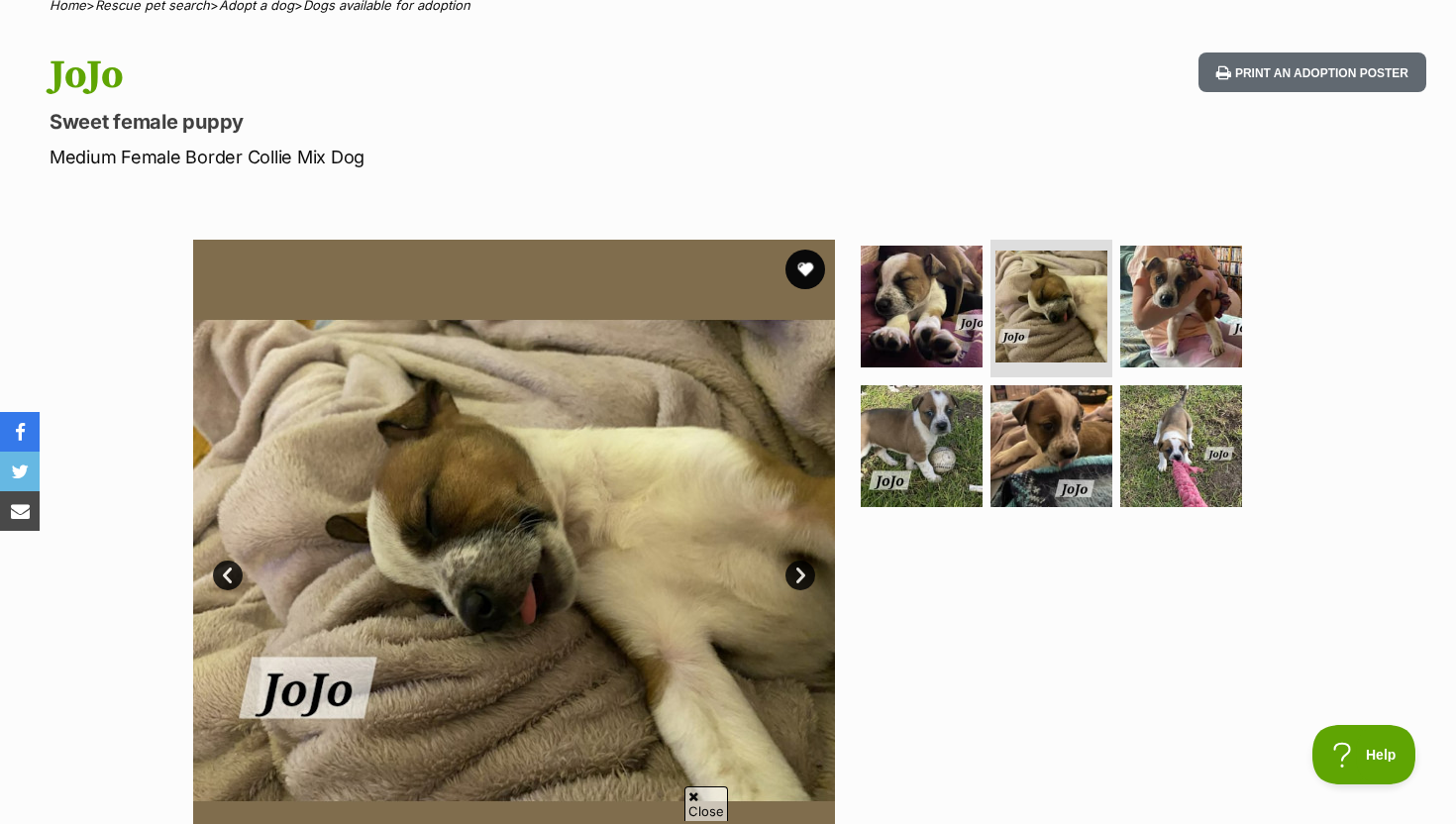click at bounding box center [1060, 380] 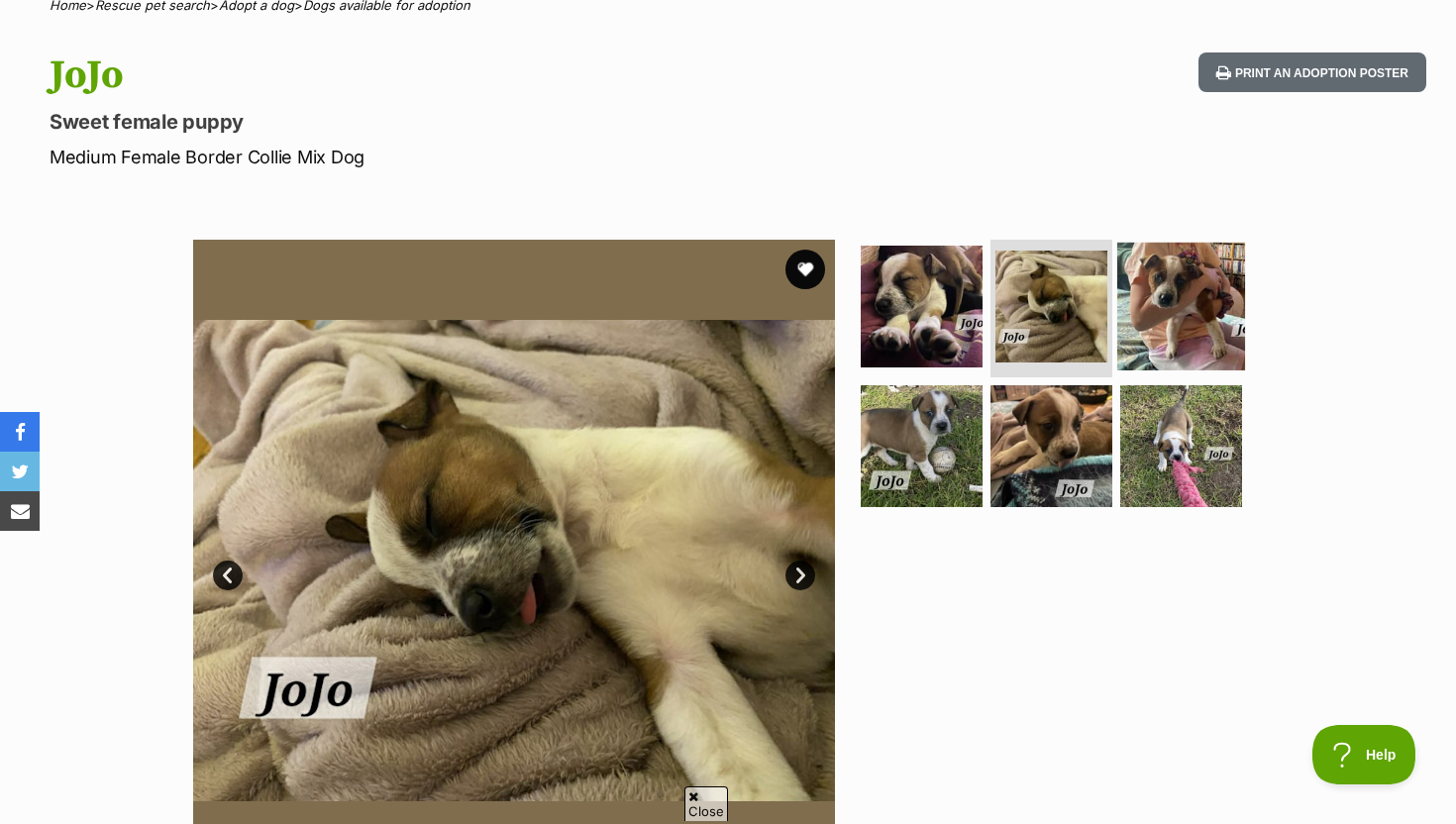 click at bounding box center (1181, 305) 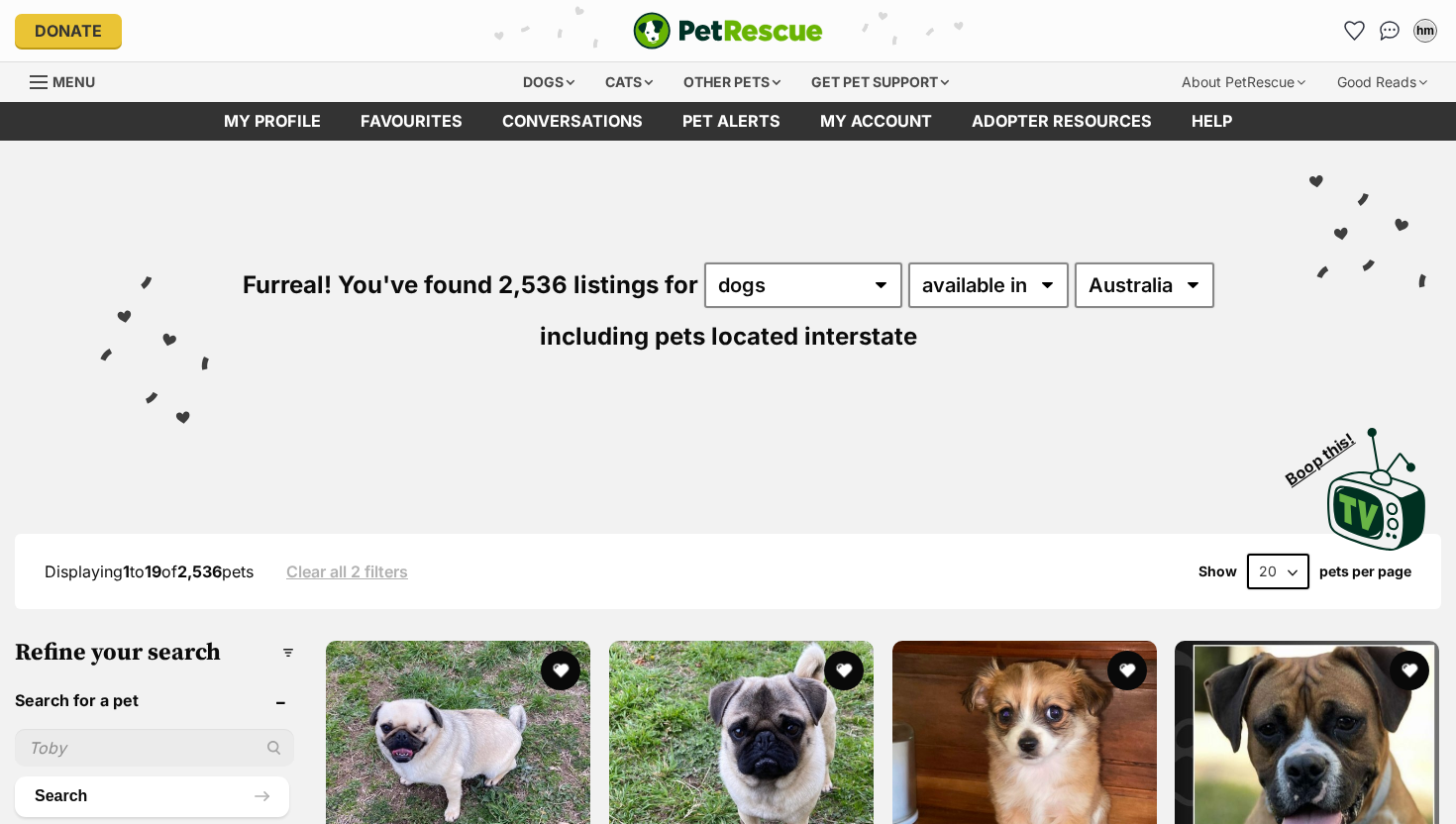 scroll, scrollTop: 0, scrollLeft: 0, axis: both 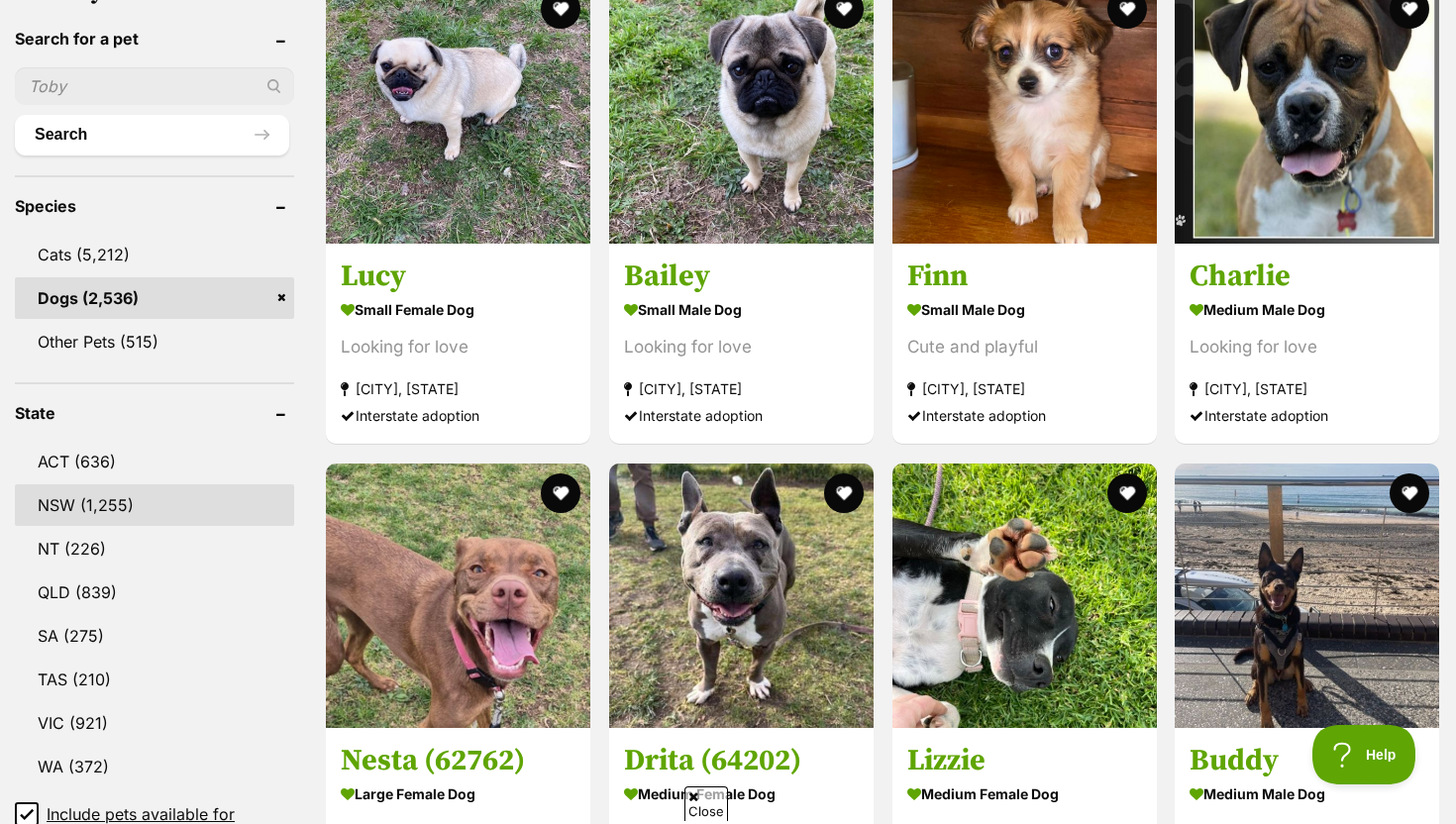 click on "NSW (1,255)" at bounding box center [155, 505] 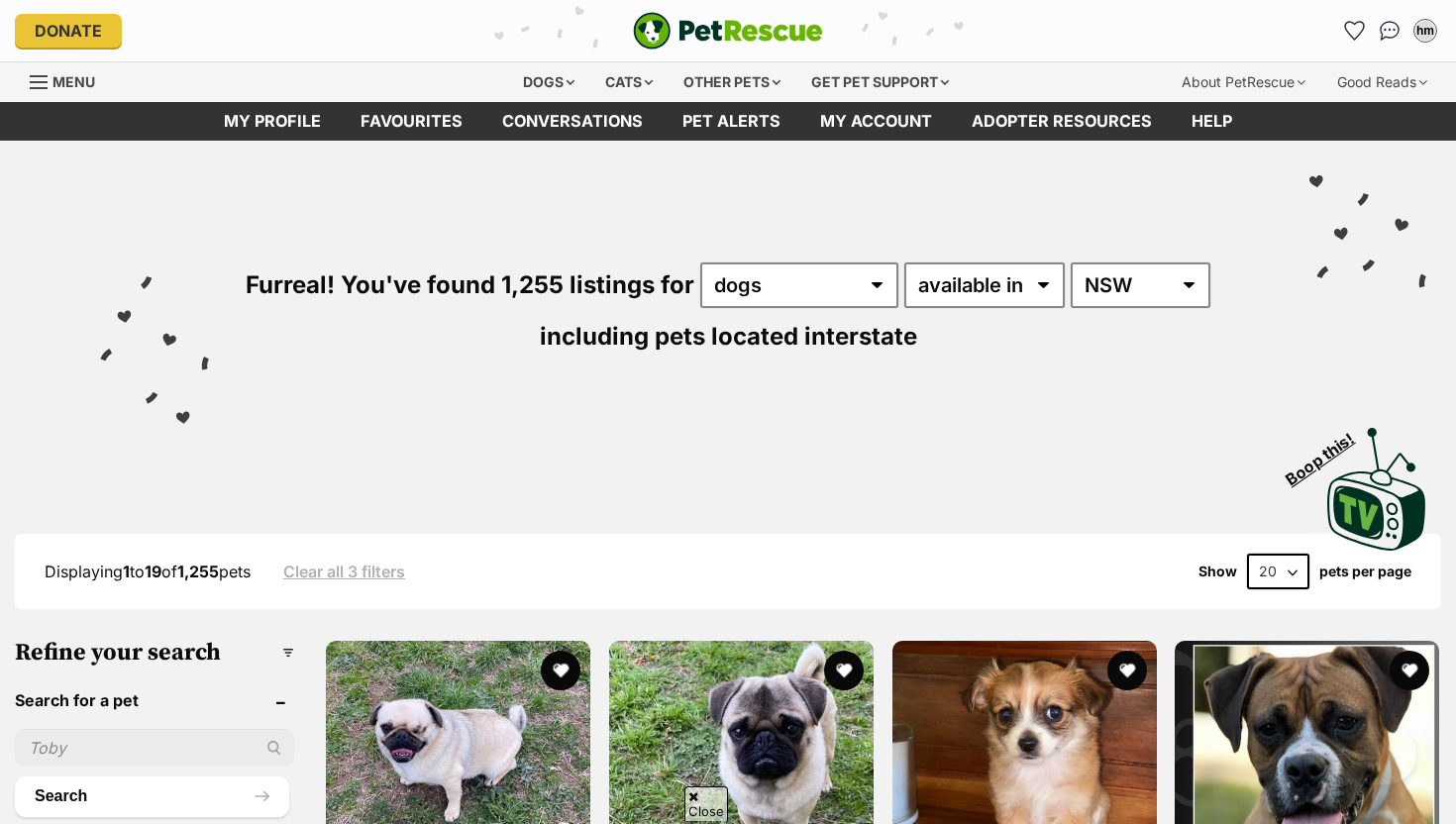 scroll, scrollTop: 1353, scrollLeft: 0, axis: vertical 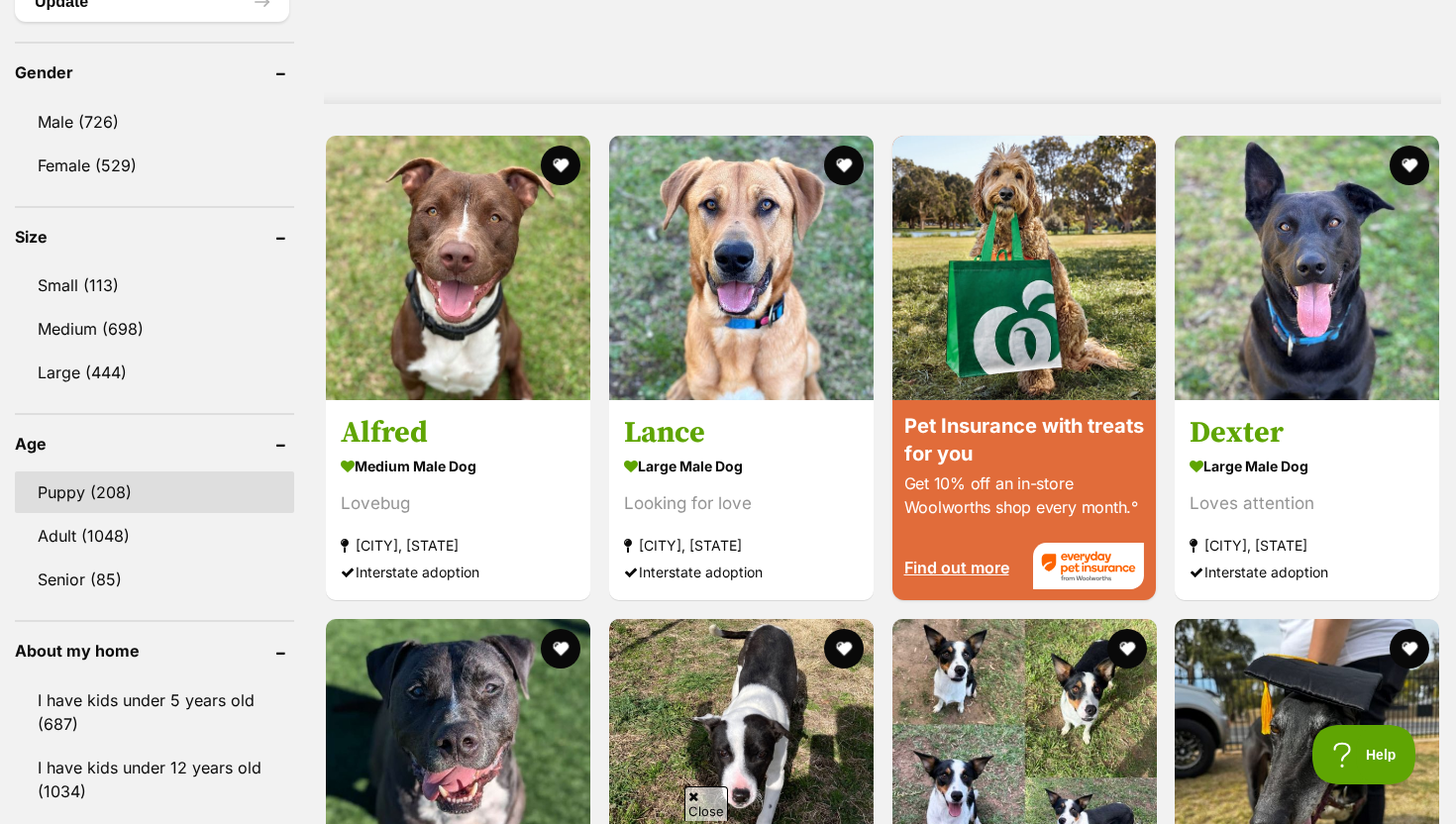 click on "Puppy (208)" at bounding box center (155, 492) 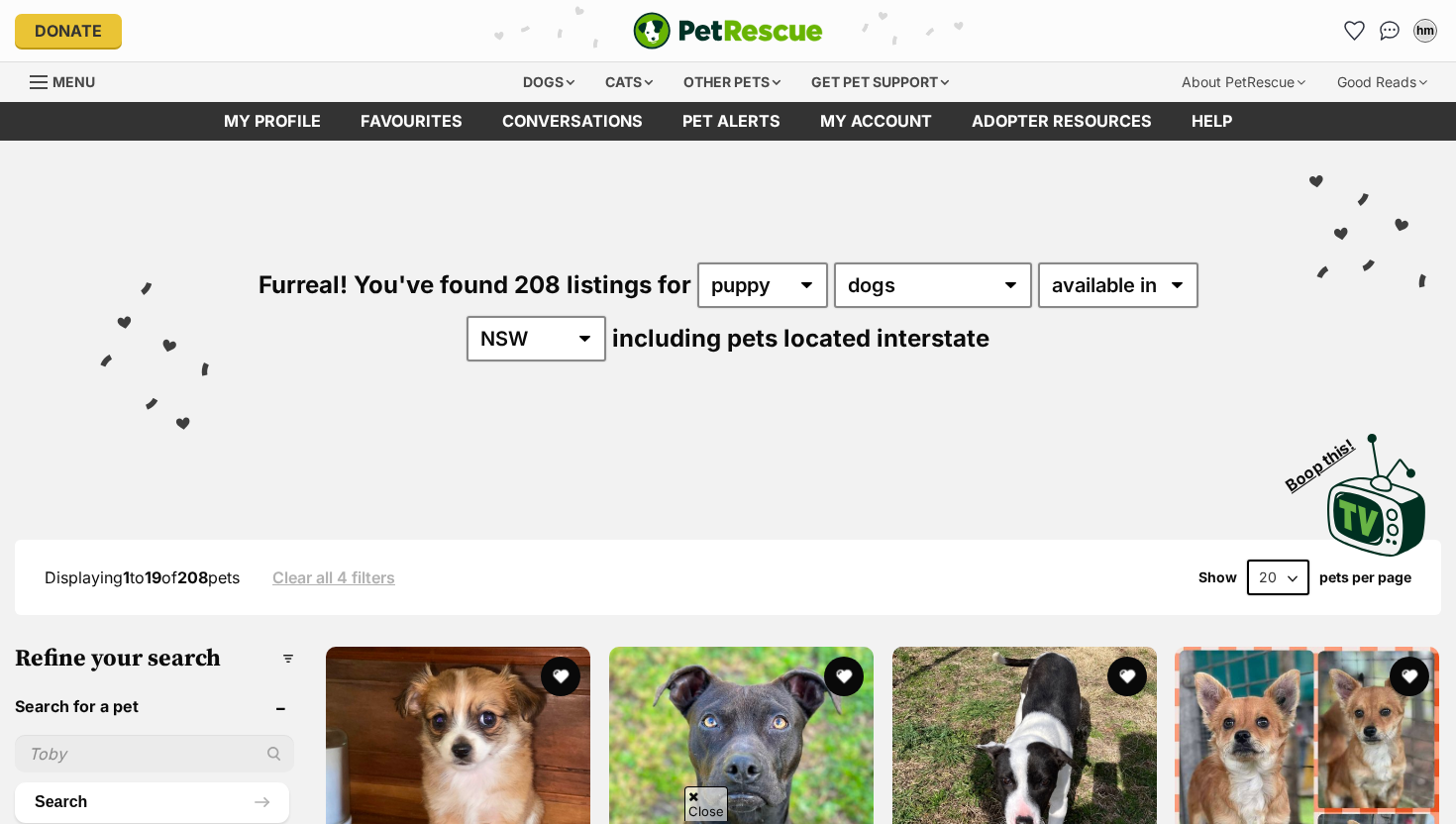 scroll, scrollTop: 553, scrollLeft: 0, axis: vertical 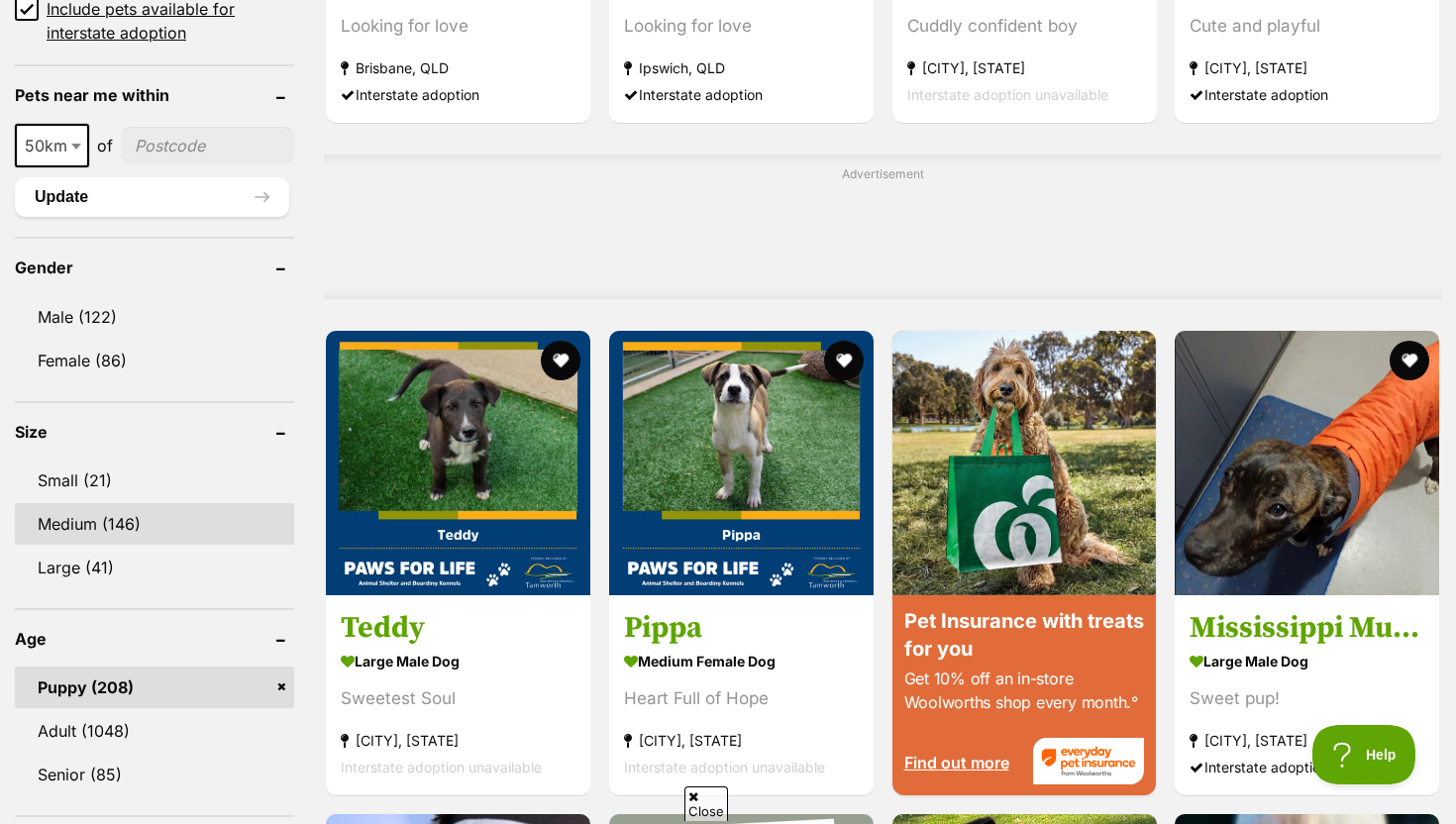 click on "Medium (146)" at bounding box center (155, 524) 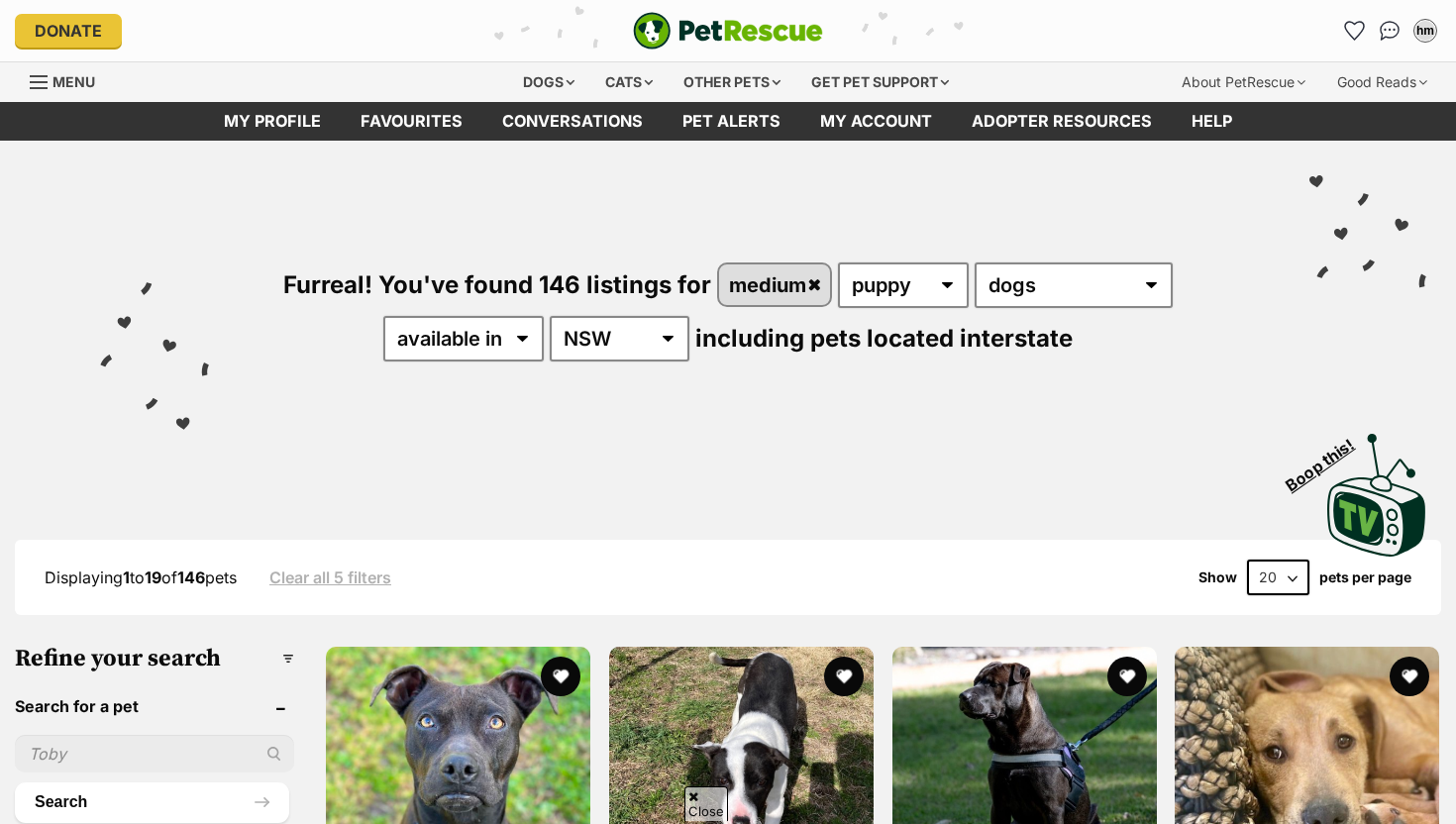 scroll, scrollTop: 335, scrollLeft: 0, axis: vertical 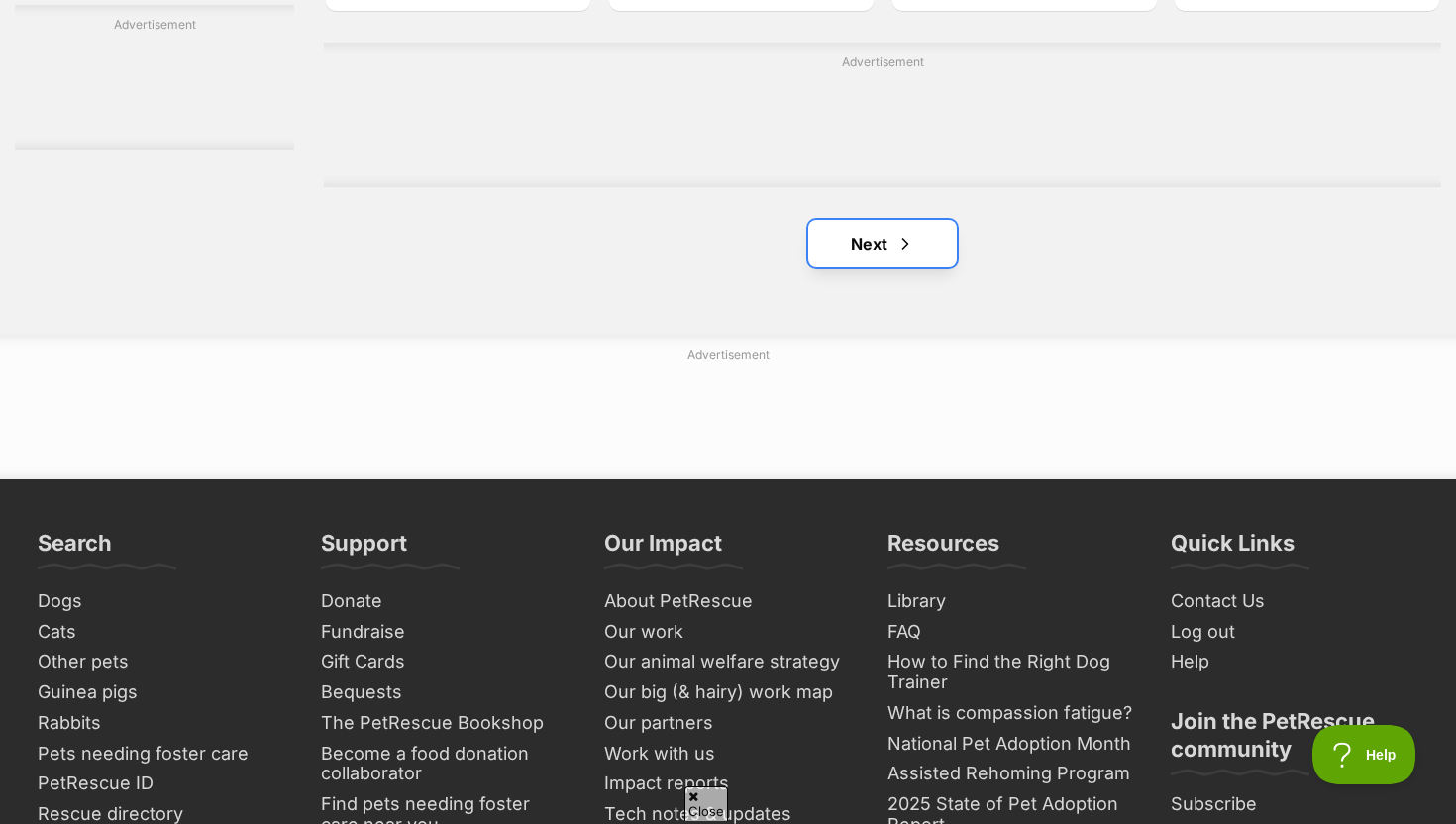click on "Next" at bounding box center [883, 244] 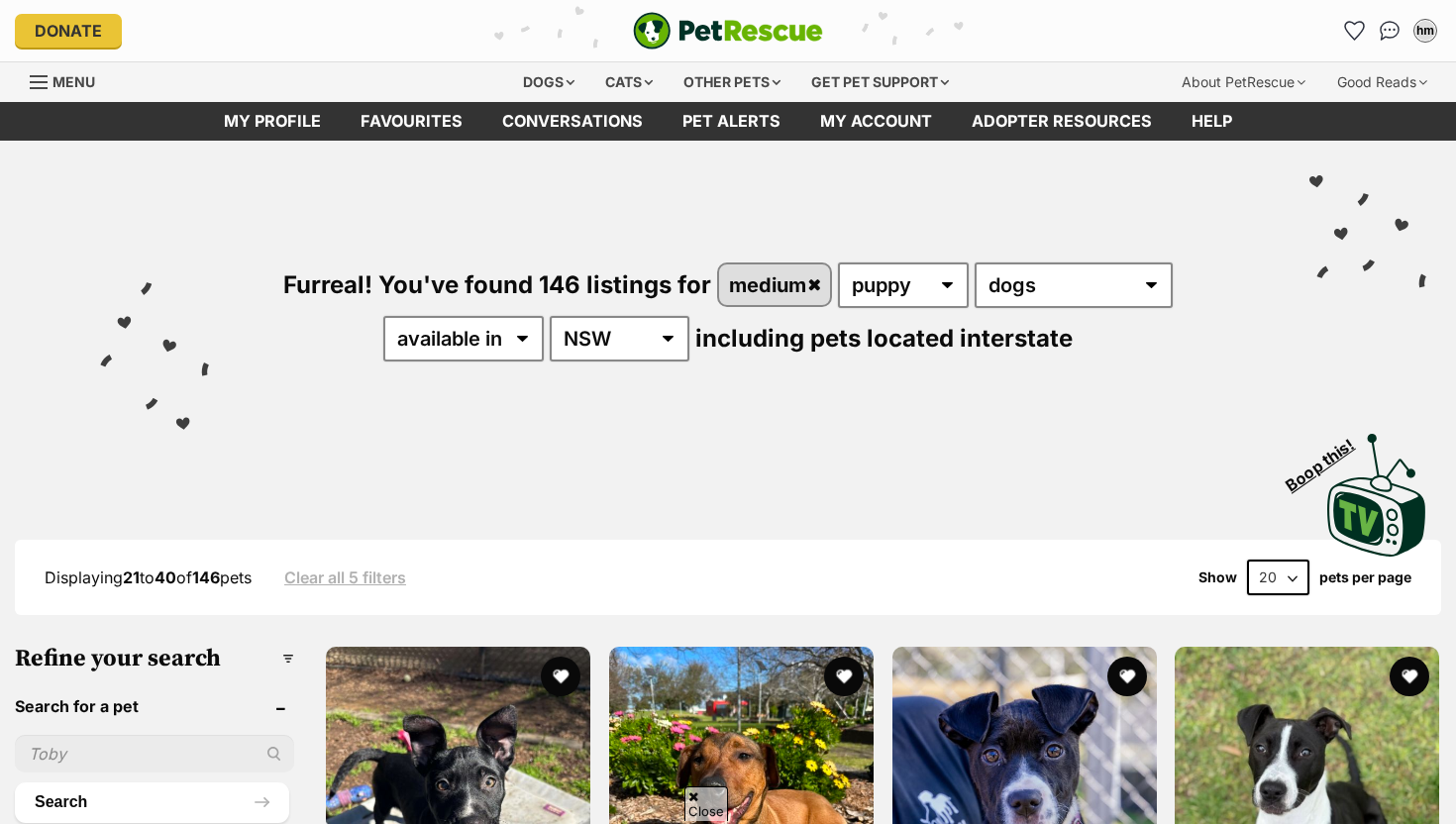 scroll, scrollTop: 241, scrollLeft: 0, axis: vertical 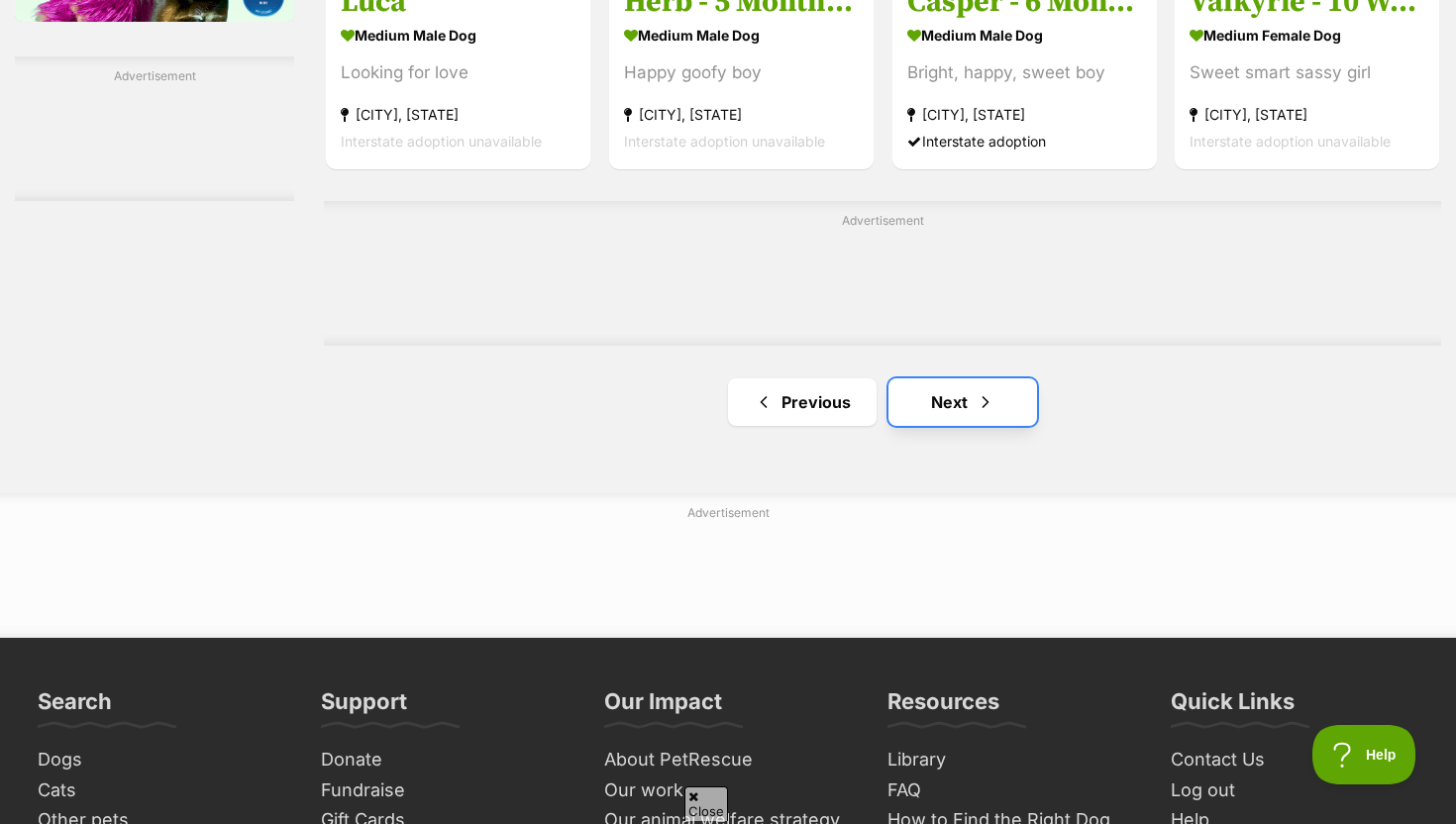 click on "Next" at bounding box center (963, 402) 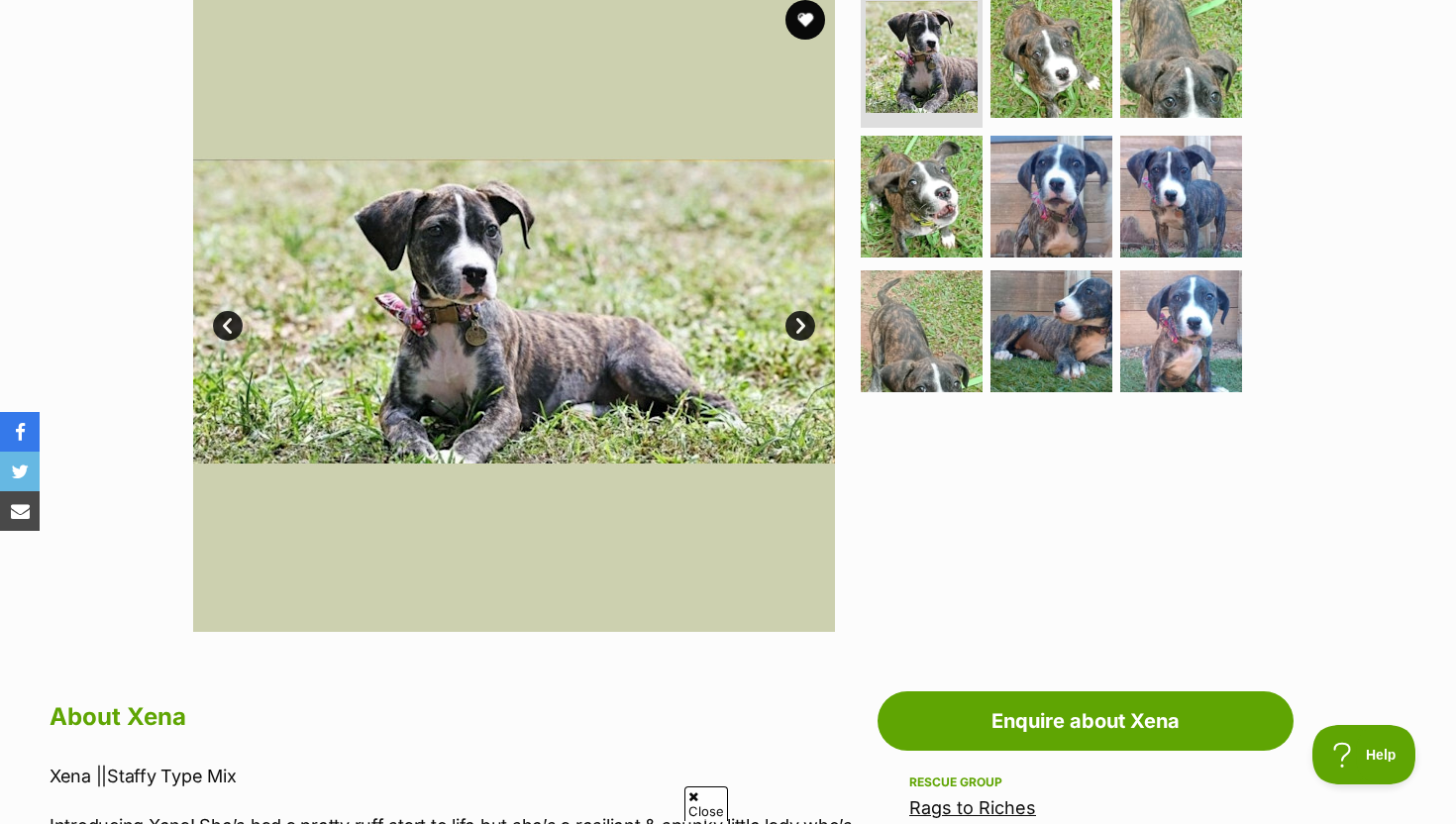 scroll, scrollTop: 0, scrollLeft: 0, axis: both 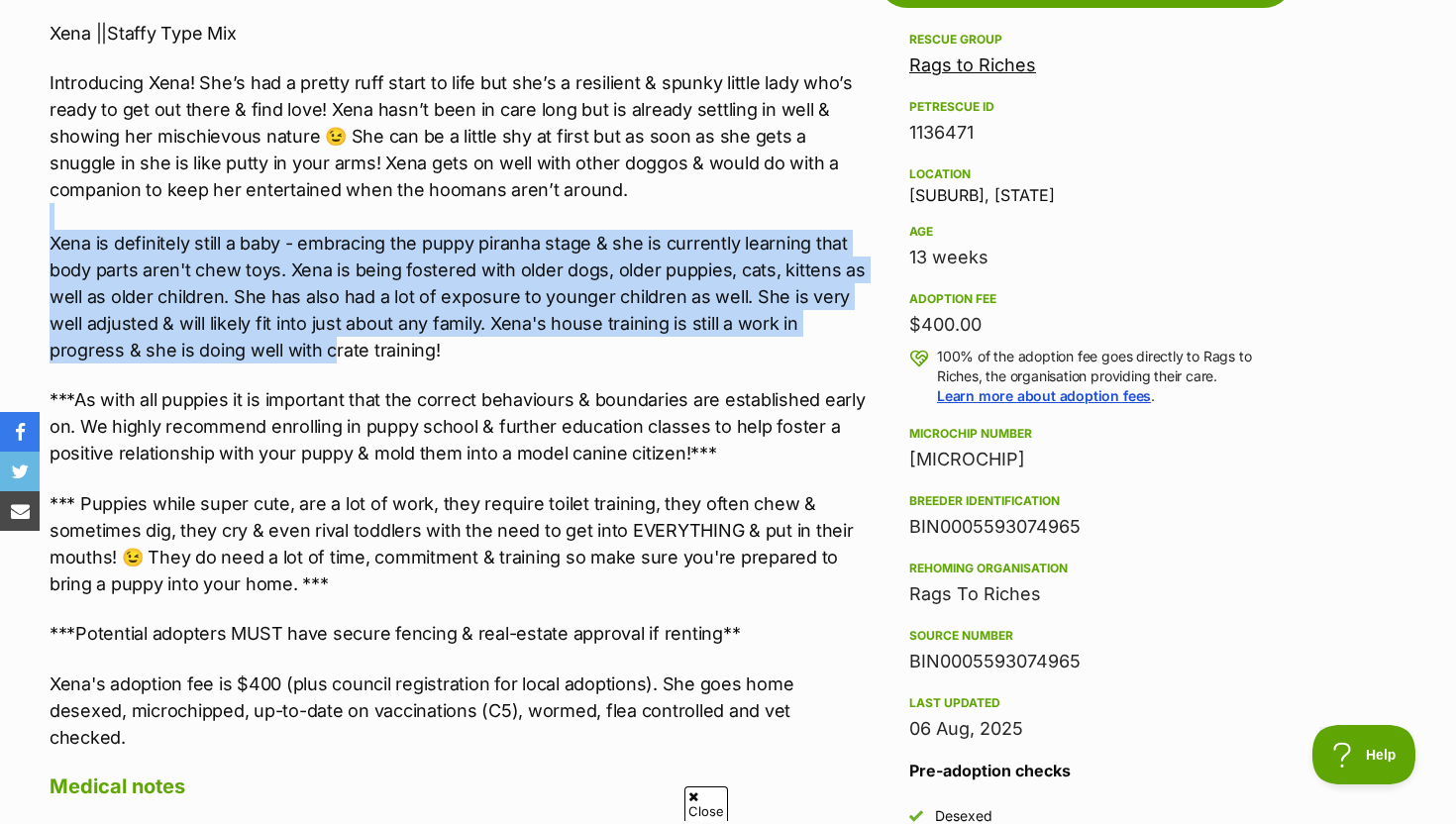 drag, startPoint x: 151, startPoint y: 220, endPoint x: 370, endPoint y: 350, distance: 254.6782 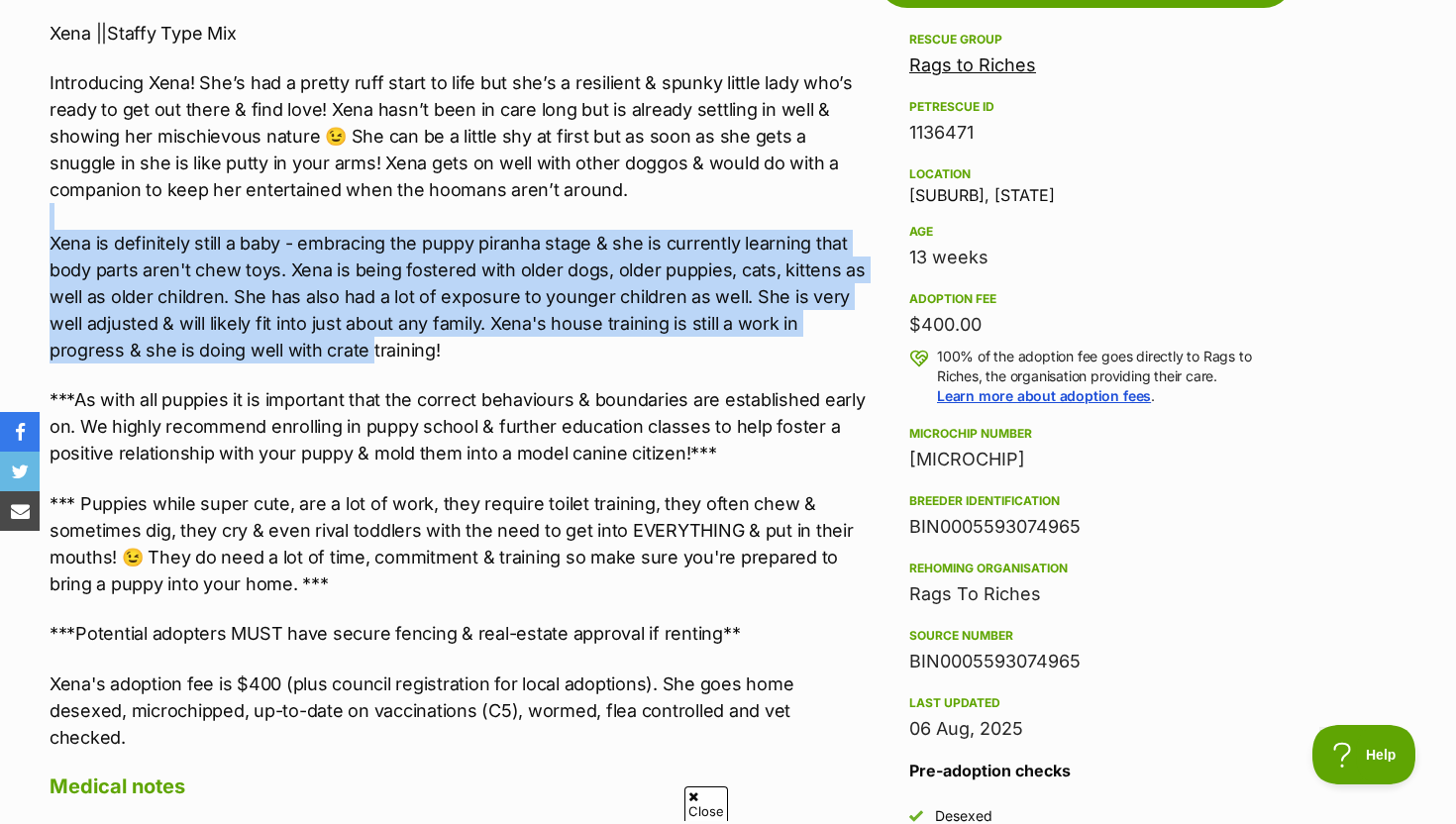 click on "Introducing Xena! She’s had a pretty ruff start to life but she’s a resilient & spunky little lady who’s ready to get out there & find love! Xena hasn’t been in care long but is already settling in well & showing her mischievous nature 😉 She can be a little shy at first but as soon as she gets a snuggle in she is like putty in your arms! Xena gets on well with other doggos & would do with a companion to keep her entertained when the hoomans aren’t around.
Xena is definitely still a baby - embracing the puppy piranha stage & she is currently learning that body parts aren't chew toys. Xena is being fostered with older dogs, older puppies, cats, kittens as well as older children. She has also had a lot of exposure to younger children as well. She is very well adjusted & will likely fit into just about any family. Xena's house training is still a work in progress & she is doing well with crate training!" at bounding box center (459, 216) 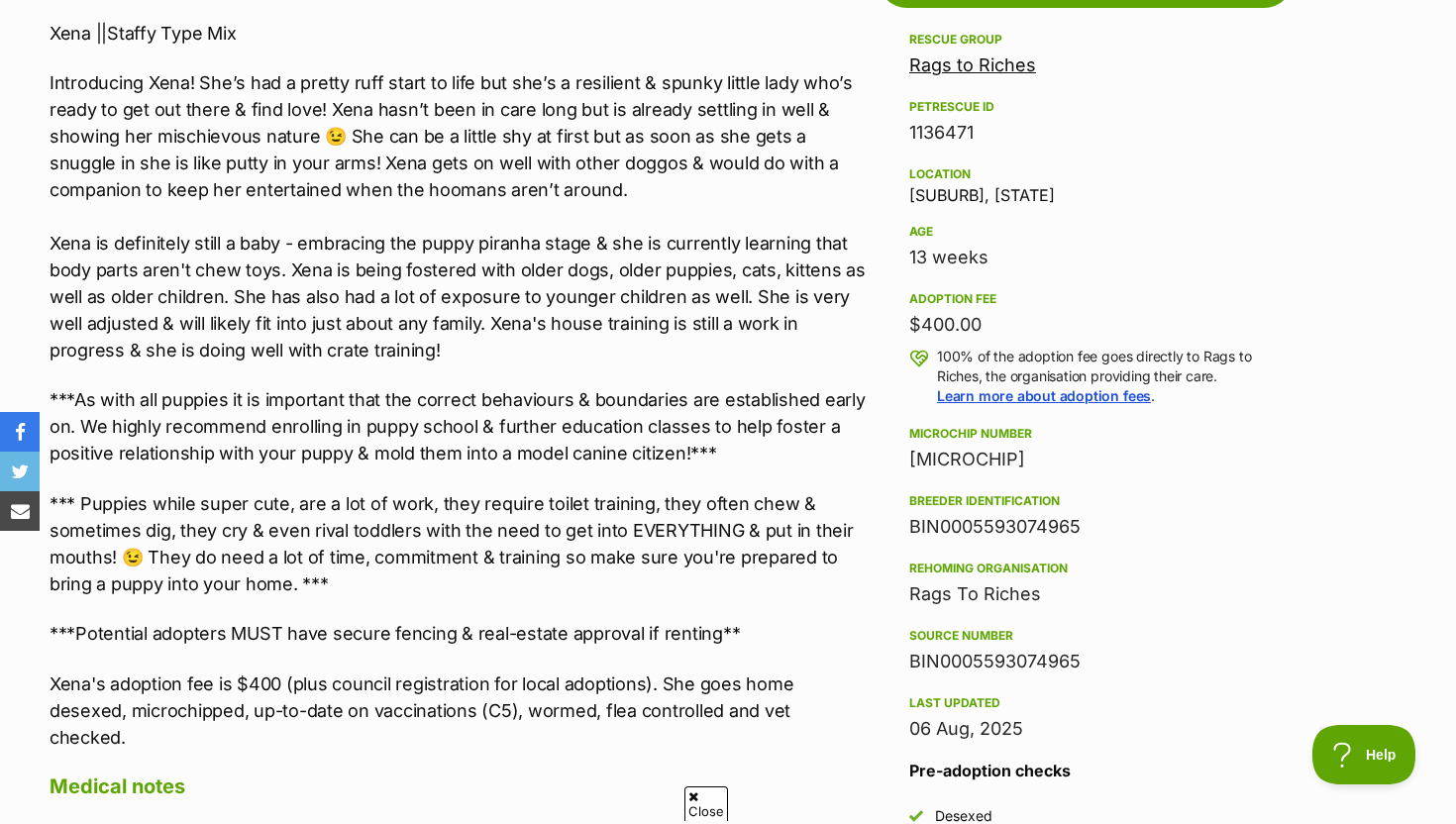 drag, startPoint x: 906, startPoint y: 255, endPoint x: 1022, endPoint y: 255, distance: 116 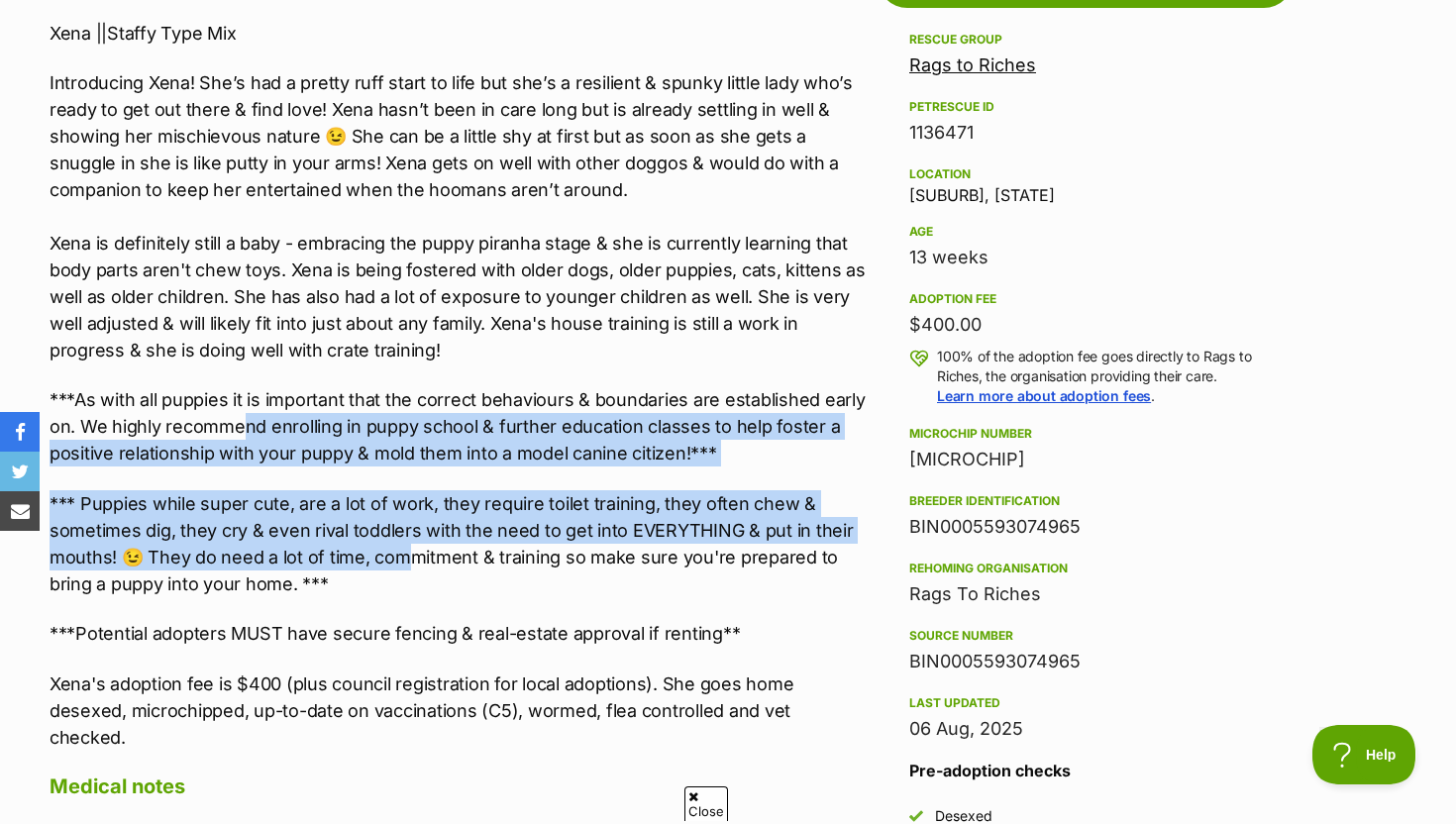 drag, startPoint x: 244, startPoint y: 431, endPoint x: 402, endPoint y: 558, distance: 202.71408 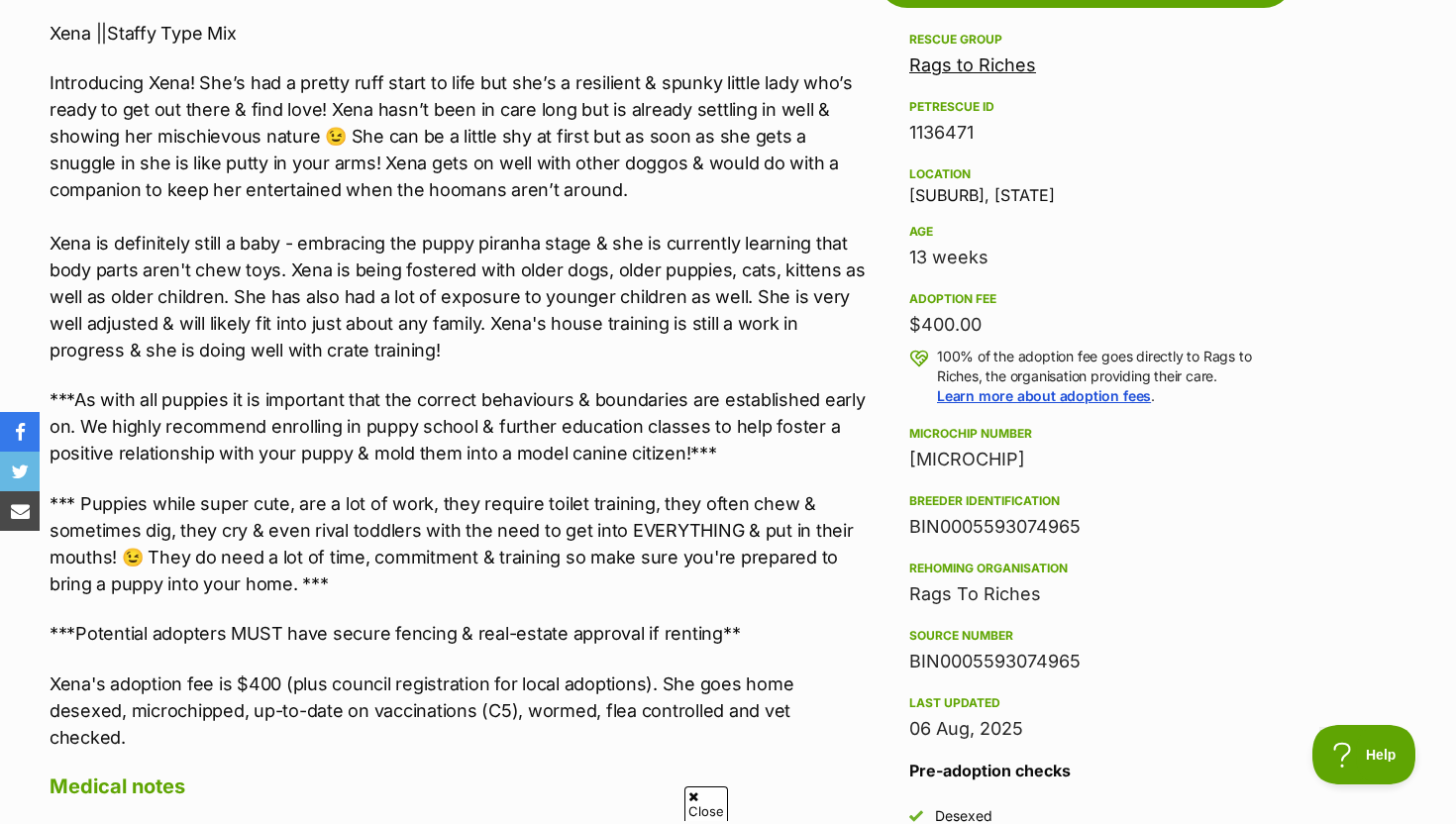 click on "*** Puppies while super cute, are a lot of work, they require toilet training, they often chew & sometimes dig, they cry & even rival toddlers with the need to get into EVERYTHING & put in their mouths! 😉 They do need a lot of time, commitment & training so make sure you're prepared to bring a puppy into your home. ***" at bounding box center (459, 544) 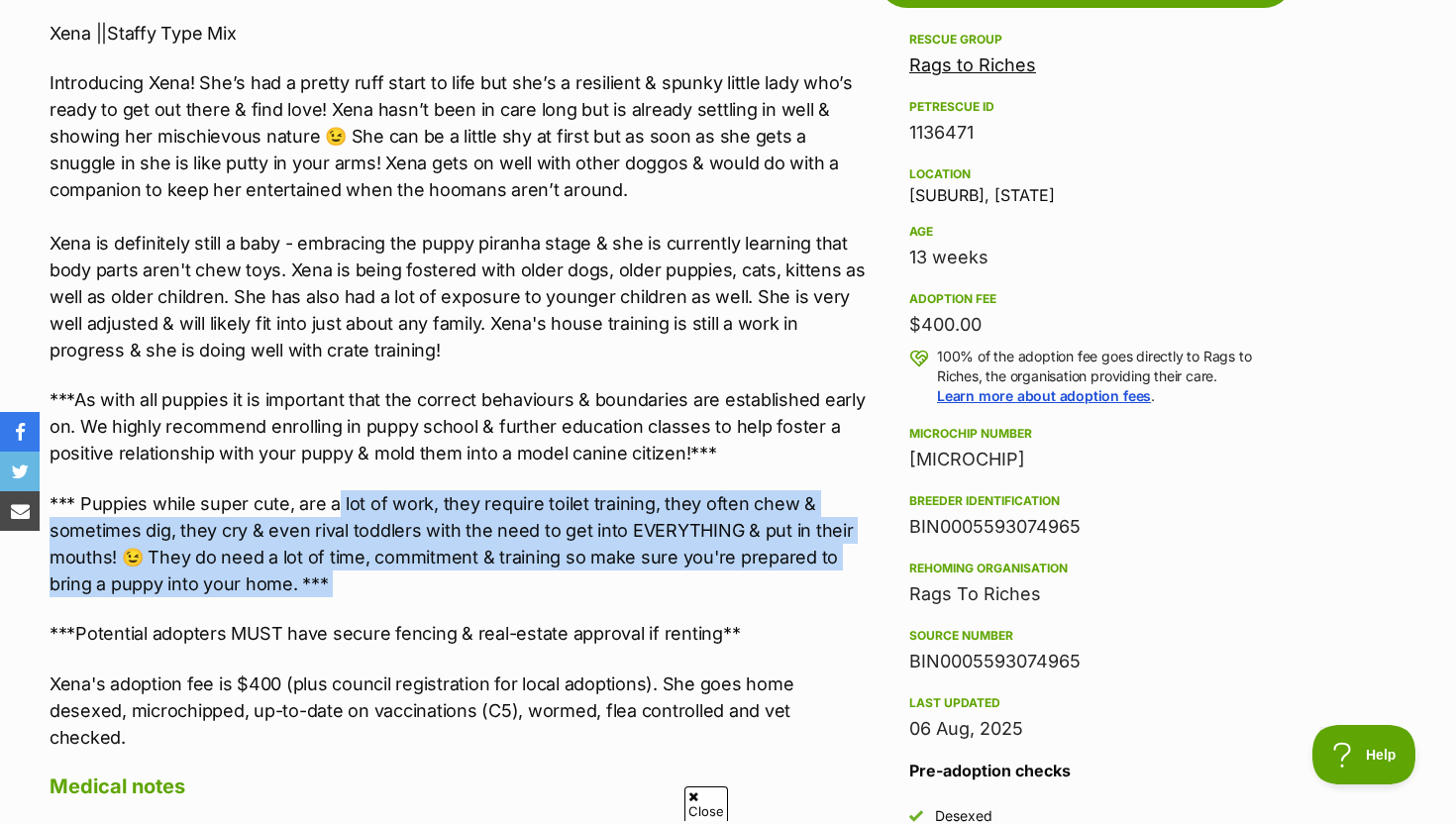 drag, startPoint x: 410, startPoint y: 576, endPoint x: 304, endPoint y: 470, distance: 149.90664 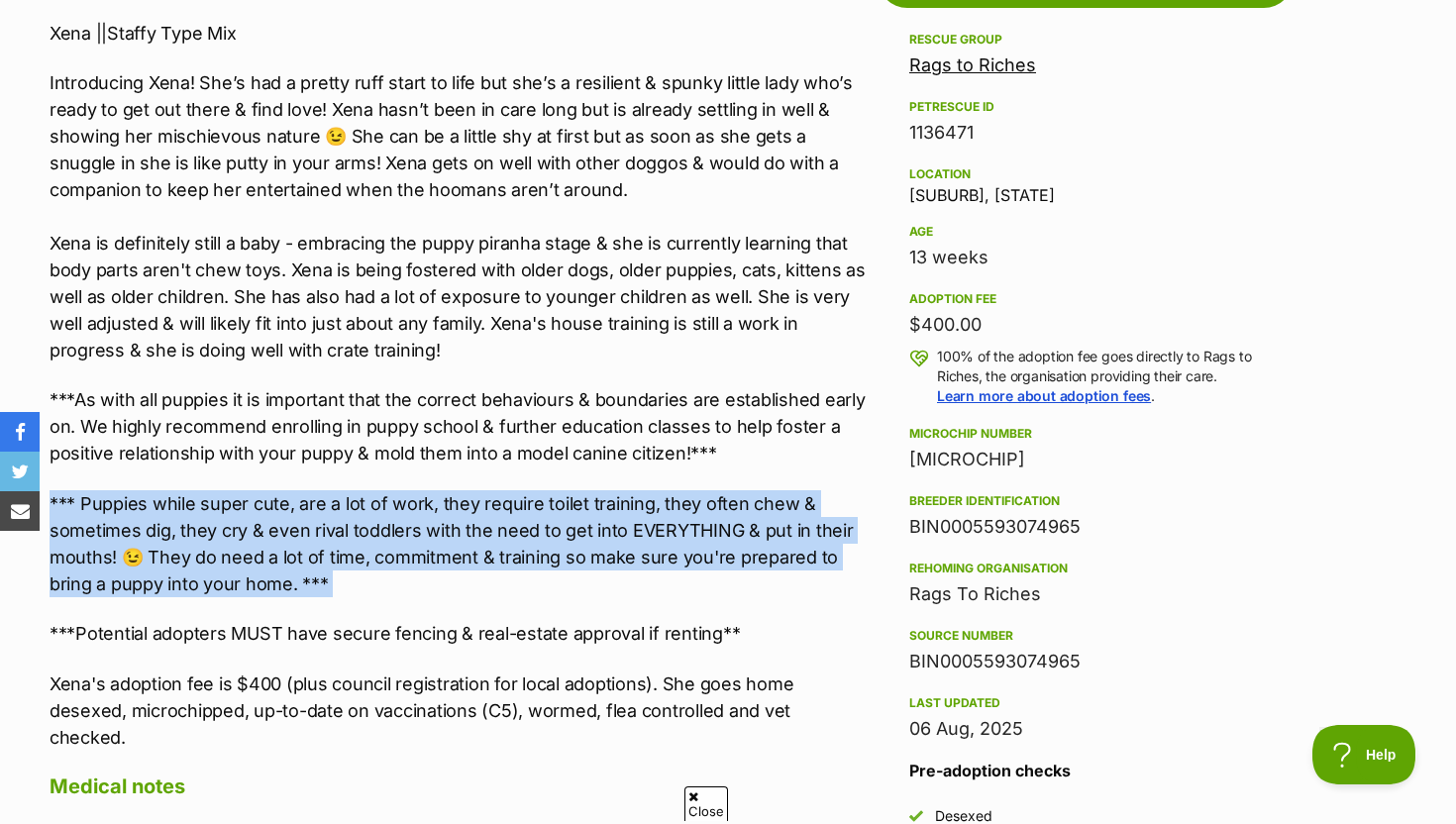 click on "Xena ||Staffy Type Mix
Introducing Xena! She’s had a pretty ruff start to life but she’s a resilient & spunky little lady who’s ready to get out there & find love! Xena hasn’t been in care long but is already settling in well & showing her mischievous nature 😉 She can be a little shy at first but as soon as she gets a snuggle in she is like putty in your arms! Xena gets on well with other doggos & would do with a companion to keep her entertained when the hoomans aren’t around.
Xena is definitely still a baby - embracing the puppy piranha stage & she is currently learning that body parts aren't chew toys. Xena is being fostered with older dogs, older puppies, cats, kittens as well as older children. She has also had a lot of exposure to younger children as well. She is very well adjusted & will likely fit into just about any family. Xena's house training is still a work in progress & she is doing well with crate training!" at bounding box center [459, 385] 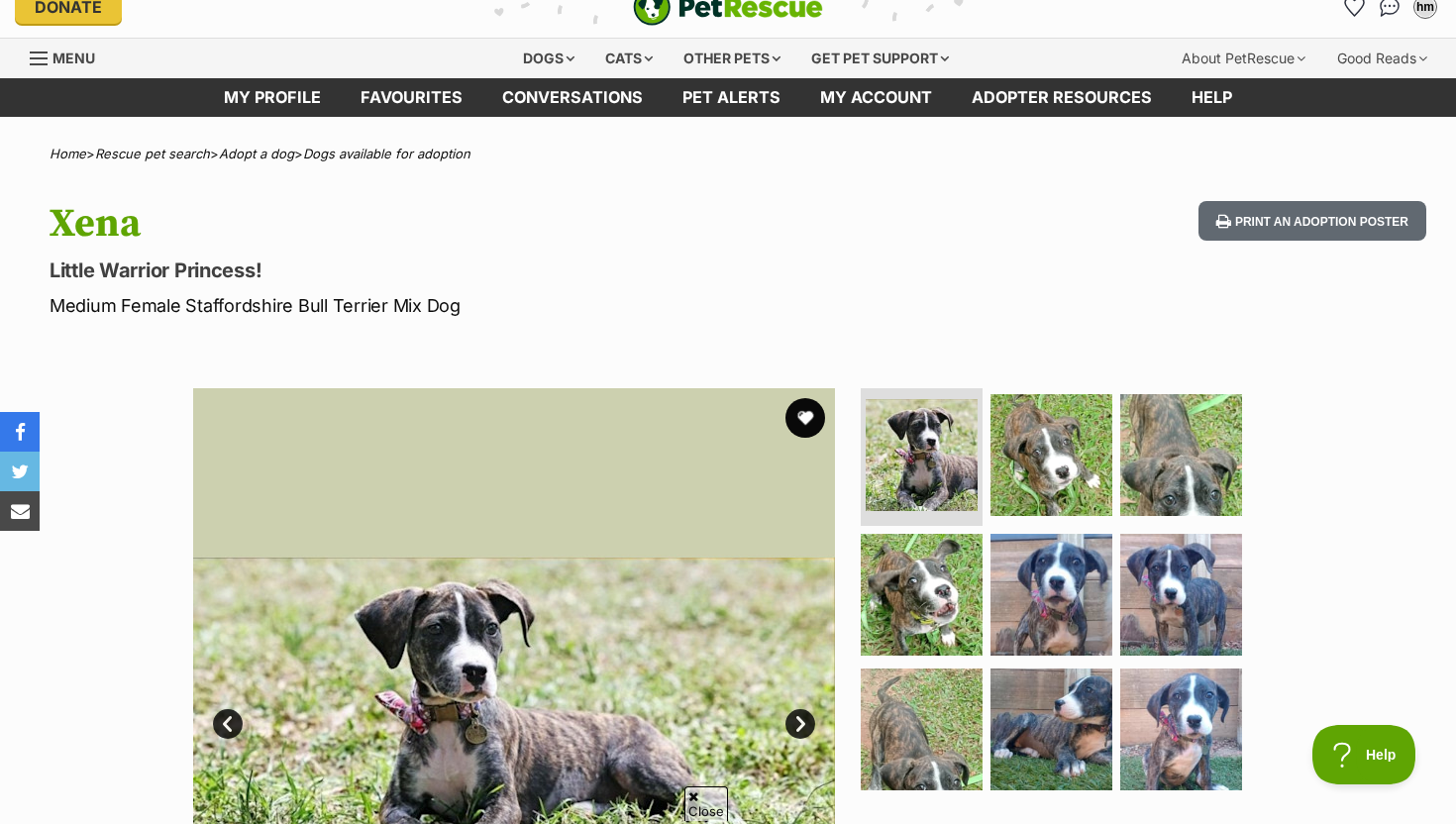 scroll, scrollTop: 124, scrollLeft: 0, axis: vertical 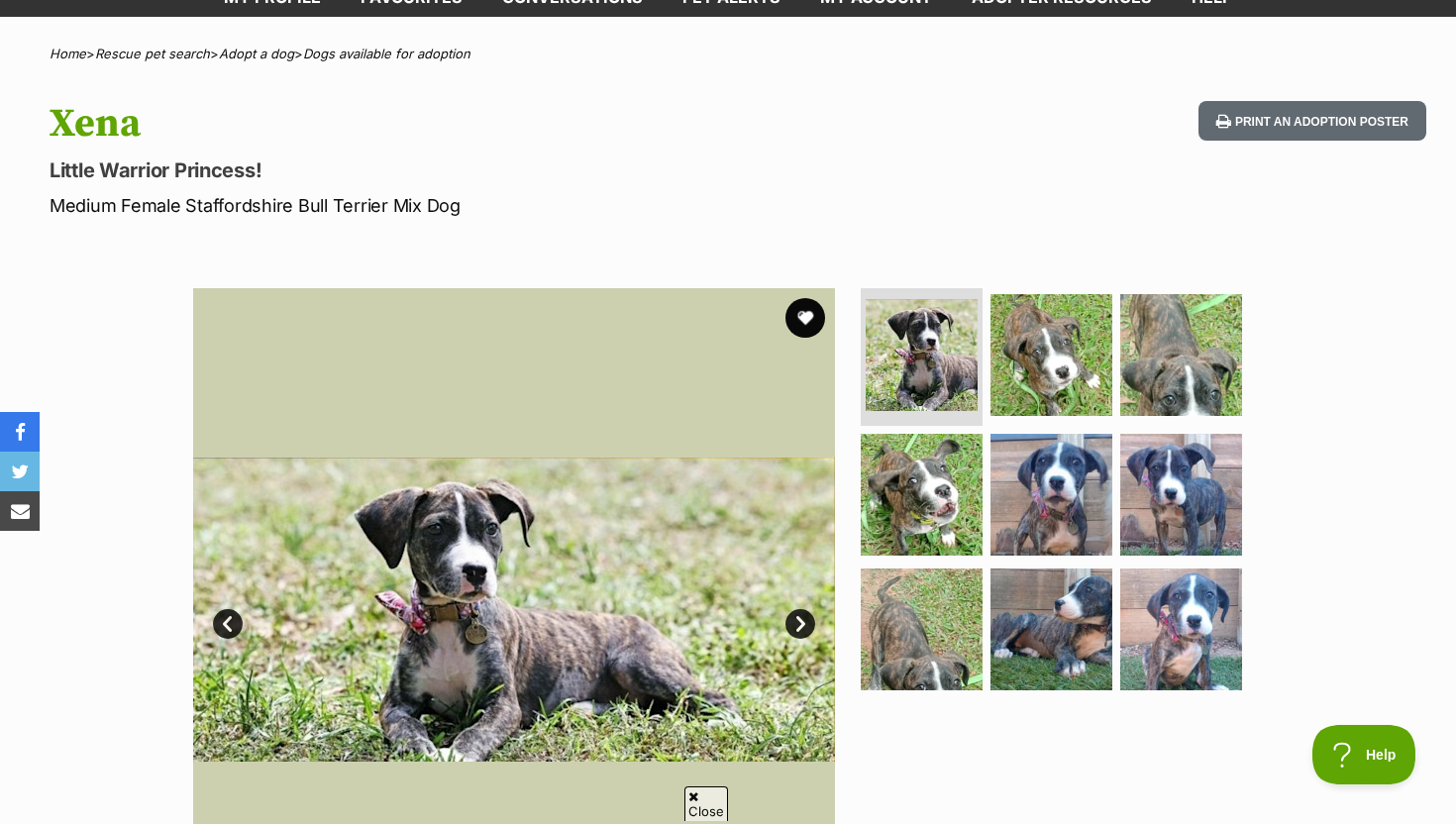 click at bounding box center [514, 609] 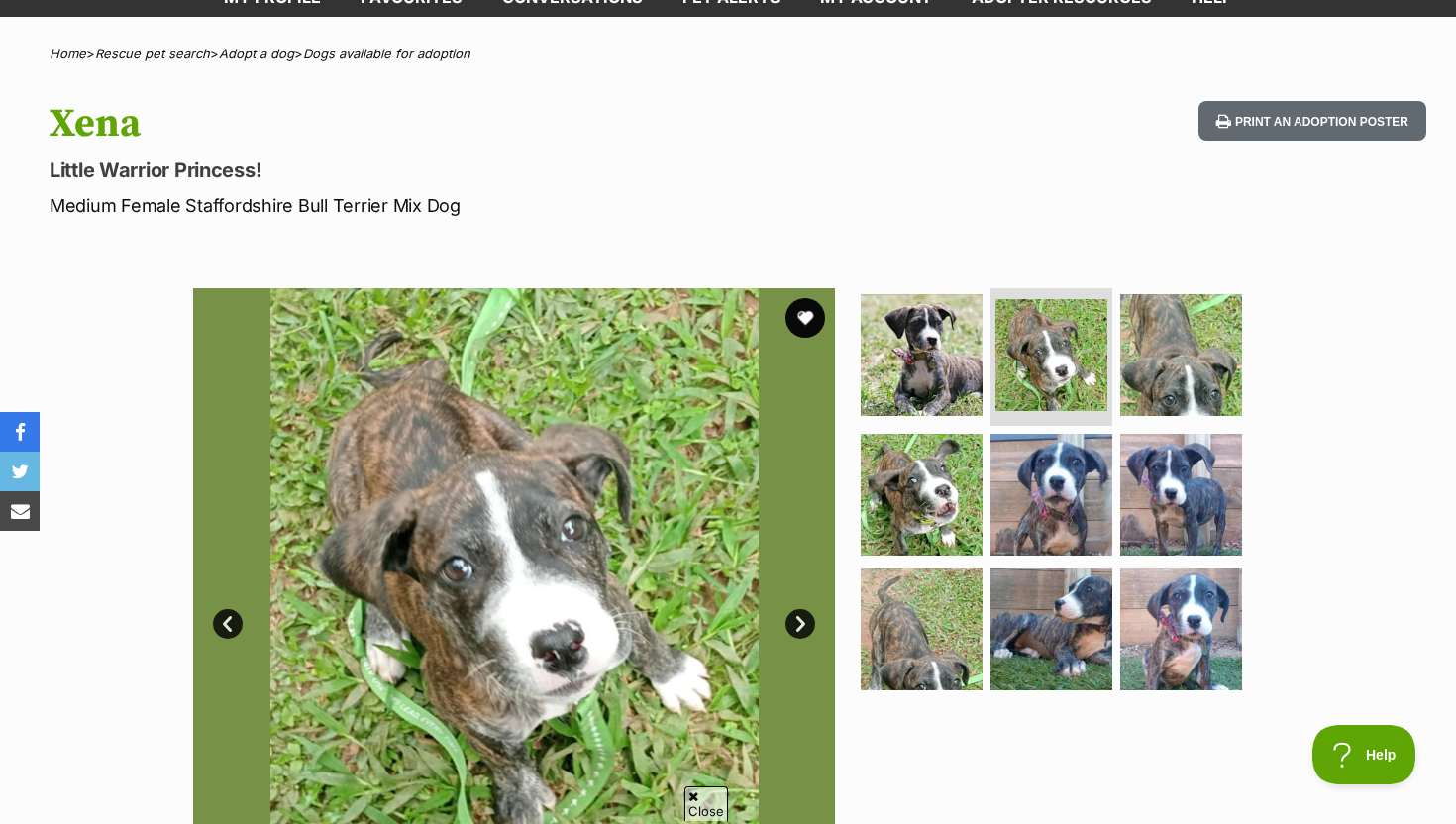 click on "Next" at bounding box center (800, 624) 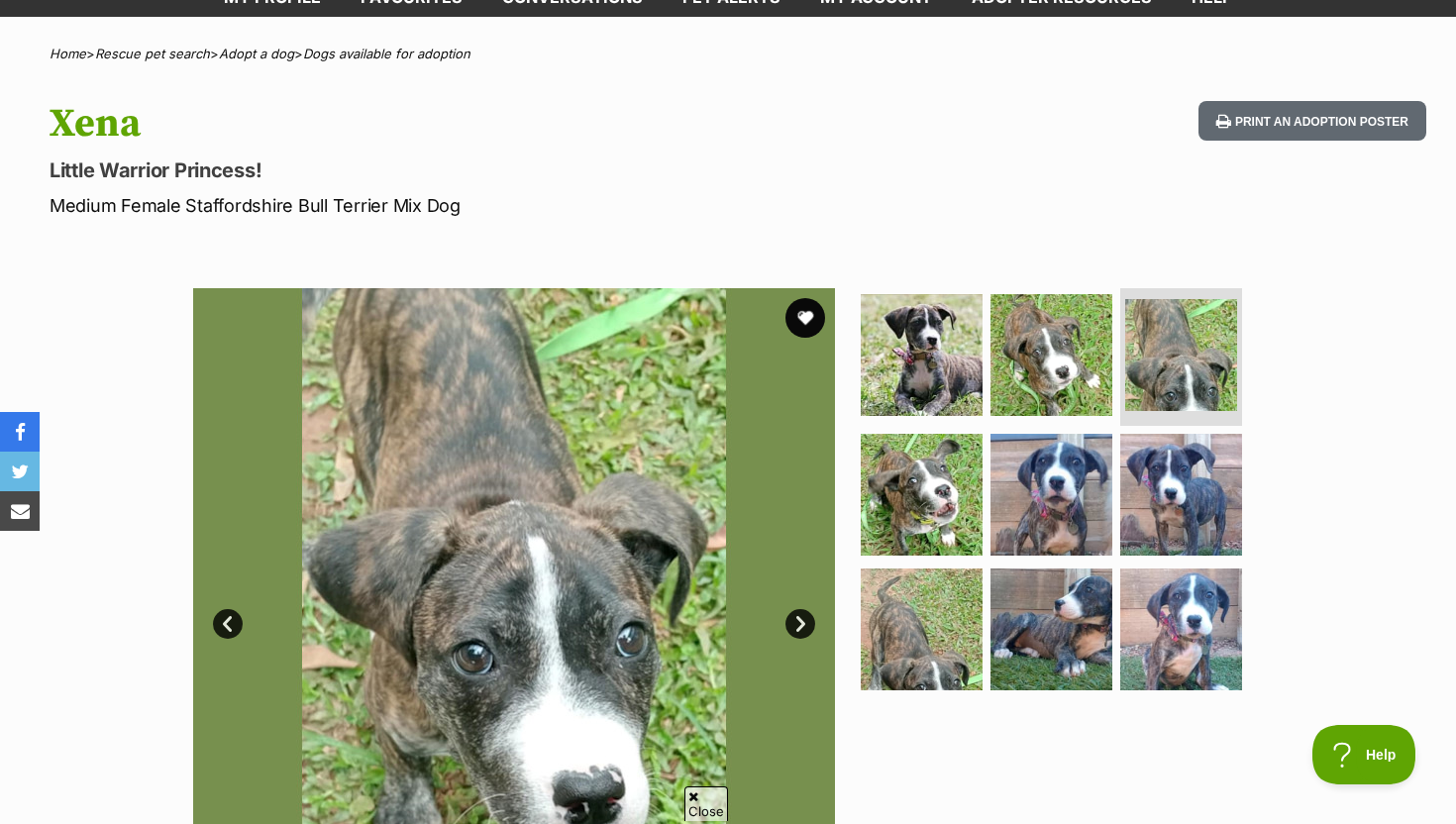 click on "Next" at bounding box center (800, 624) 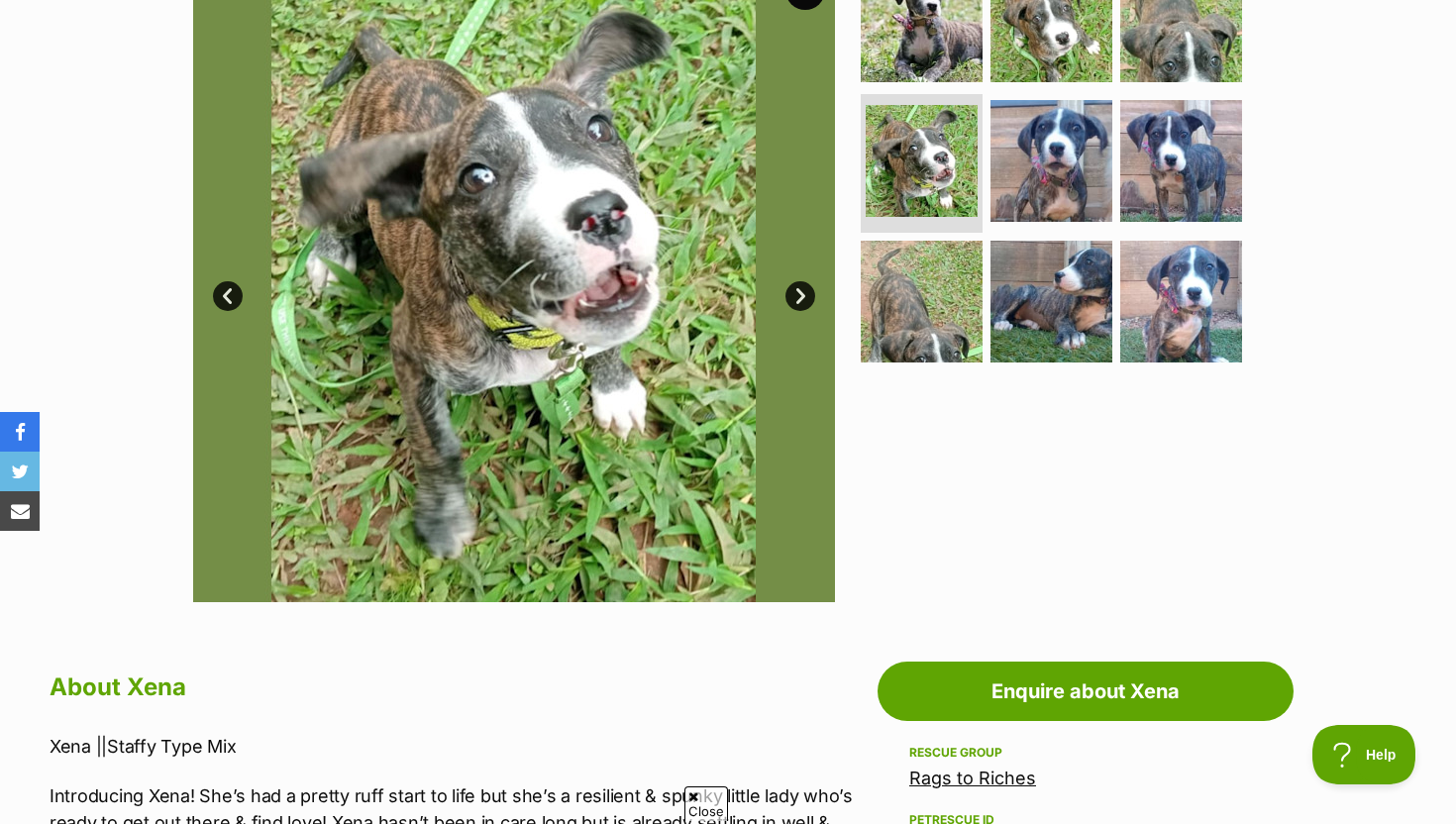 scroll, scrollTop: 744, scrollLeft: 0, axis: vertical 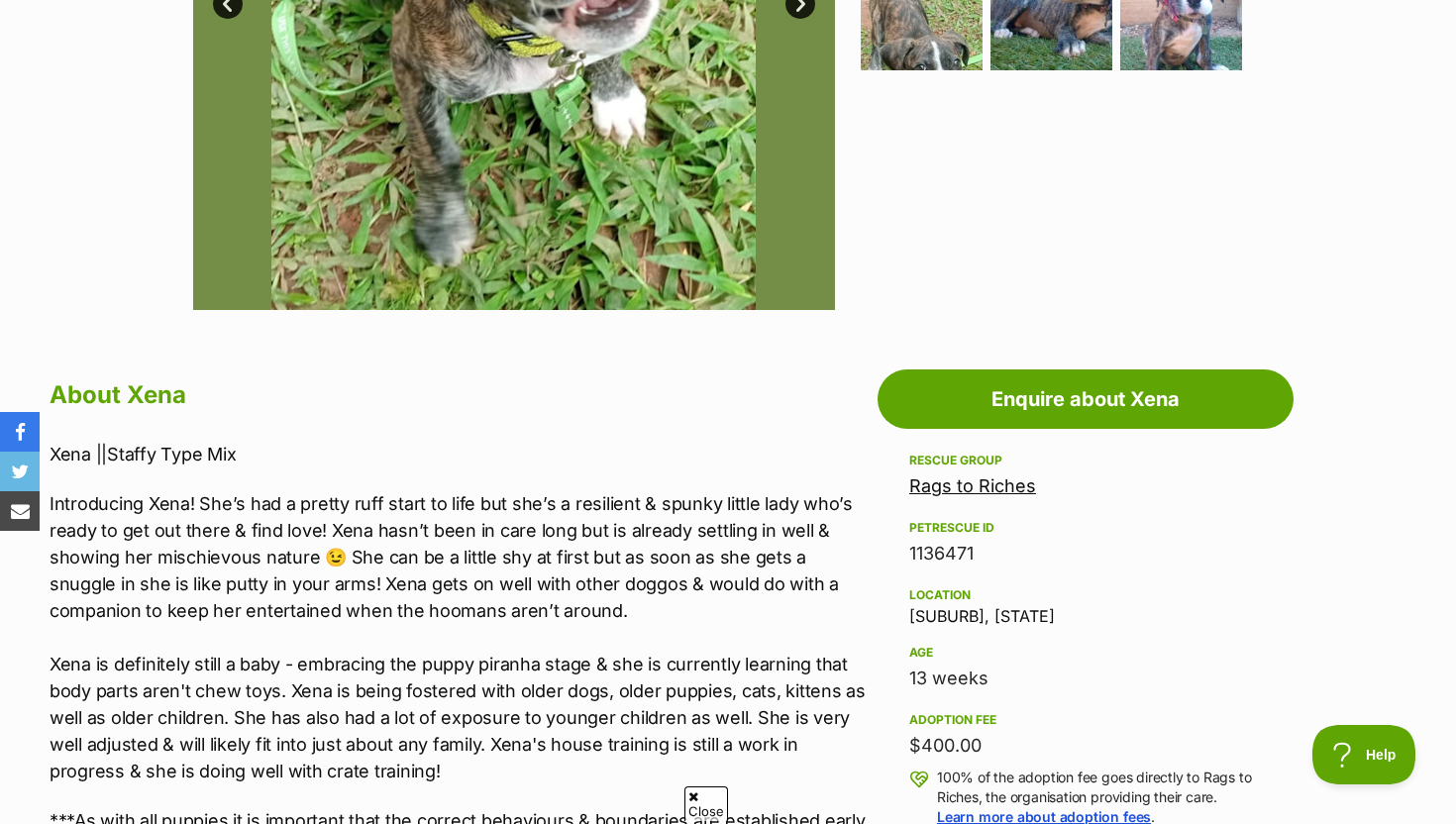 click on "Rags to Riches" at bounding box center [973, 485] 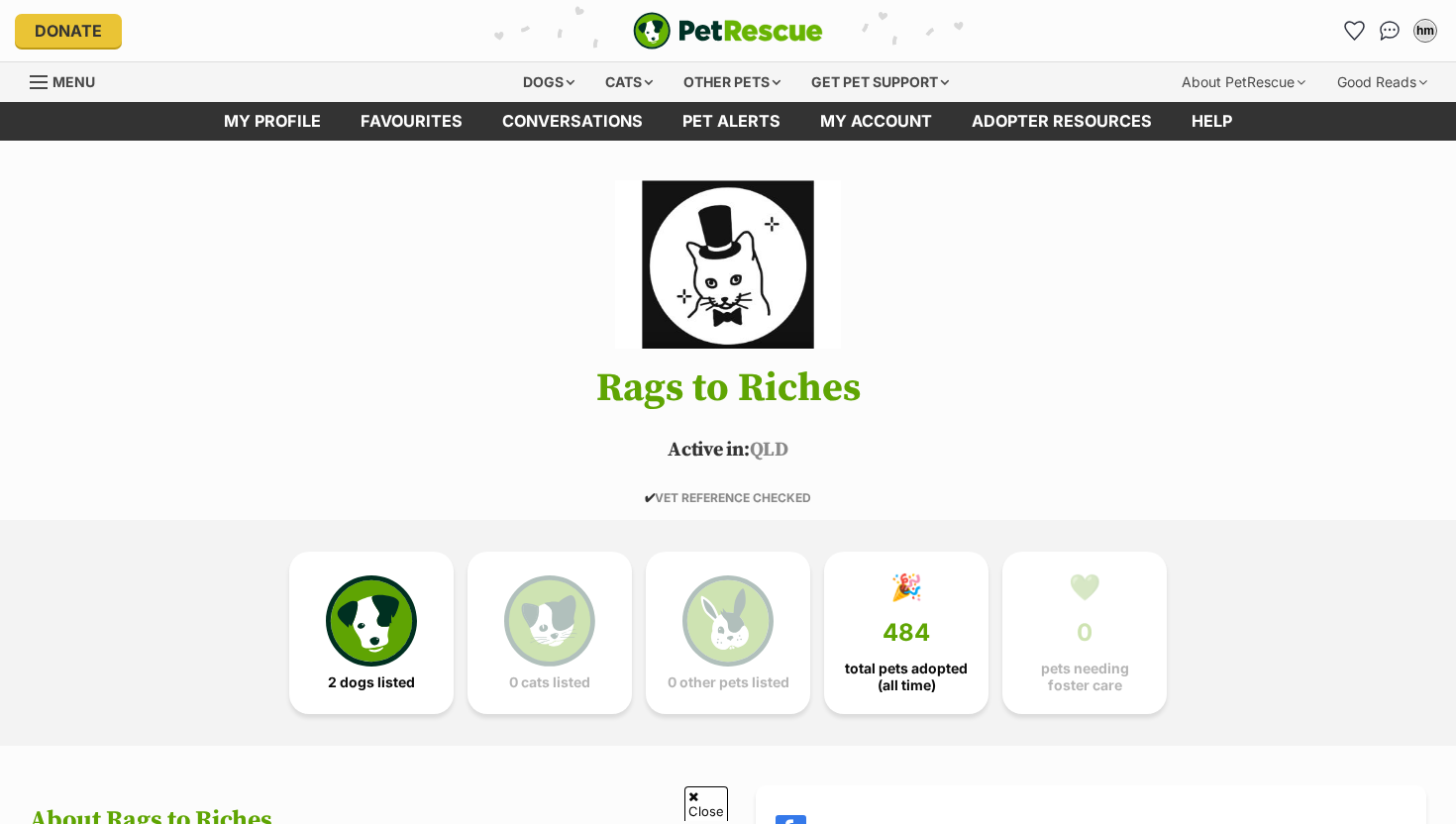 scroll, scrollTop: 780, scrollLeft: 0, axis: vertical 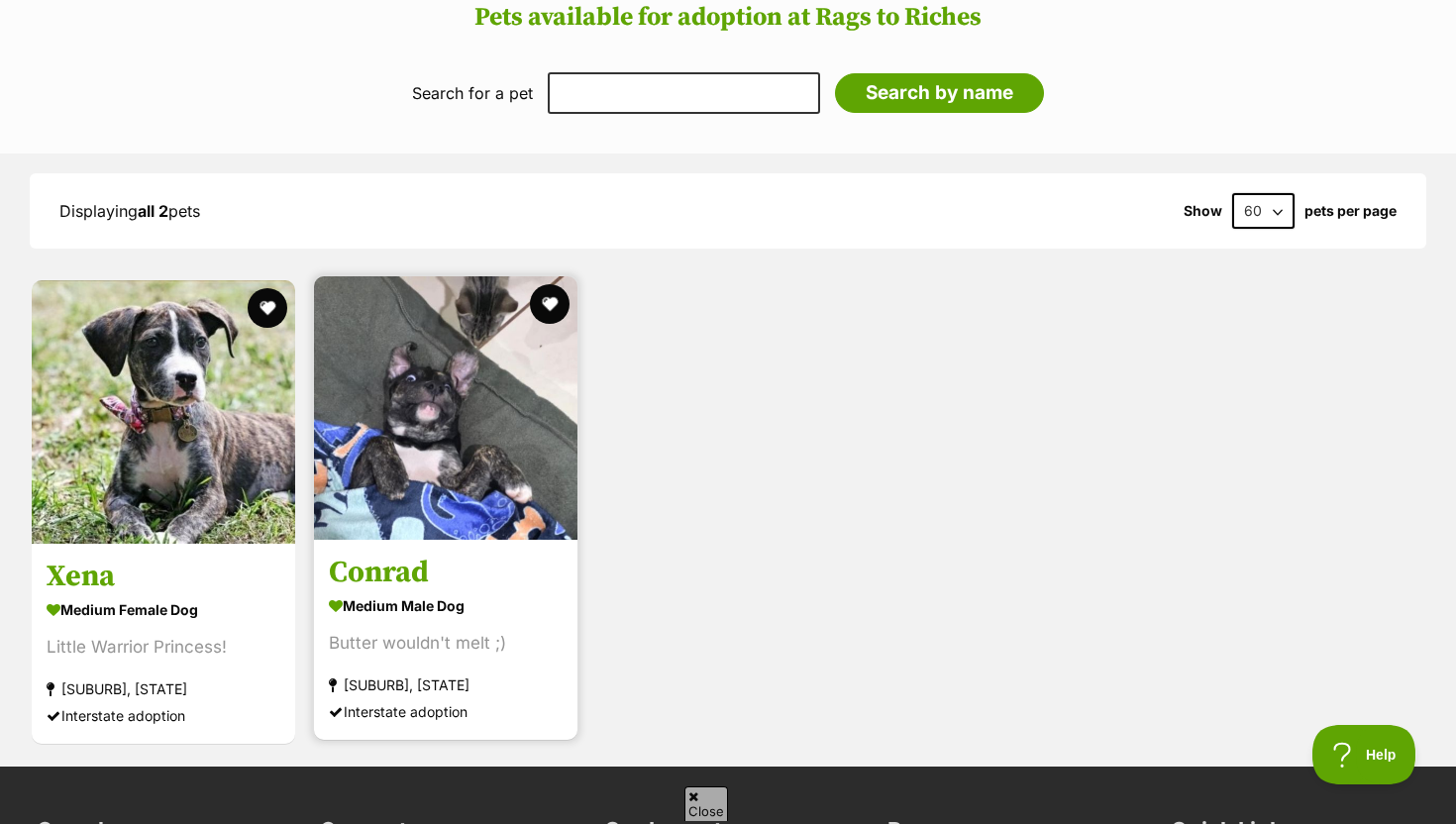 click at bounding box center (446, 408) 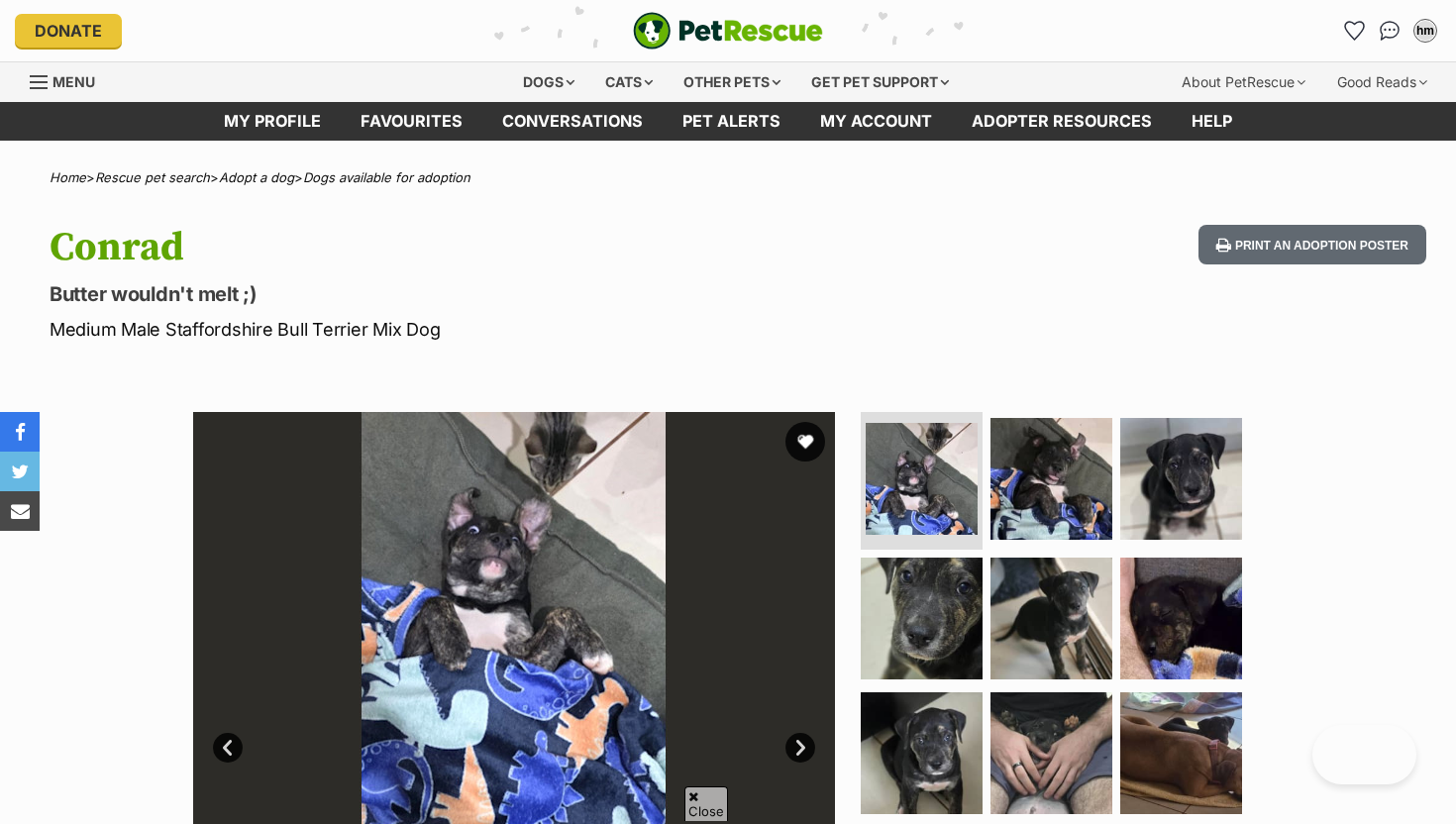 scroll, scrollTop: 252, scrollLeft: 0, axis: vertical 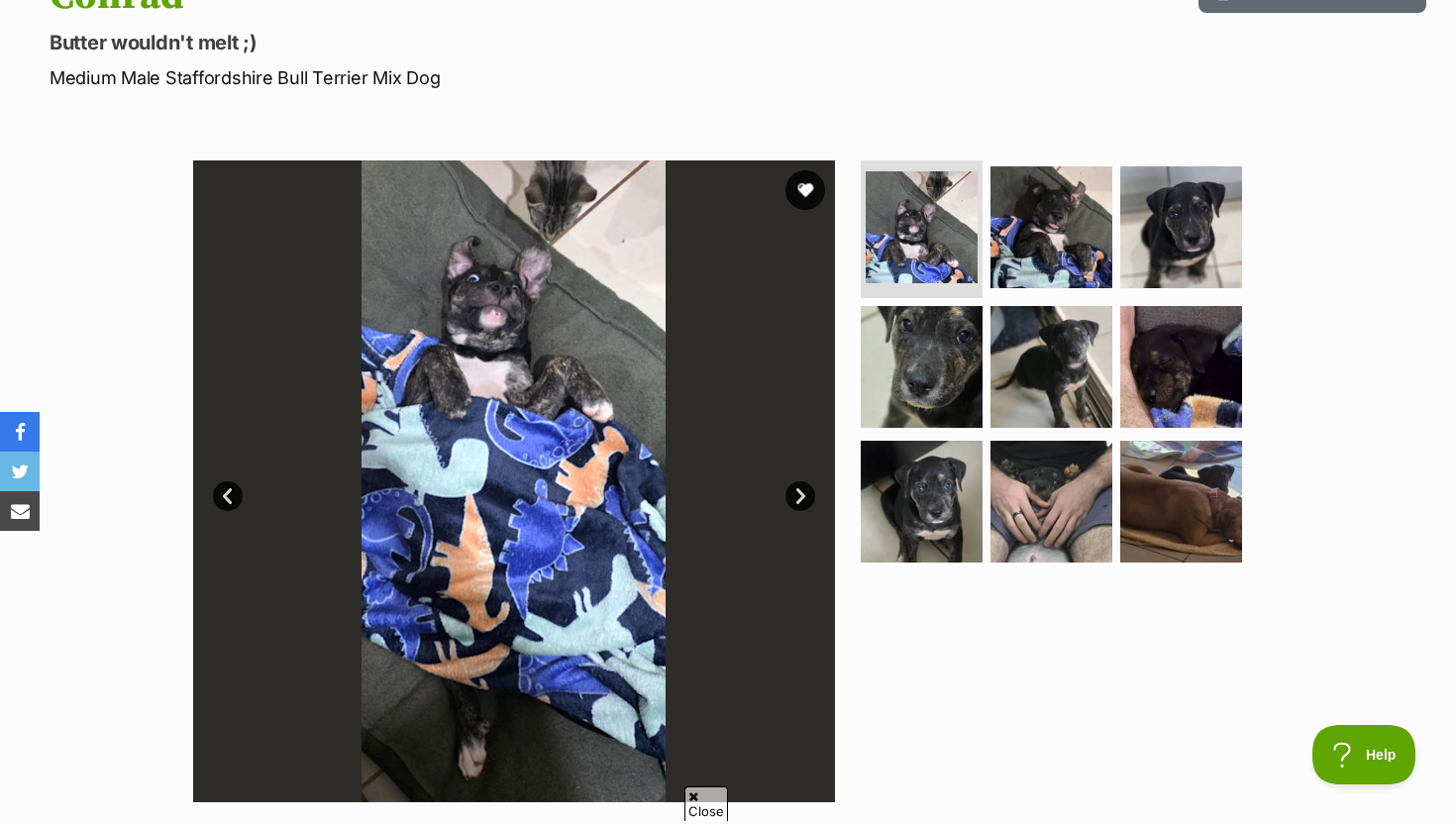 click on "Next" at bounding box center (800, 496) 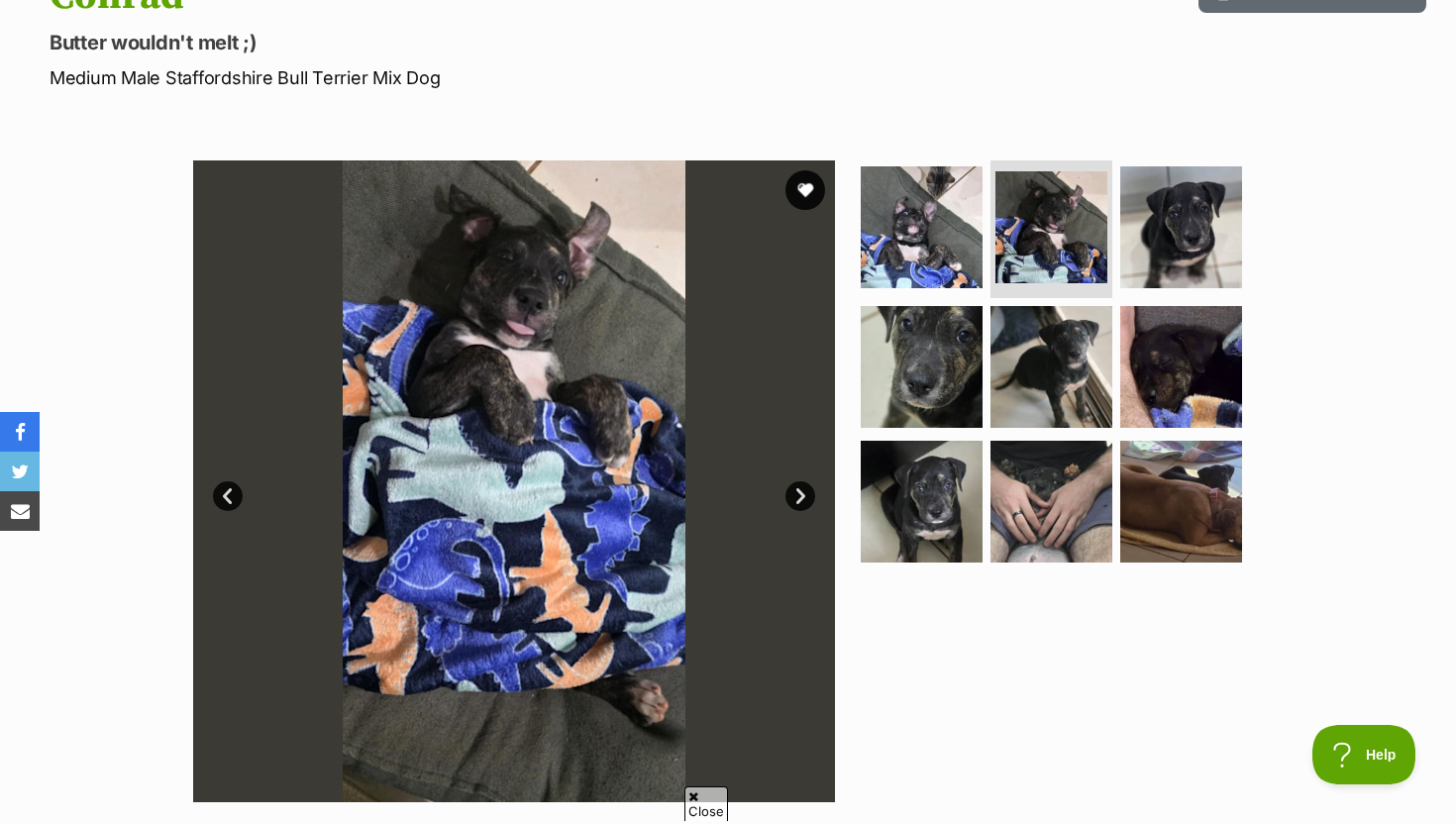 click on "Next" at bounding box center (800, 496) 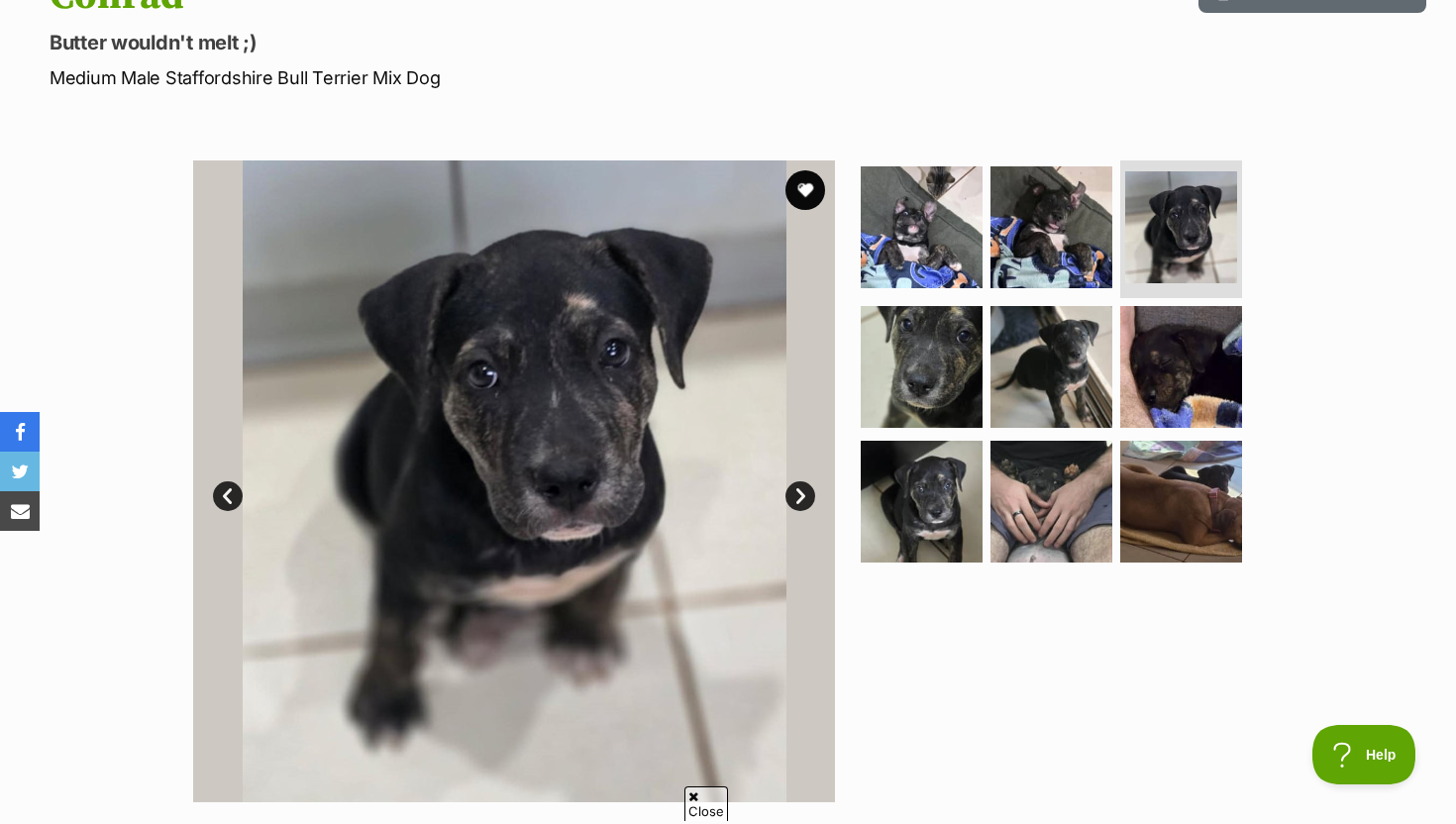 click on "Next" at bounding box center [800, 496] 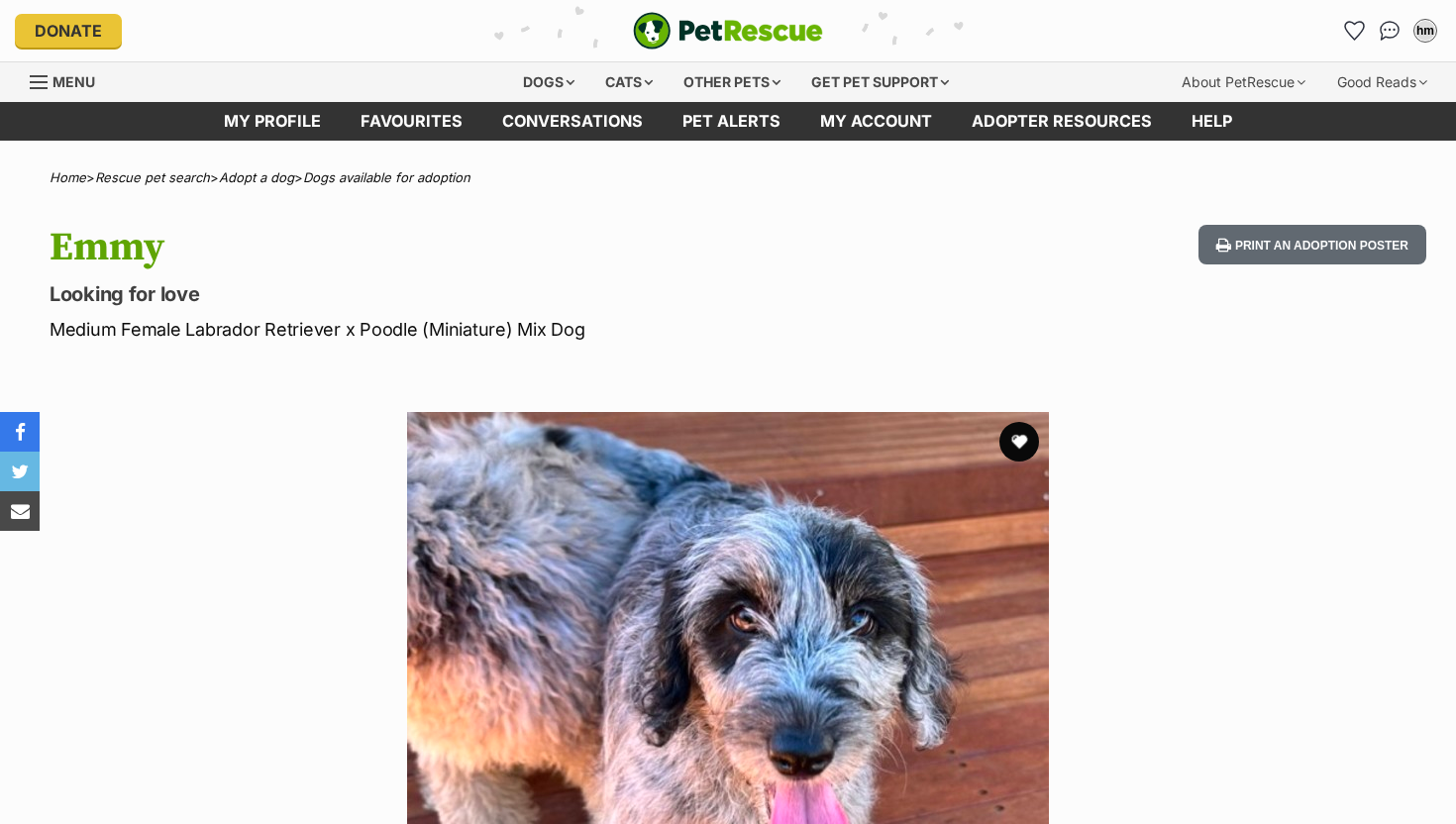 scroll, scrollTop: 0, scrollLeft: 0, axis: both 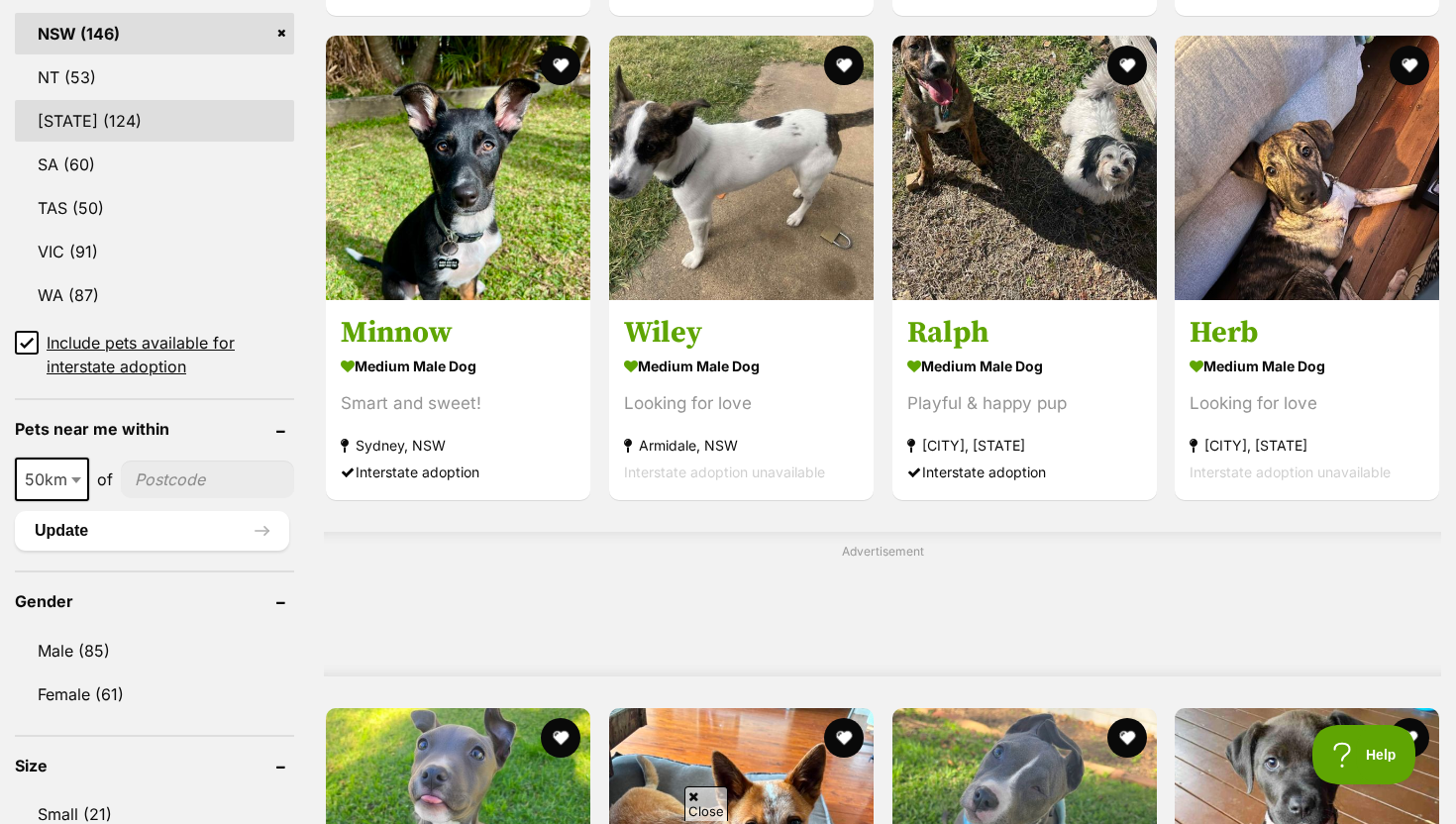 click on "QLD (124)" at bounding box center (155, 121) 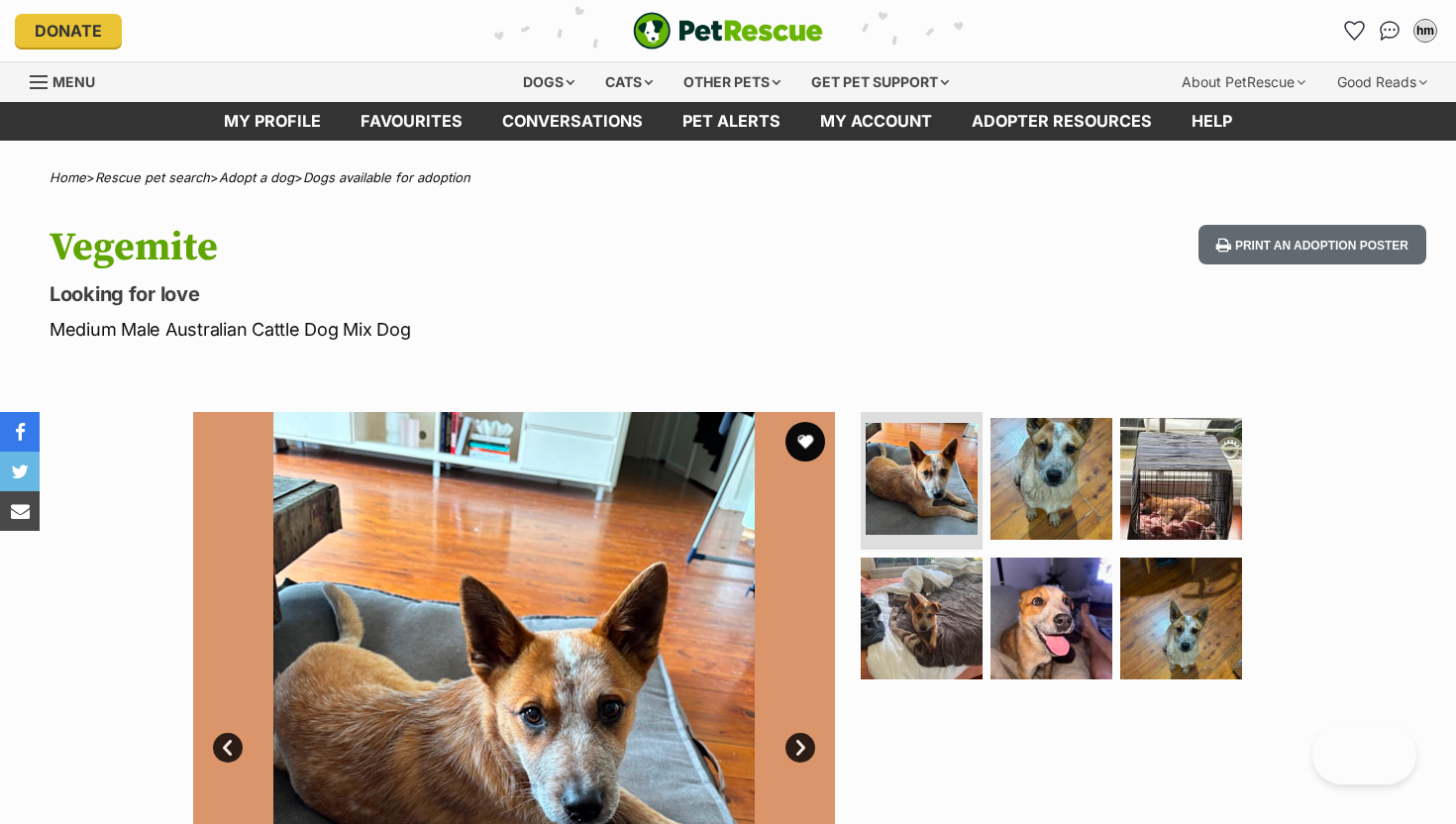 scroll, scrollTop: 0, scrollLeft: 0, axis: both 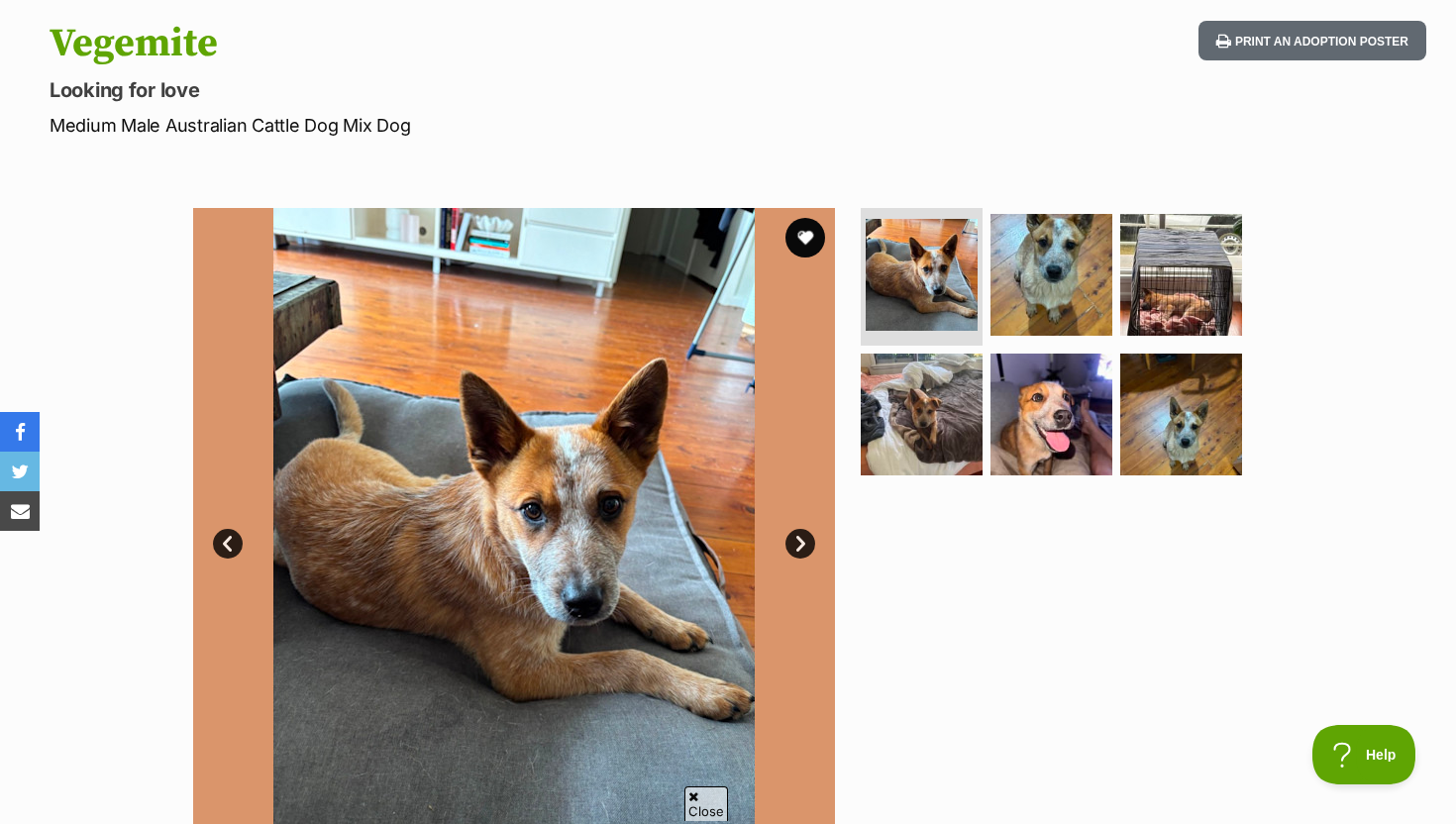 click on "Next" at bounding box center (800, 544) 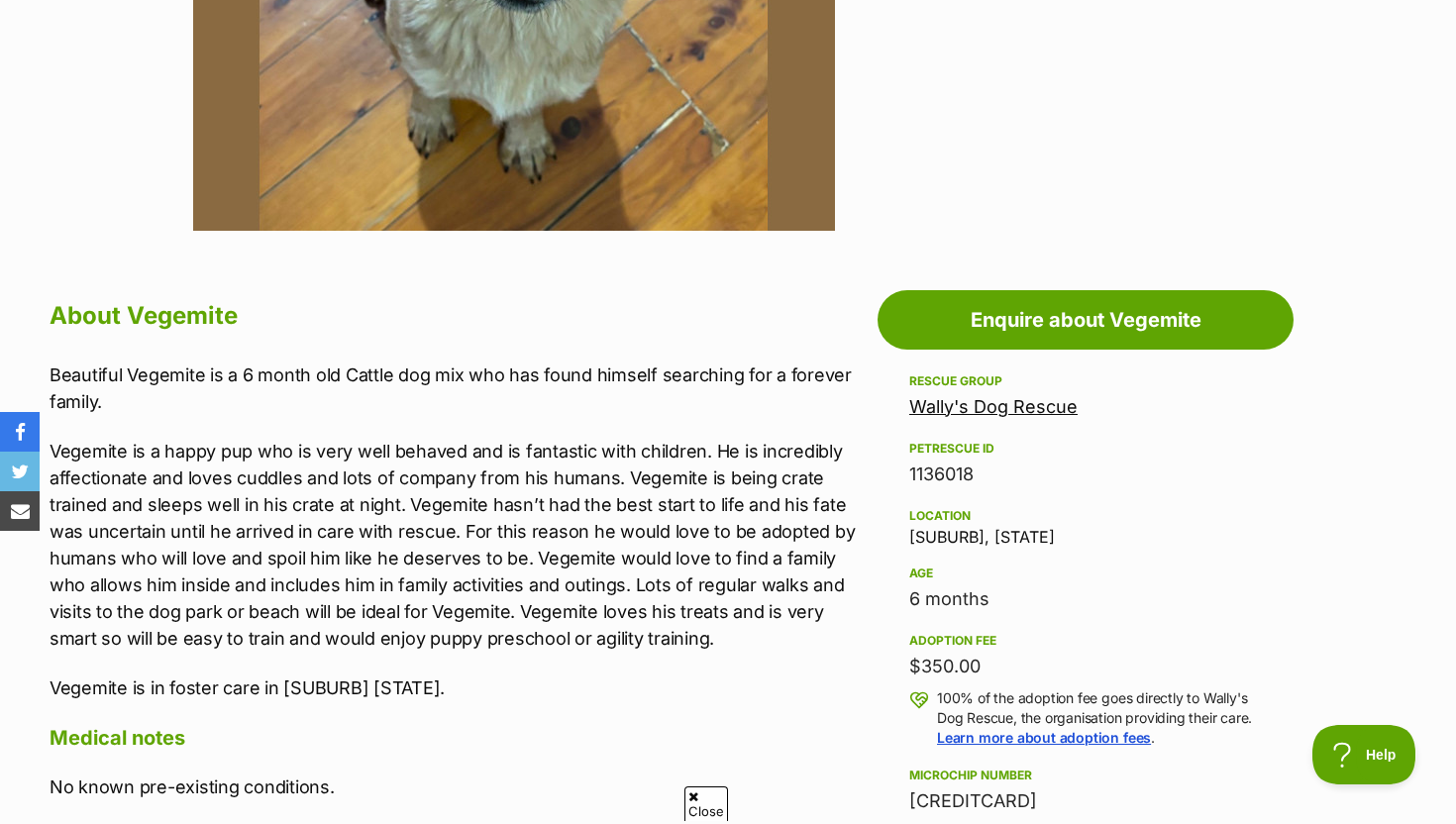 scroll, scrollTop: 852, scrollLeft: 0, axis: vertical 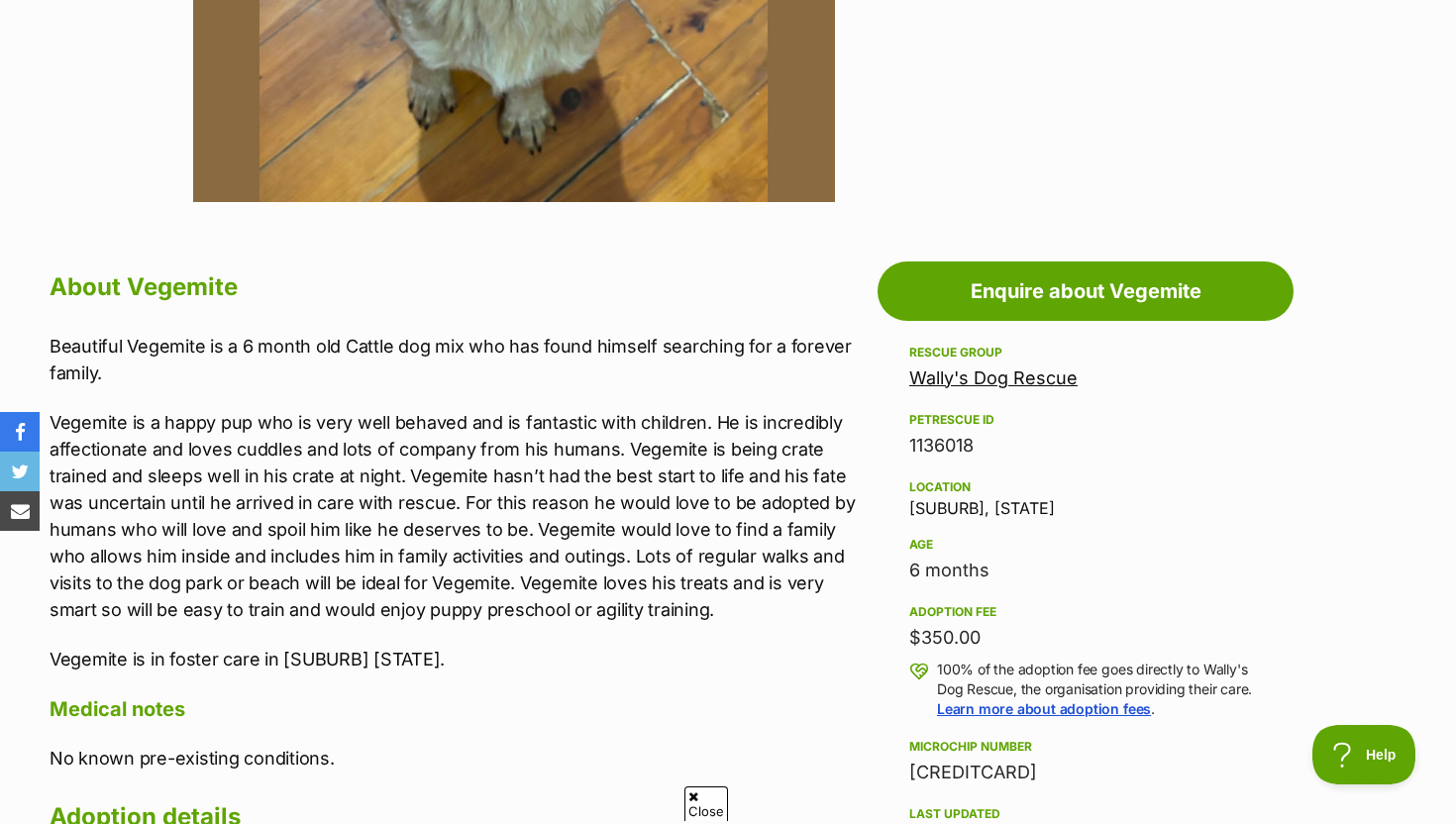 drag, startPoint x: 923, startPoint y: 646, endPoint x: 1022, endPoint y: 646, distance: 99 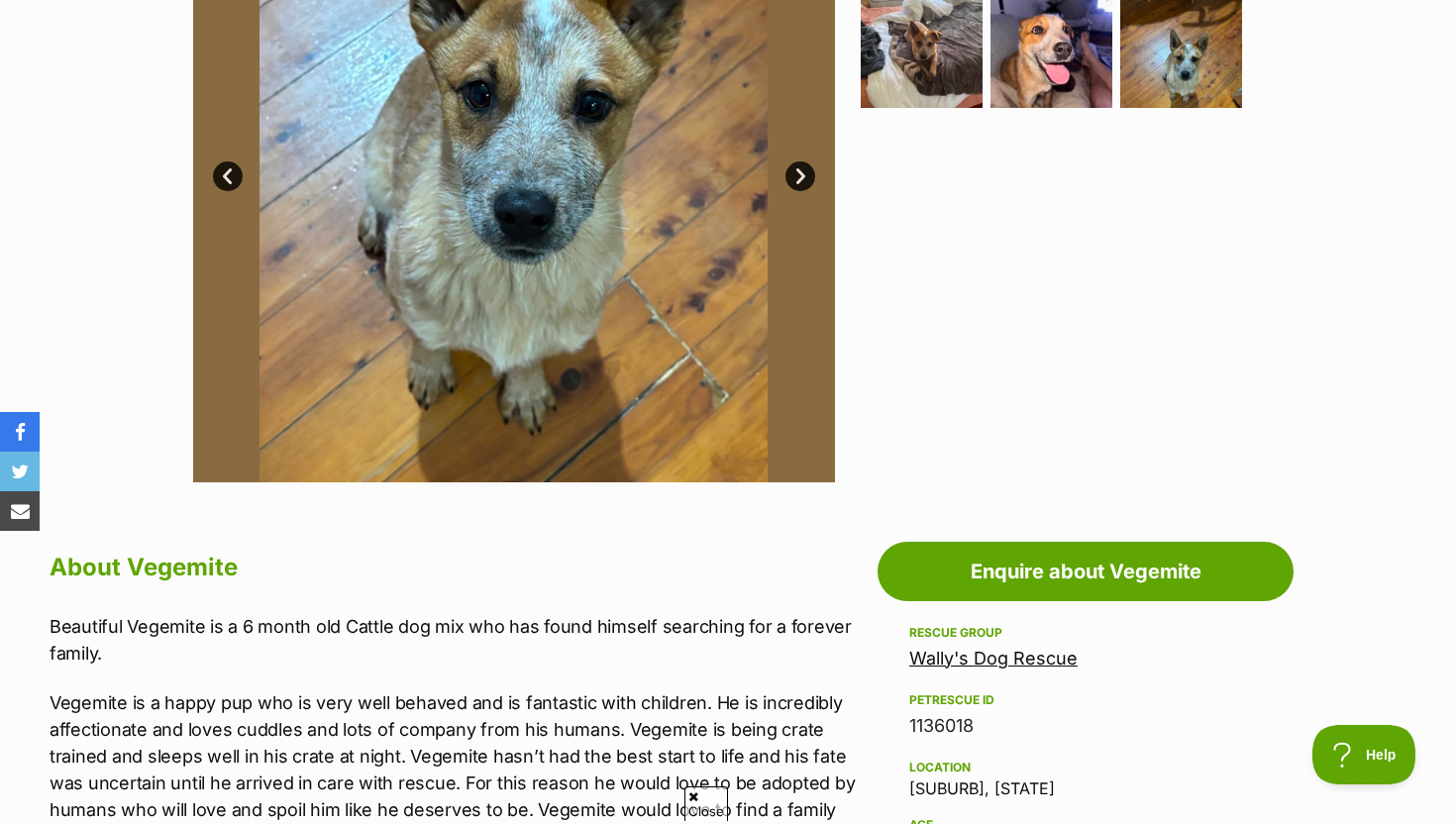 scroll, scrollTop: 185, scrollLeft: 0, axis: vertical 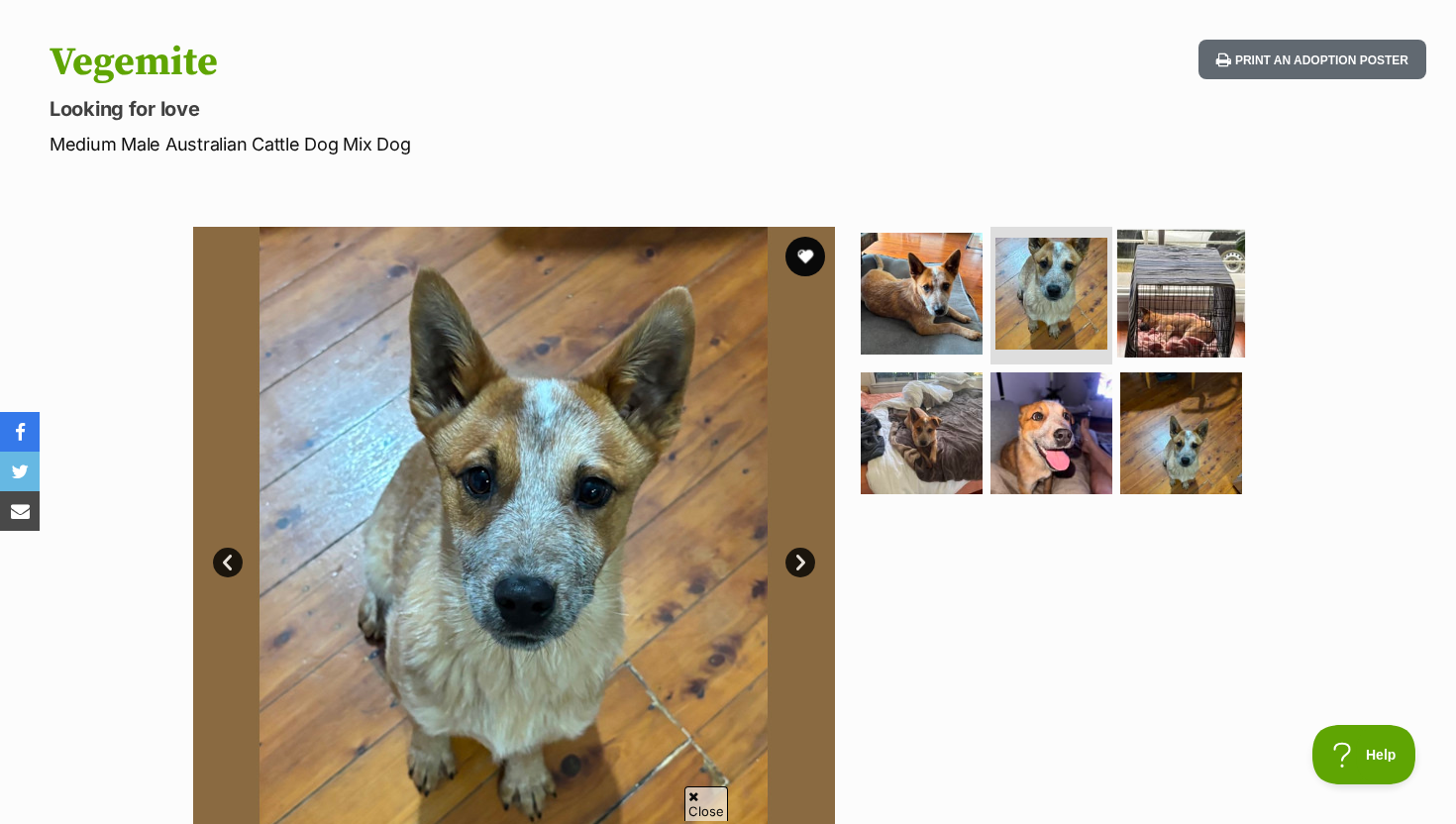 click at bounding box center (1181, 292) 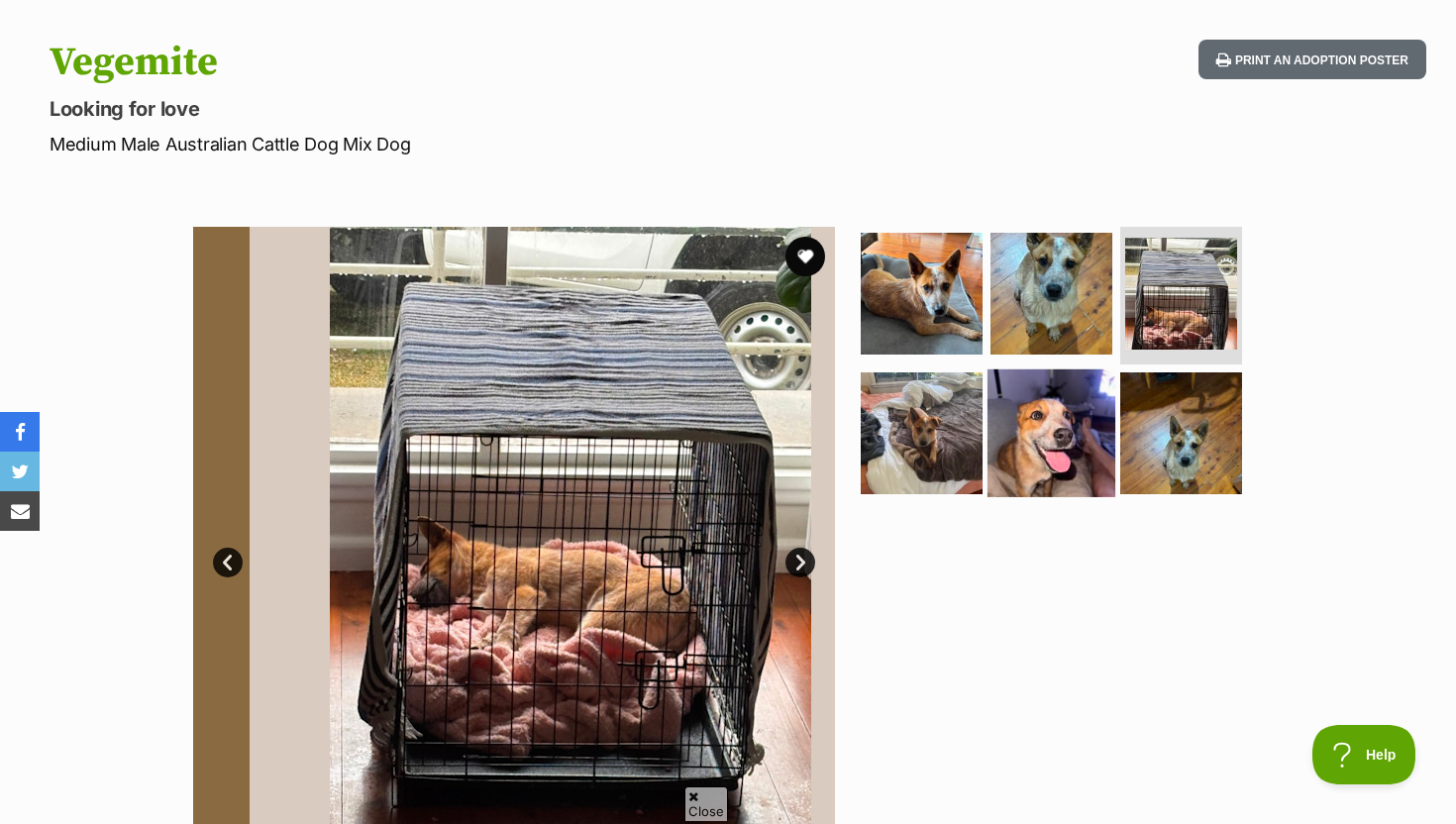 click at bounding box center [1051, 433] 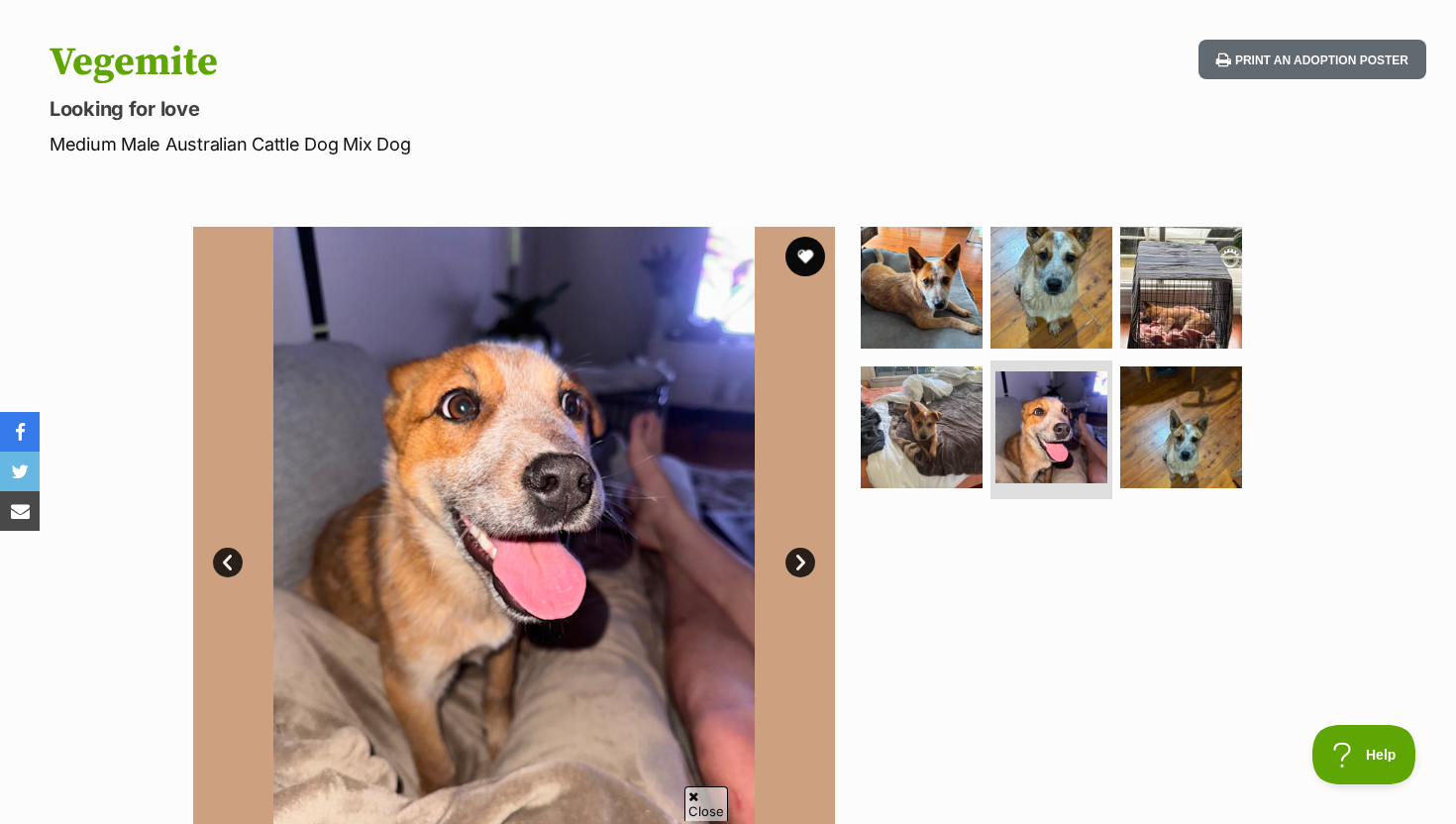 click on "Next" at bounding box center (800, 563) 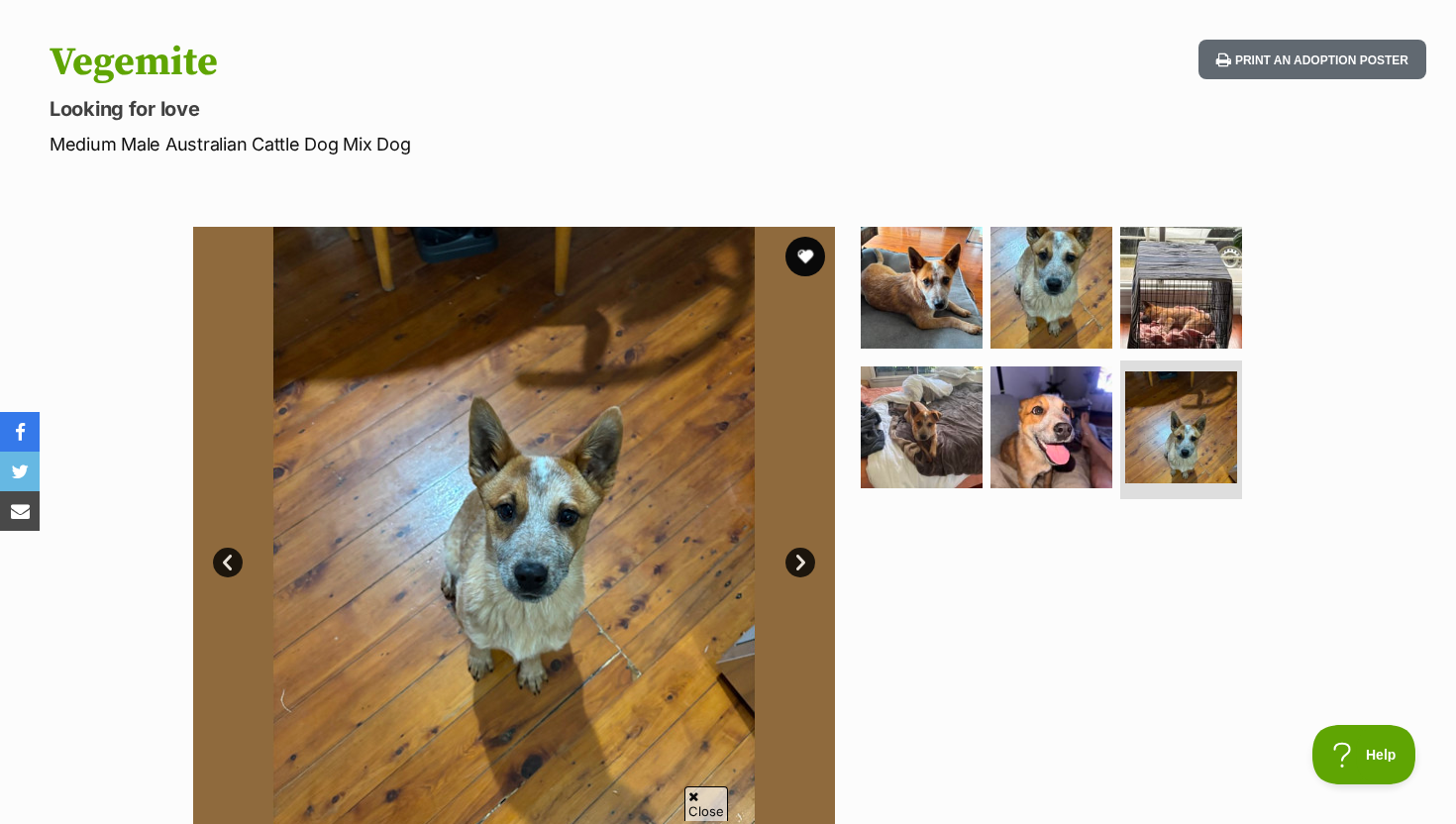 click on "Next" at bounding box center (800, 563) 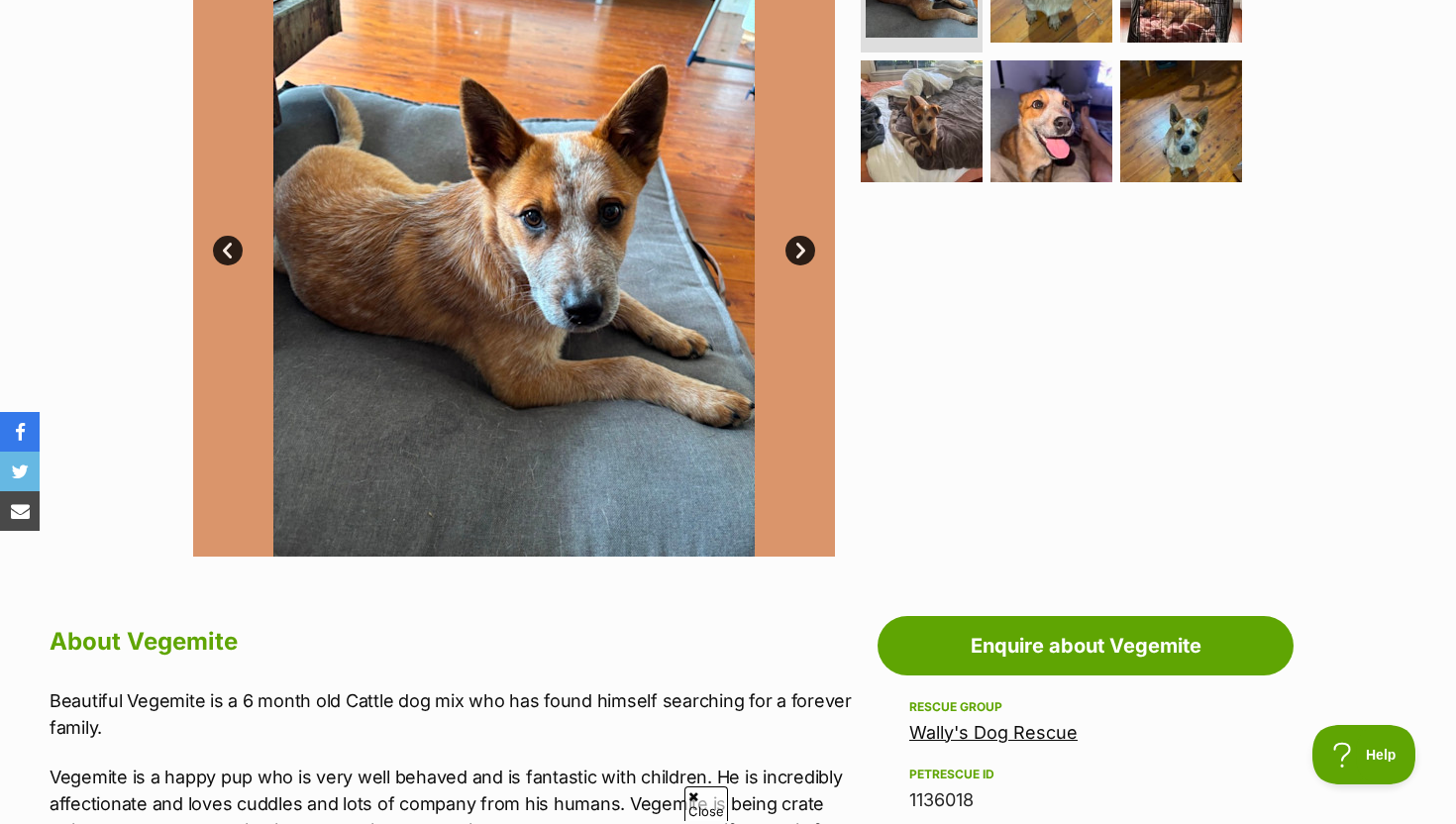 scroll, scrollTop: 501, scrollLeft: 0, axis: vertical 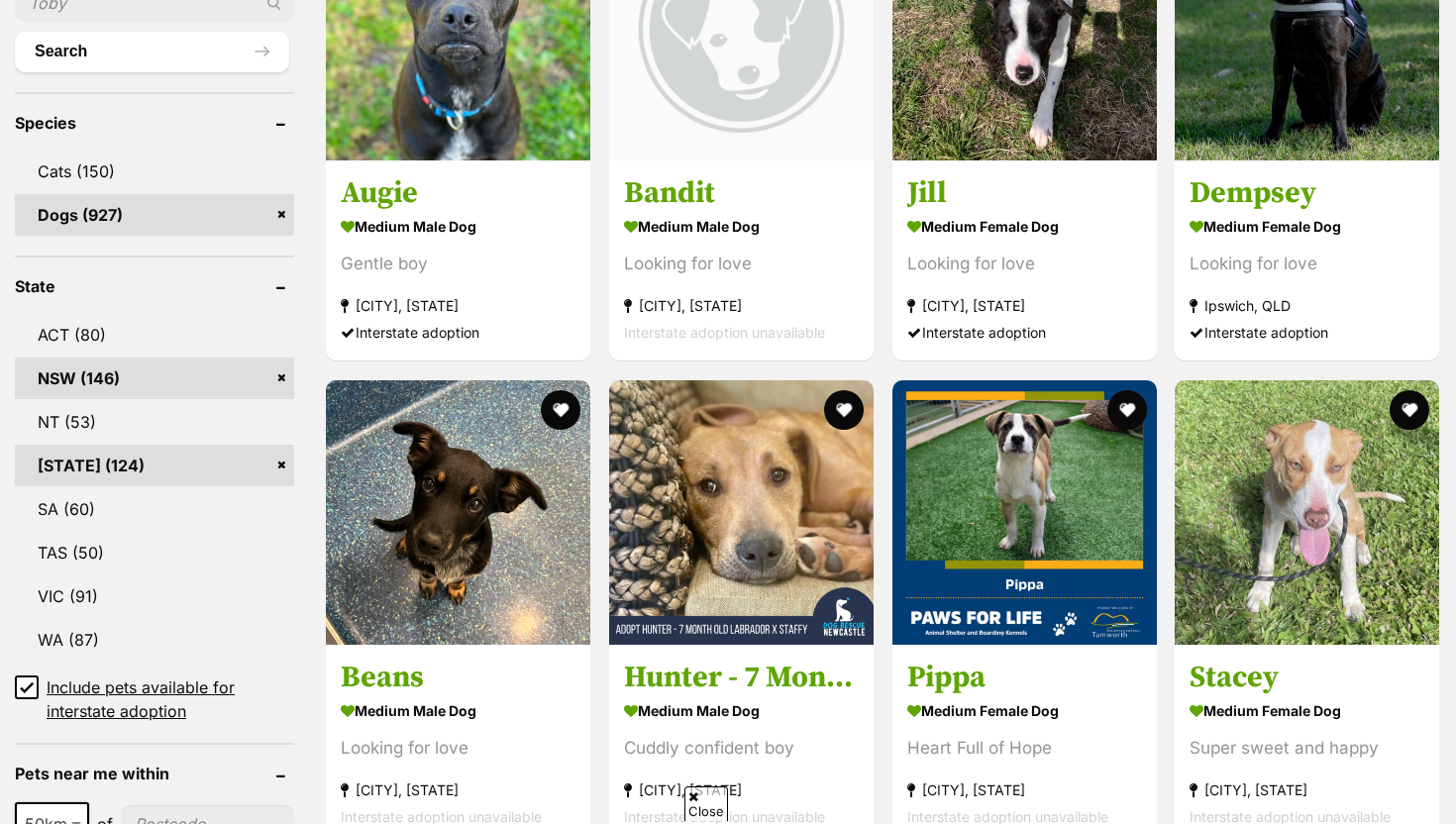 click on "NSW (146)" at bounding box center (155, 378) 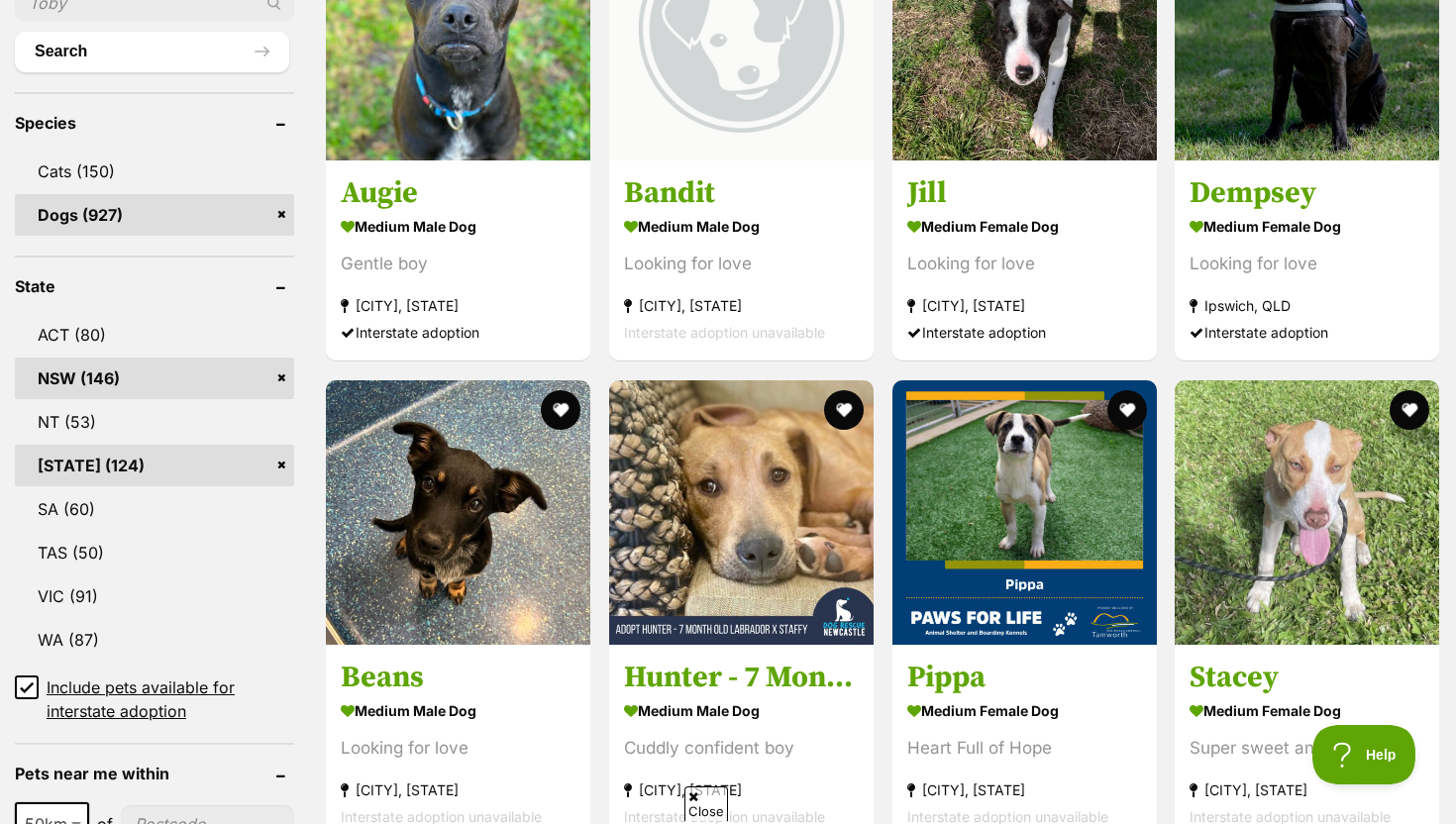 scroll, scrollTop: 0, scrollLeft: 0, axis: both 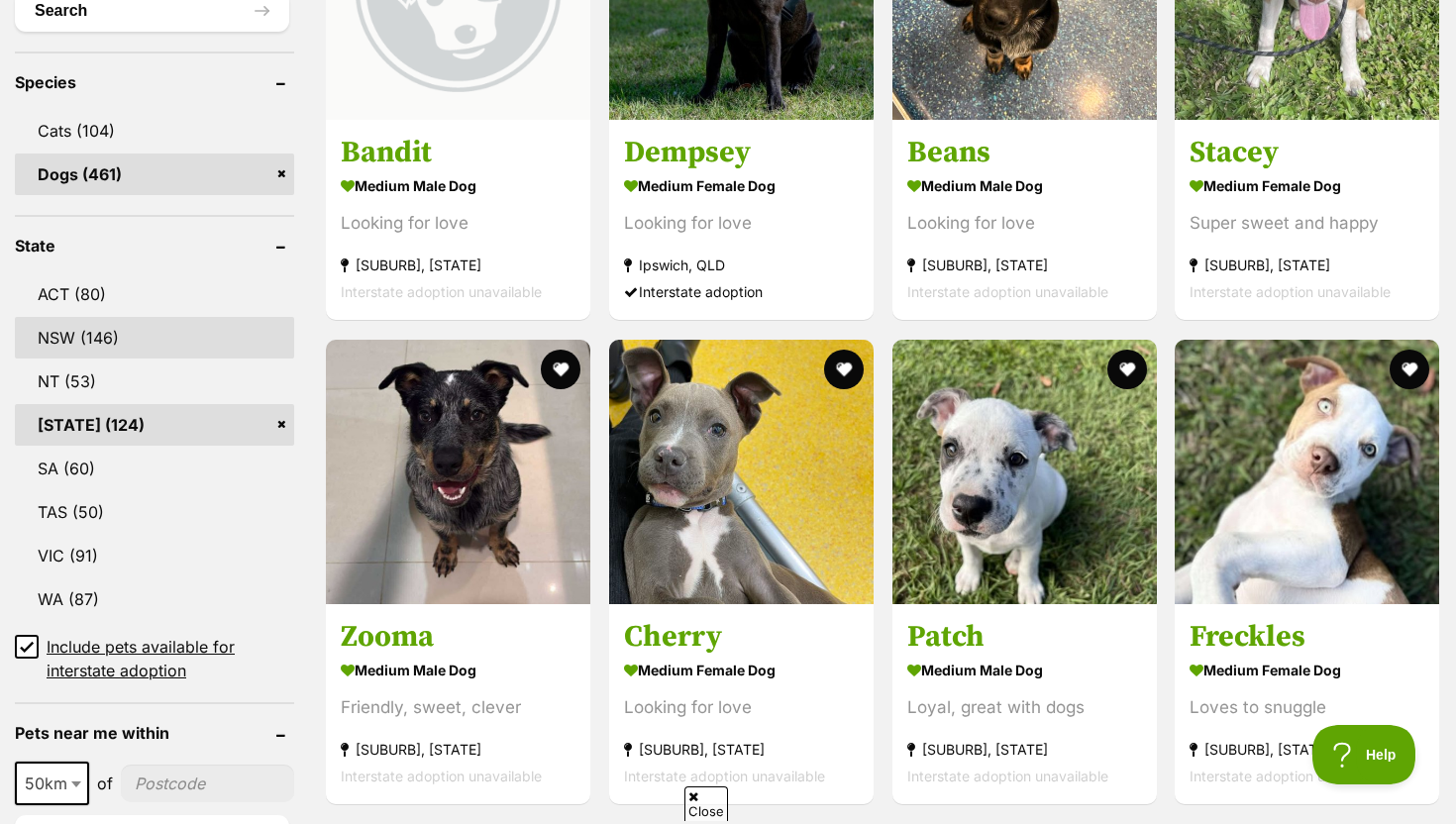 click on "NSW (146)" at bounding box center [155, 338] 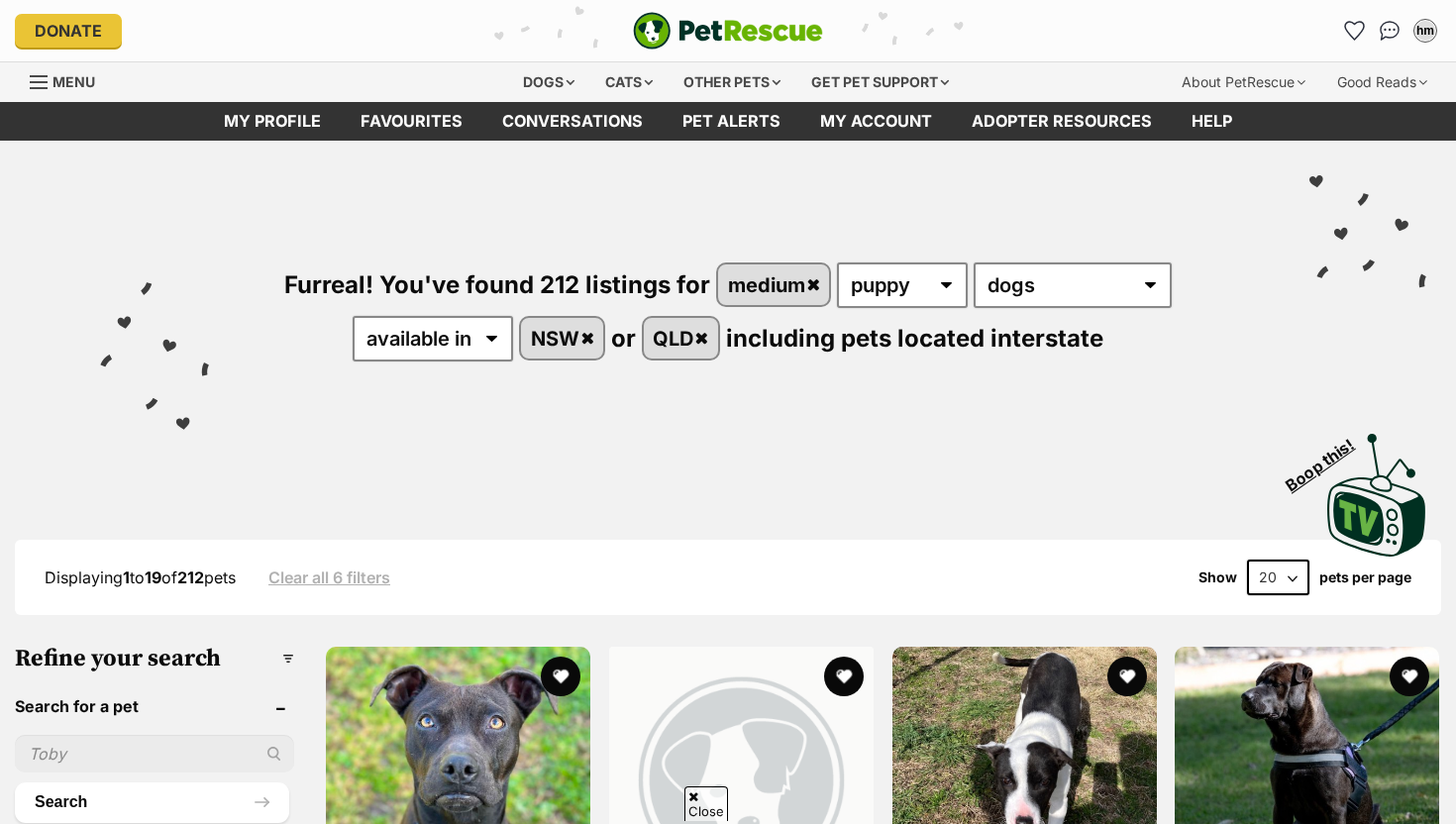 scroll, scrollTop: 534, scrollLeft: 0, axis: vertical 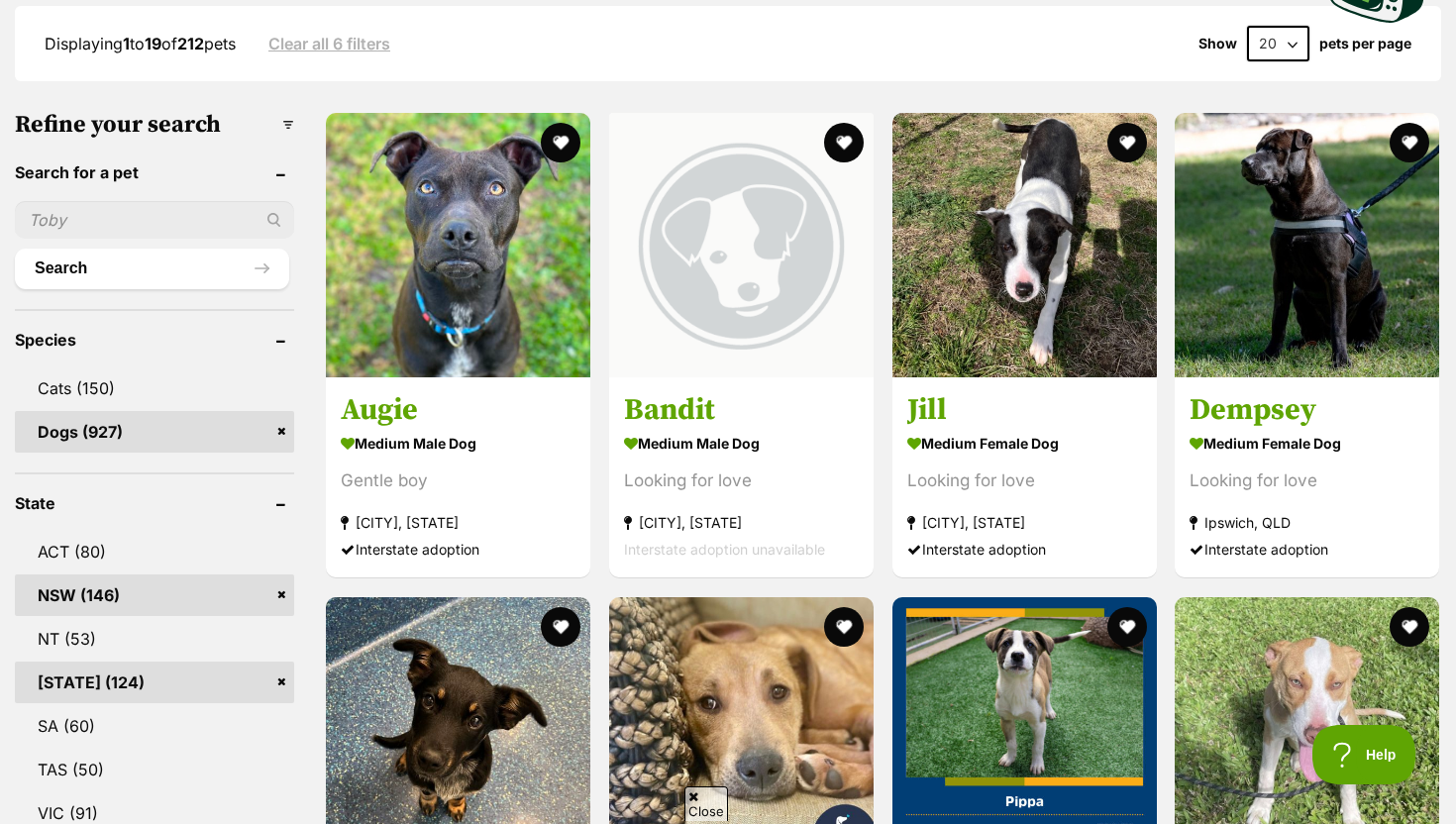 click on "[STATE] (124)" at bounding box center [155, 682] 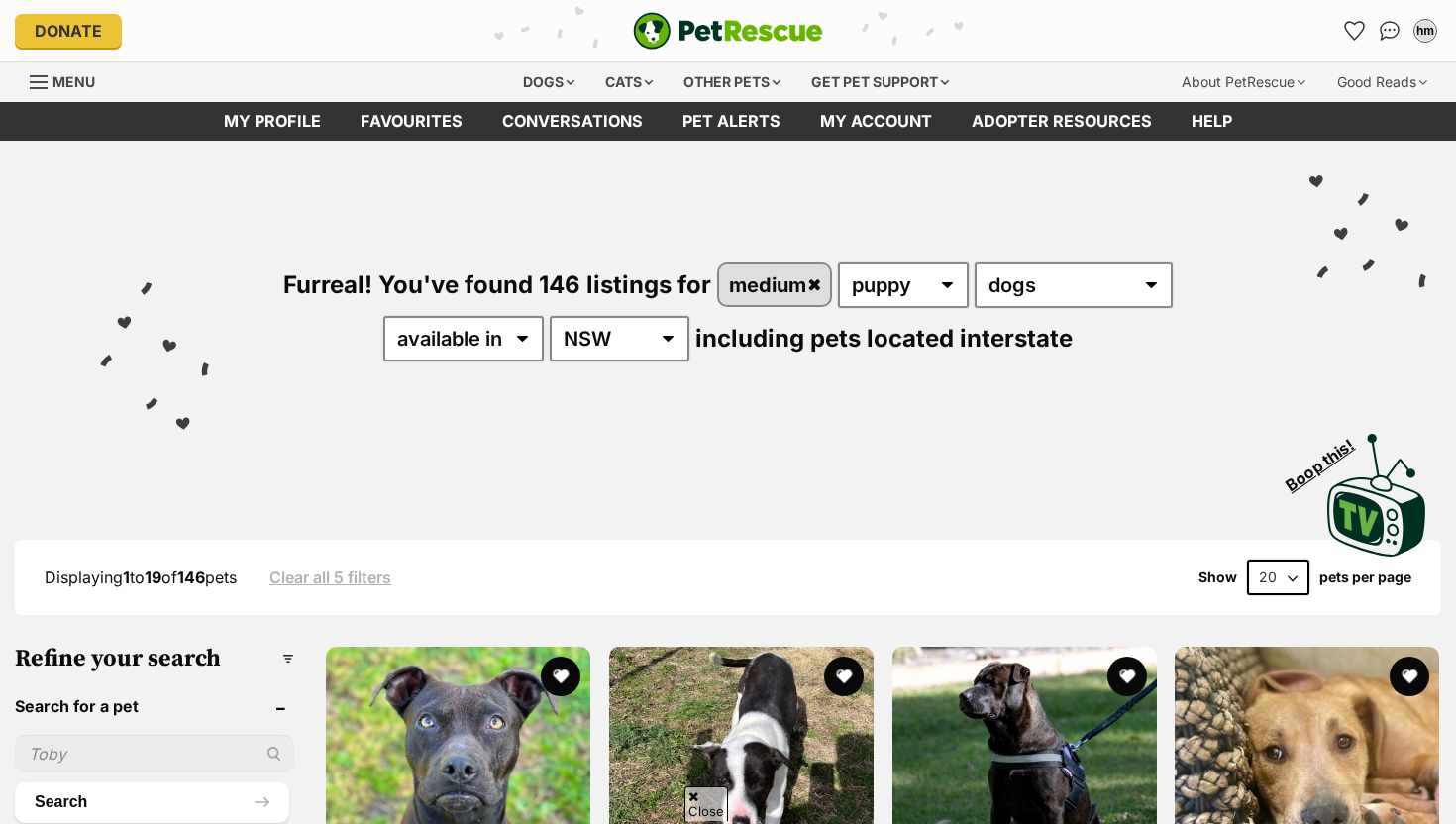 scroll, scrollTop: 633, scrollLeft: 0, axis: vertical 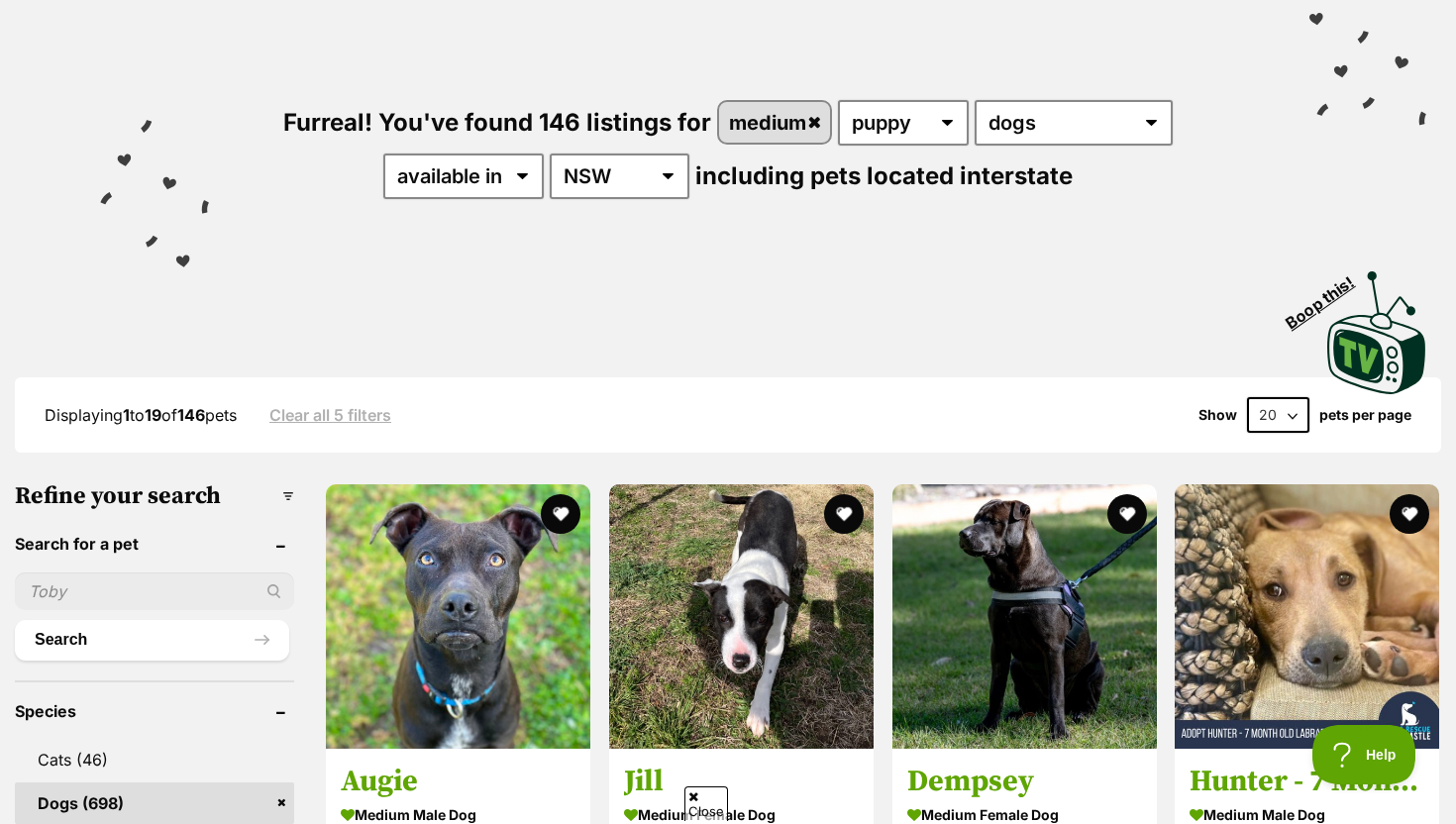 click at bounding box center (155, 591) 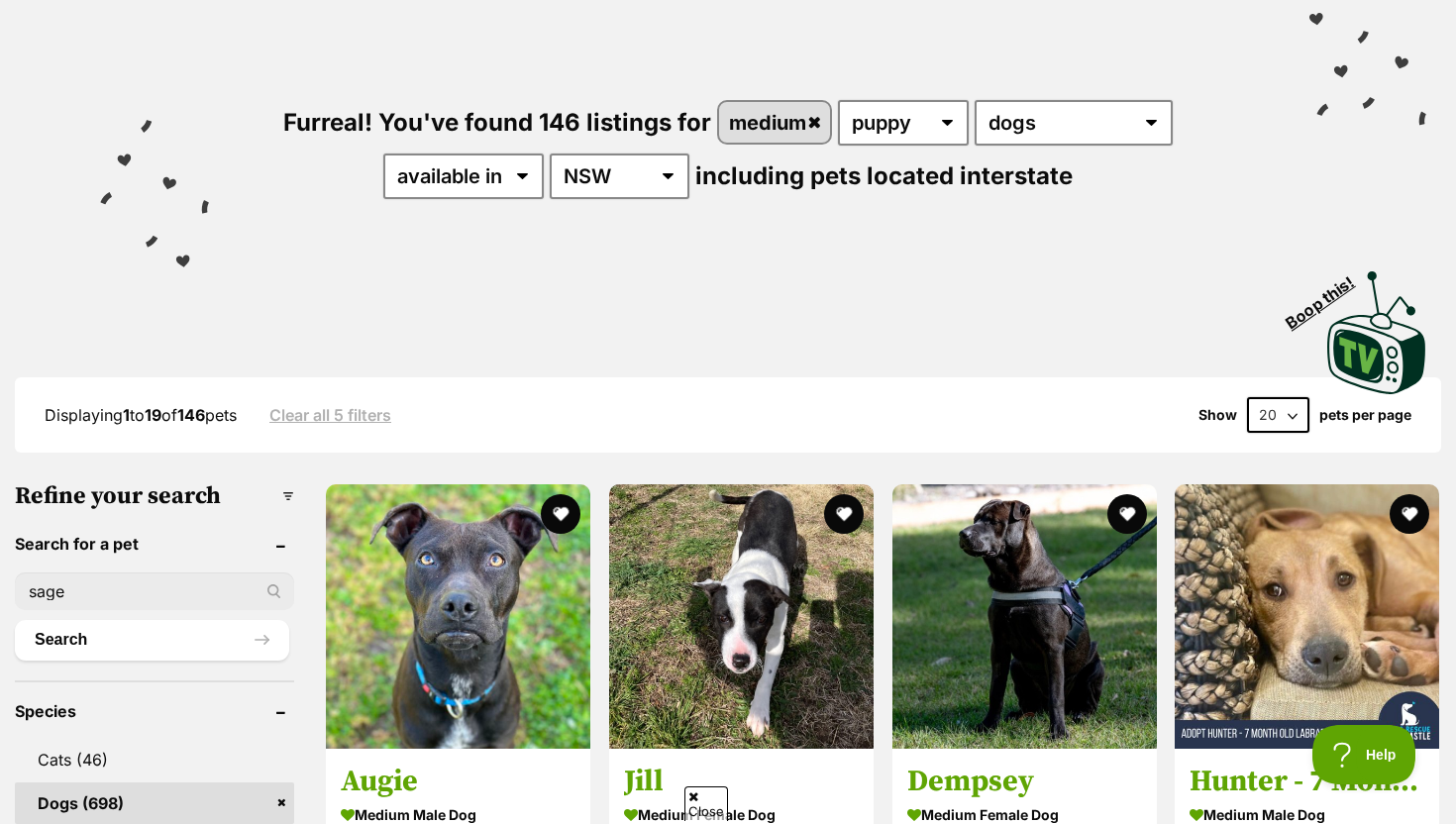 type on "sage" 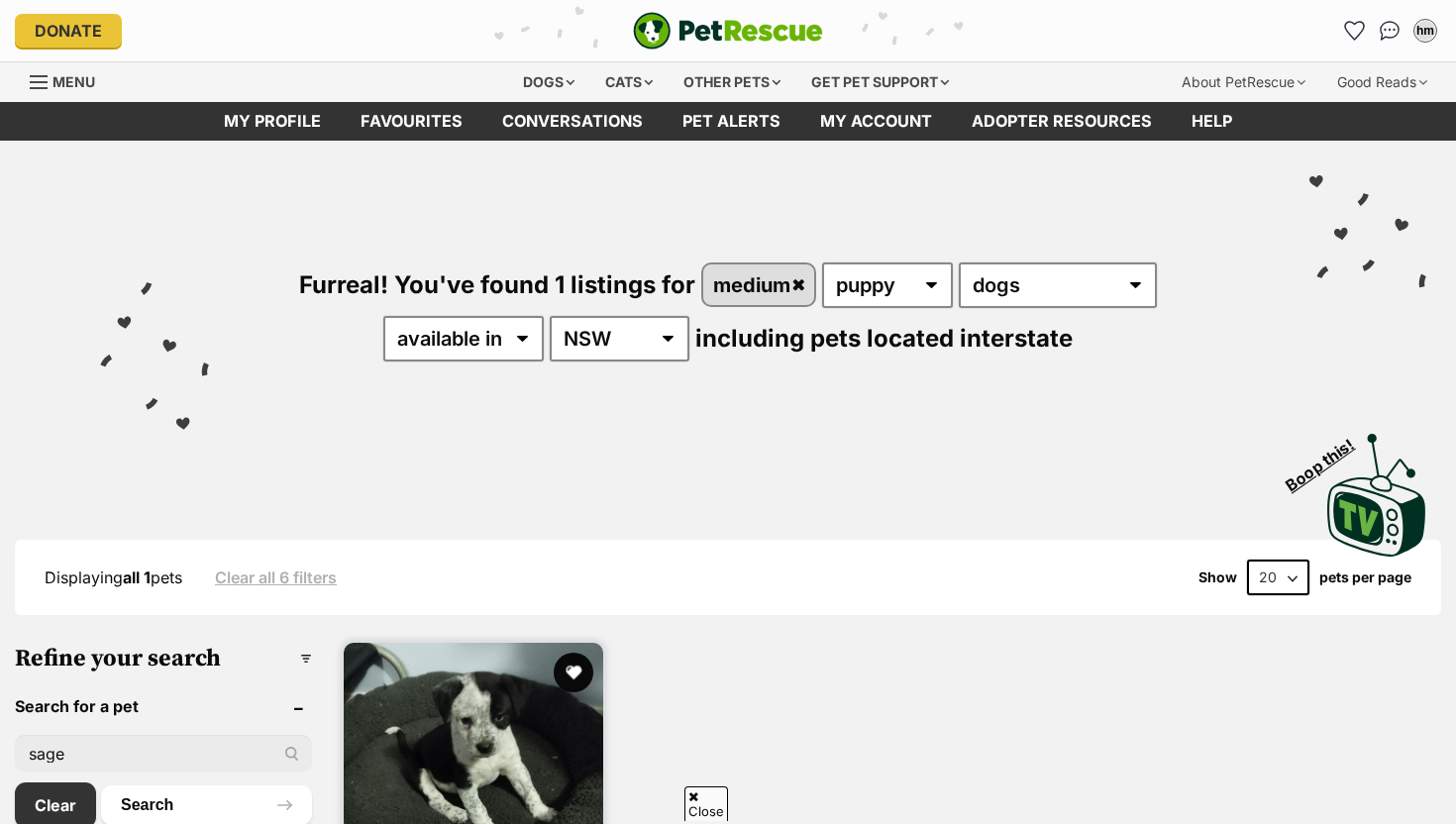 scroll, scrollTop: 352, scrollLeft: 0, axis: vertical 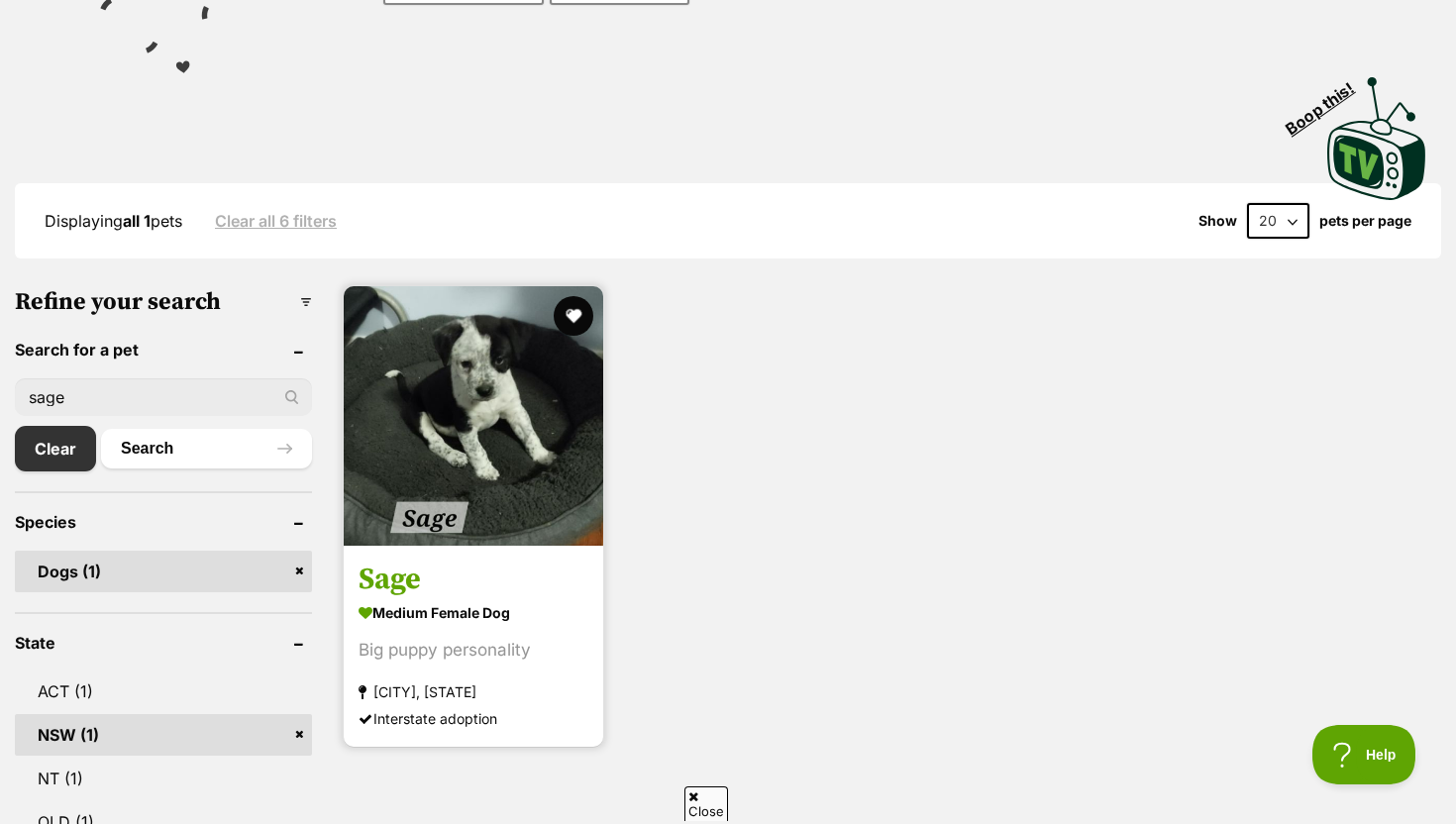 click at bounding box center (473, 416) 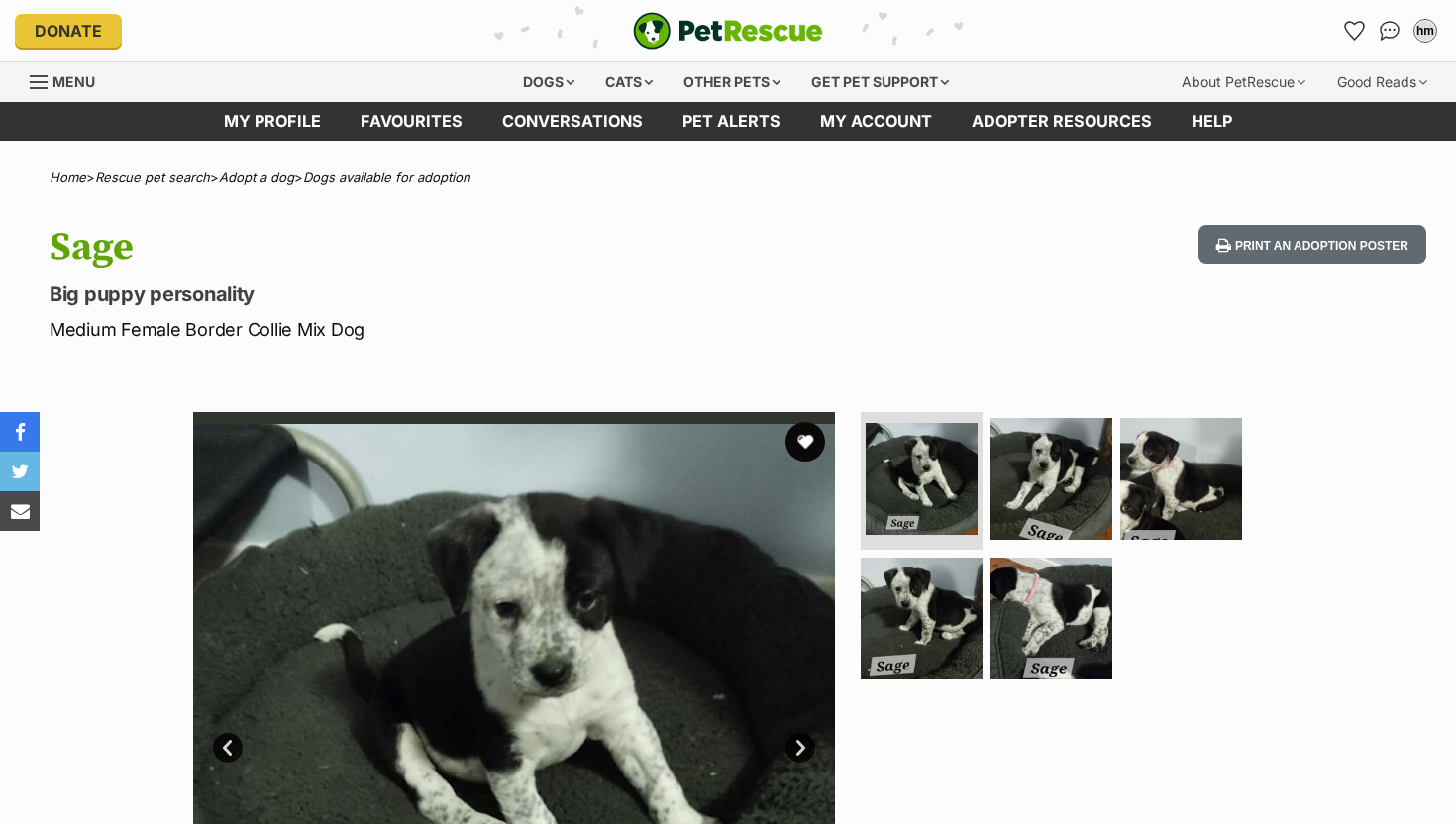 scroll, scrollTop: 0, scrollLeft: 0, axis: both 